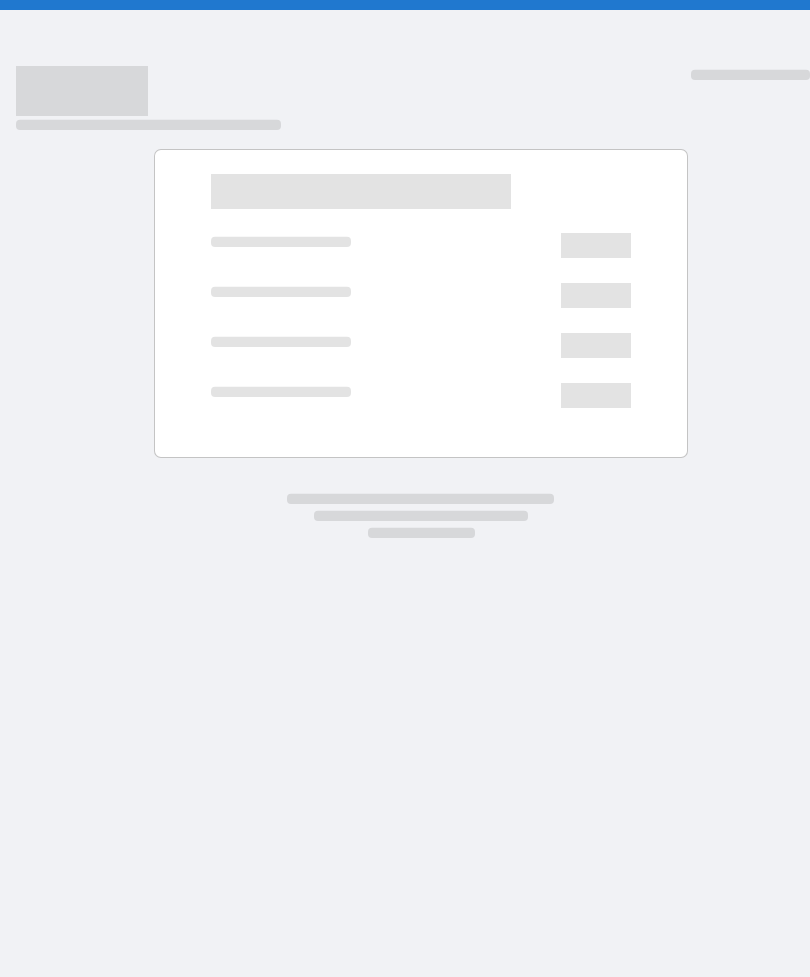 scroll, scrollTop: 0, scrollLeft: 0, axis: both 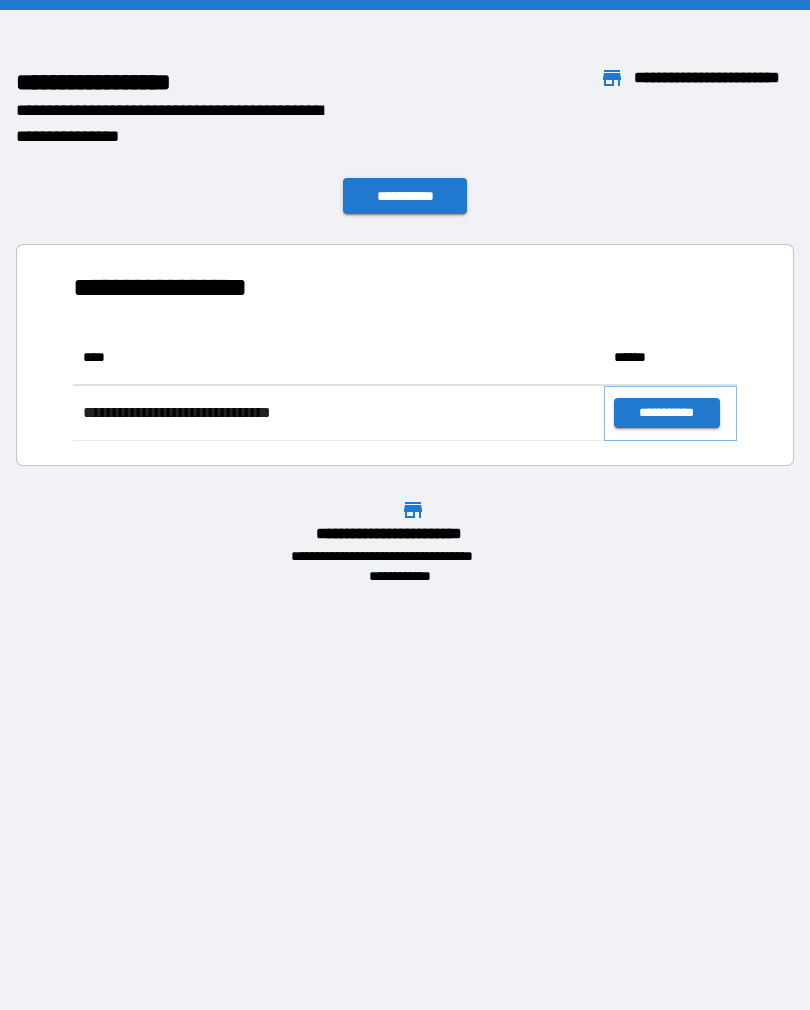 click on "**********" at bounding box center [666, 413] 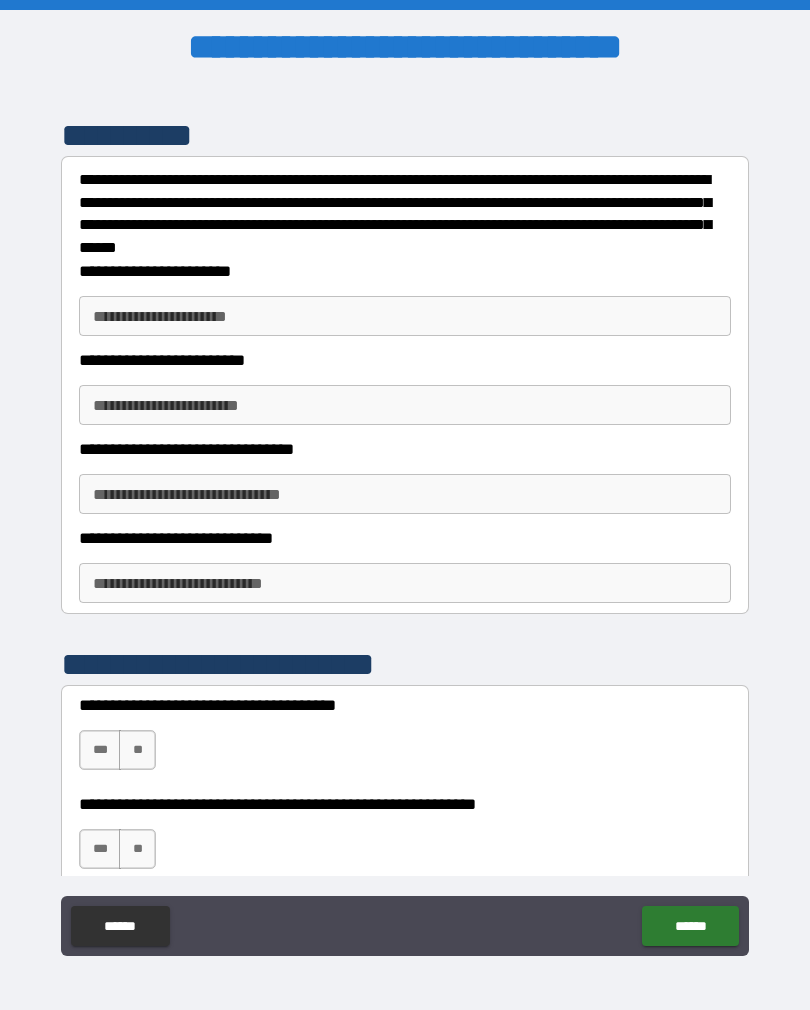 scroll, scrollTop: 388, scrollLeft: 0, axis: vertical 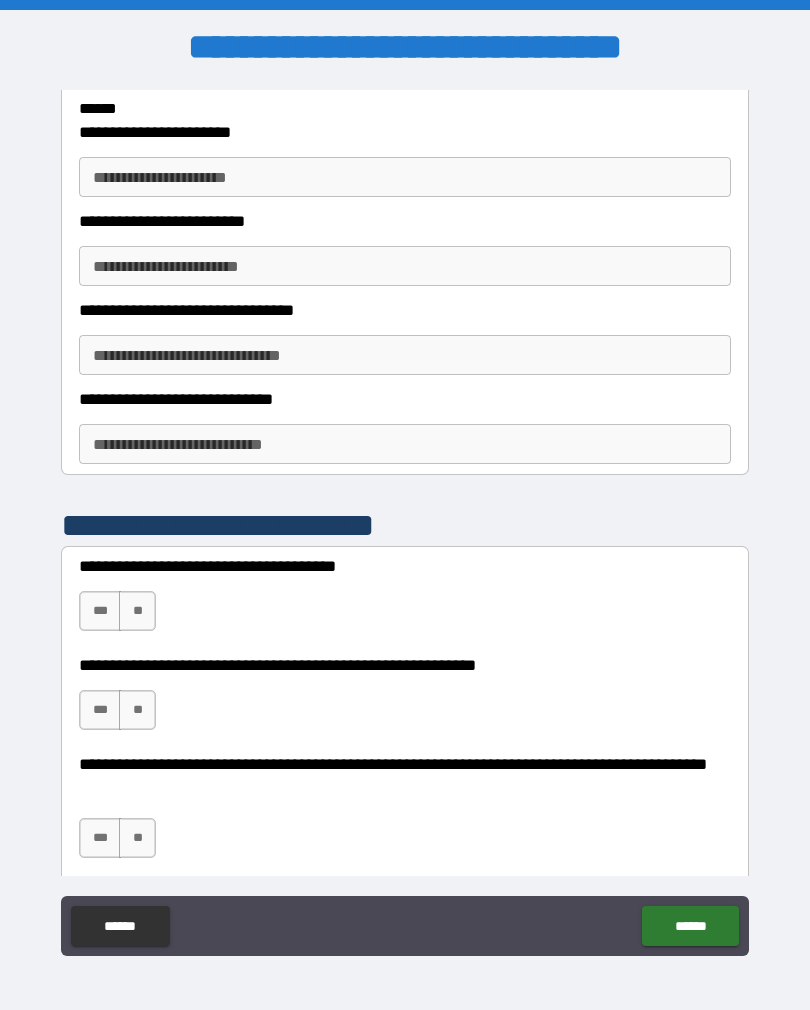 click on "**********" at bounding box center [405, 177] 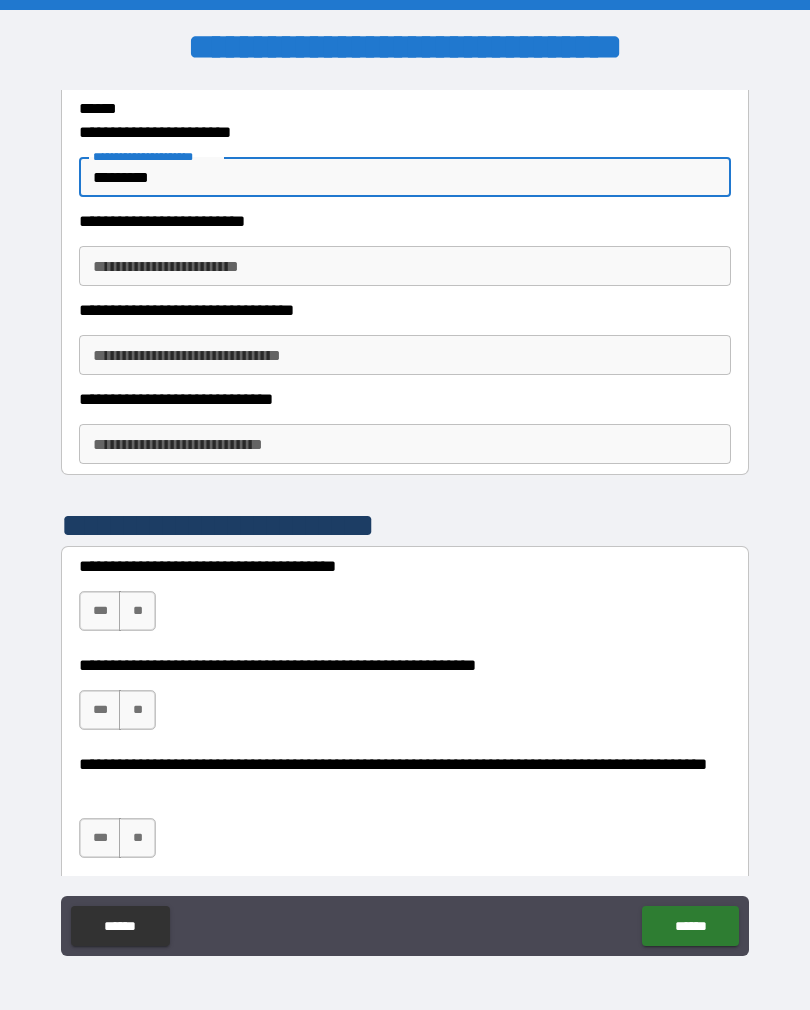 type on "*********" 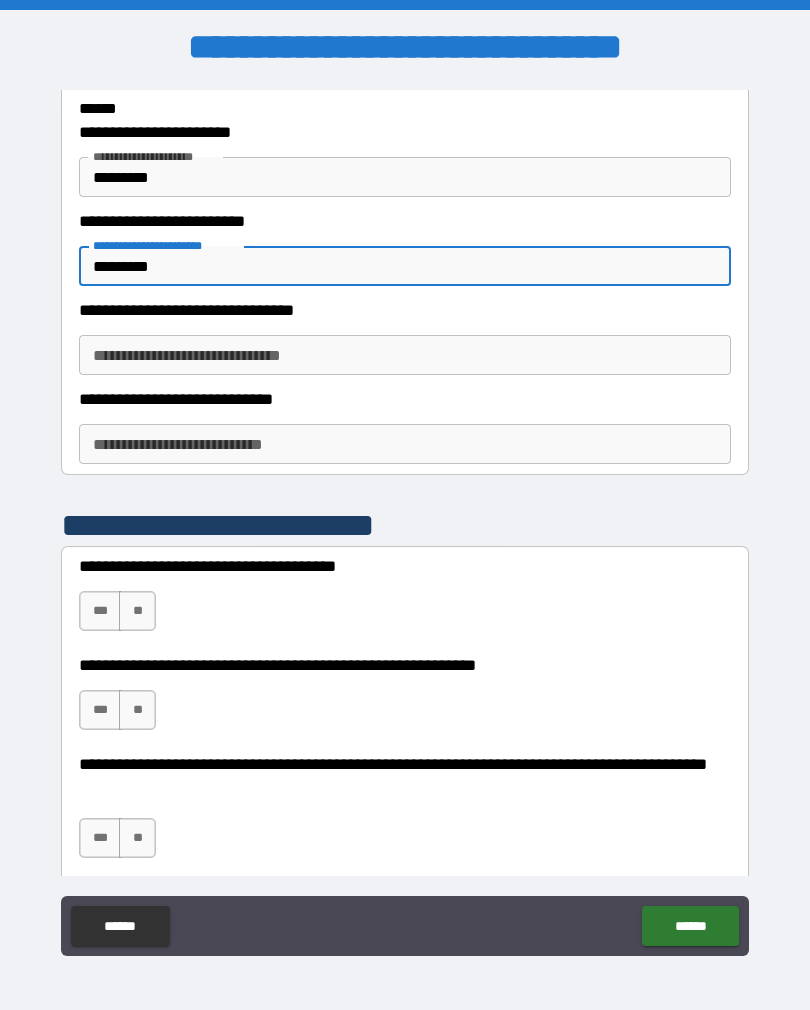 type on "*********" 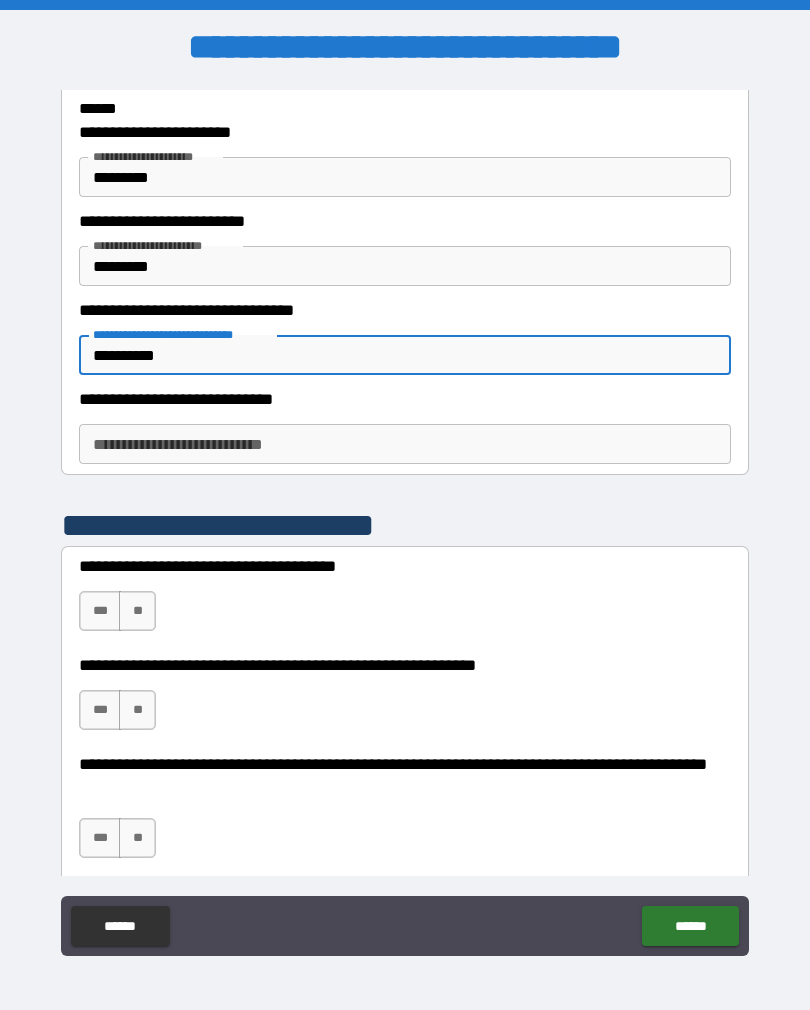 type on "**********" 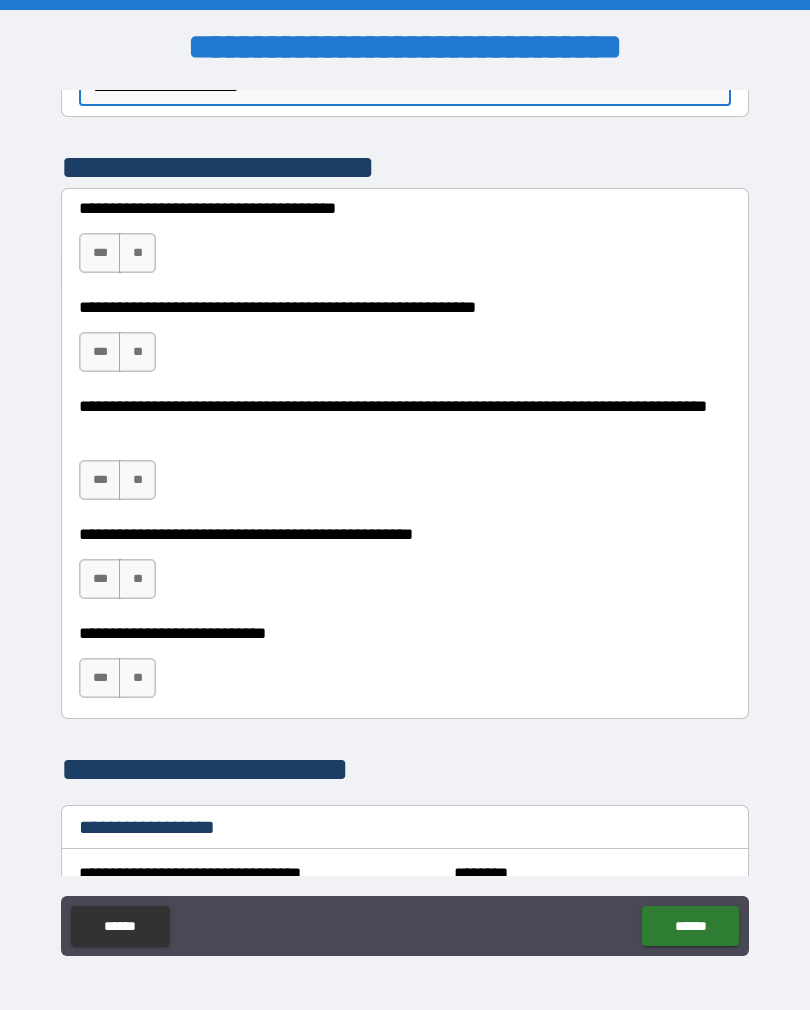 scroll, scrollTop: 766, scrollLeft: 0, axis: vertical 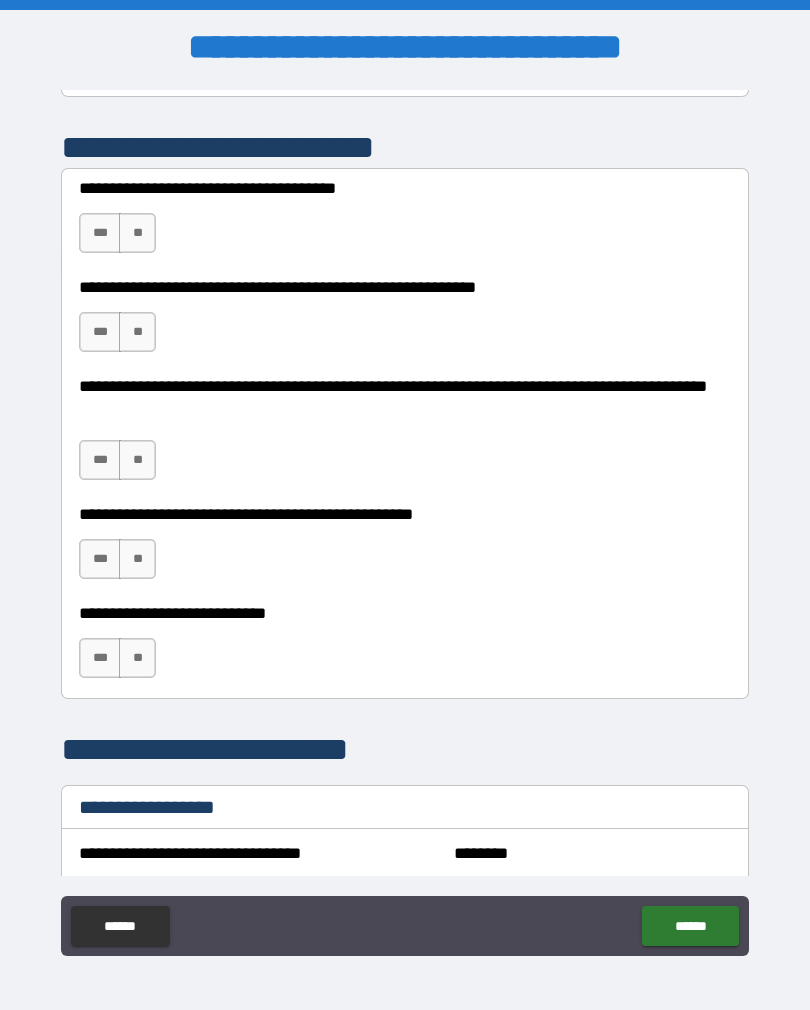 type on "**********" 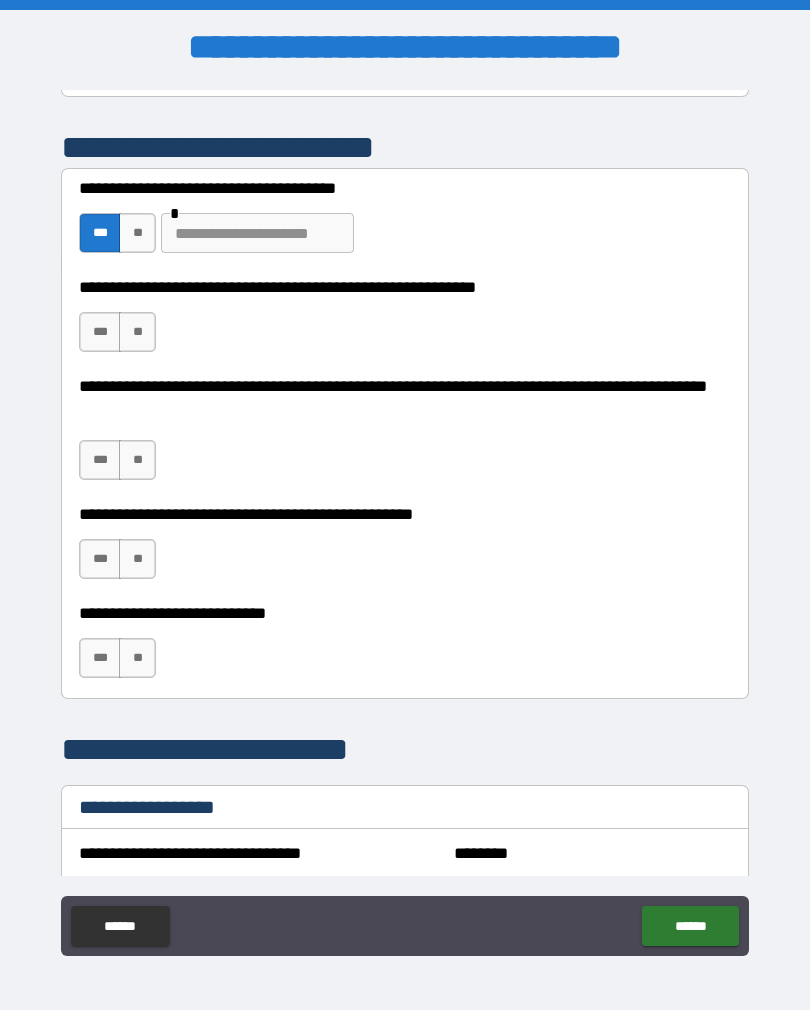 click on "**" at bounding box center [137, 233] 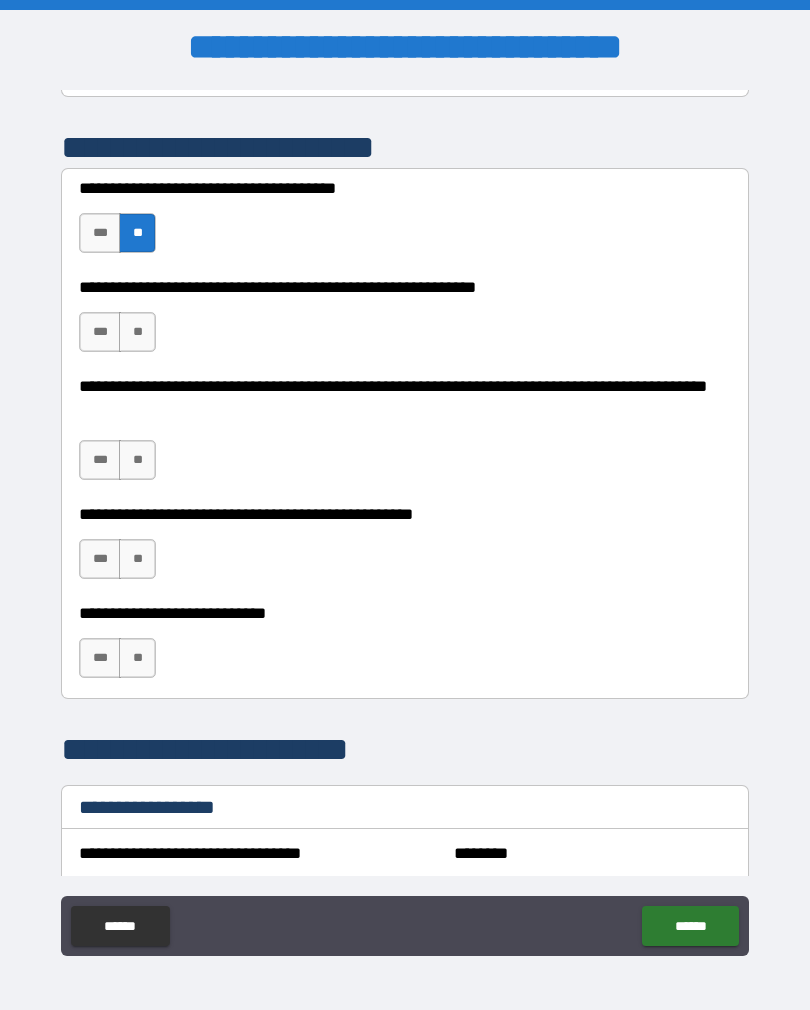 click on "**" at bounding box center [137, 332] 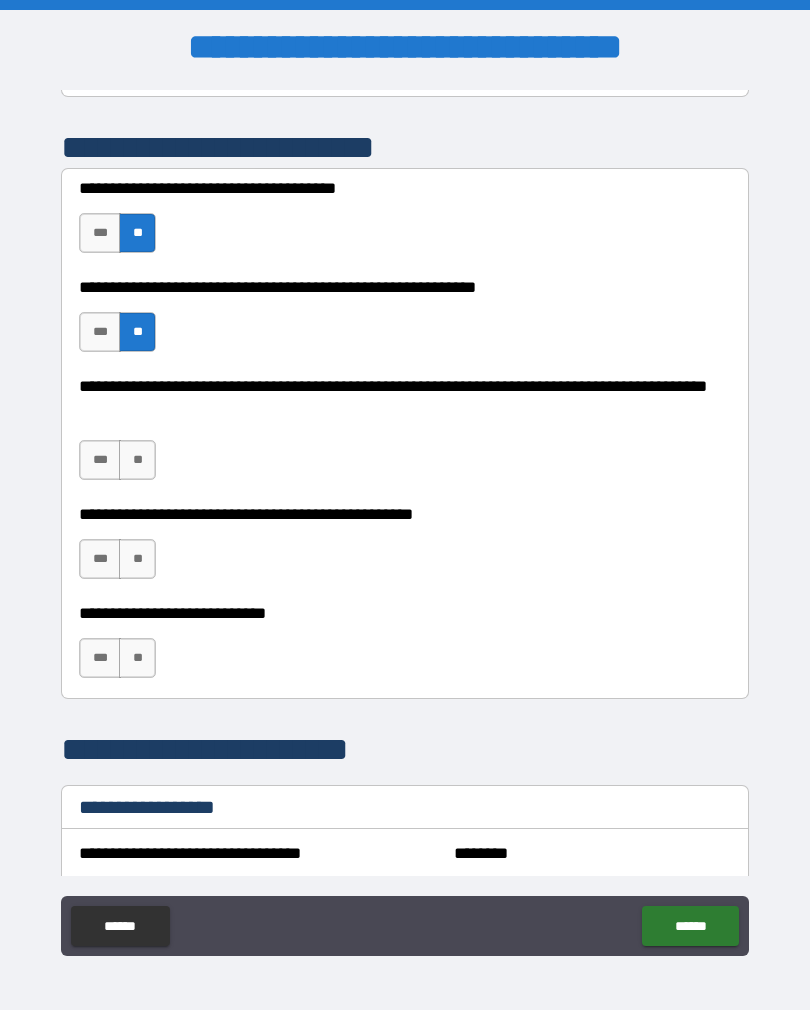 click on "**" at bounding box center [137, 460] 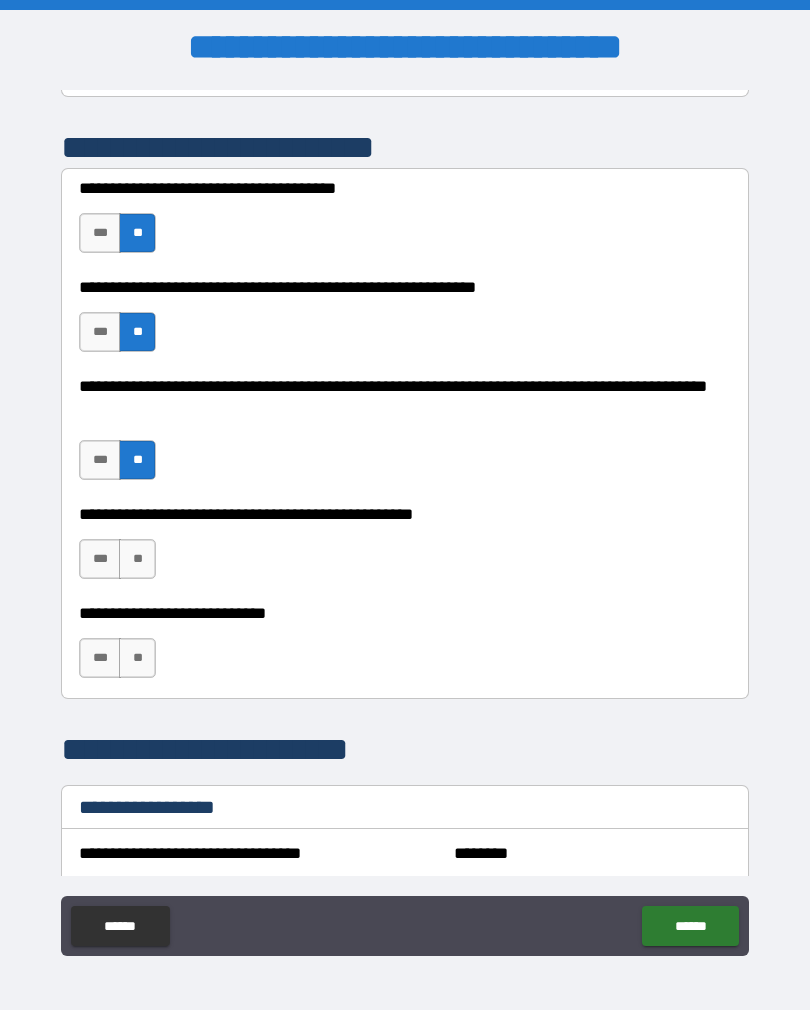 click on "**" at bounding box center (137, 559) 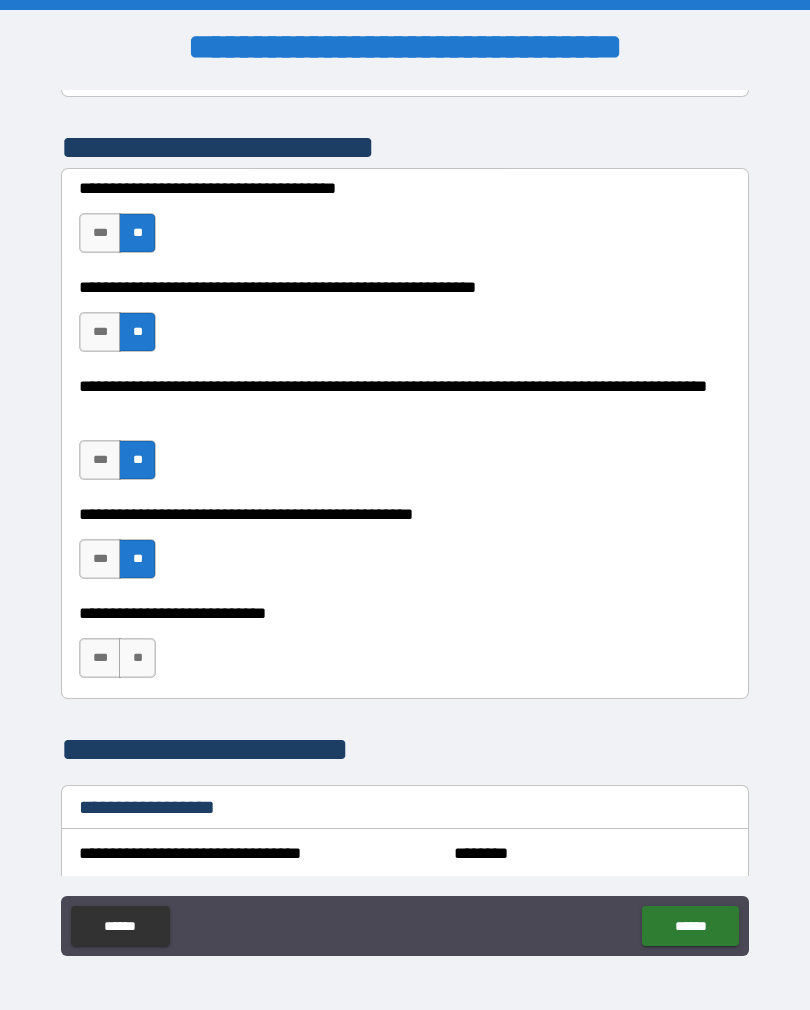 click on "**" at bounding box center [137, 658] 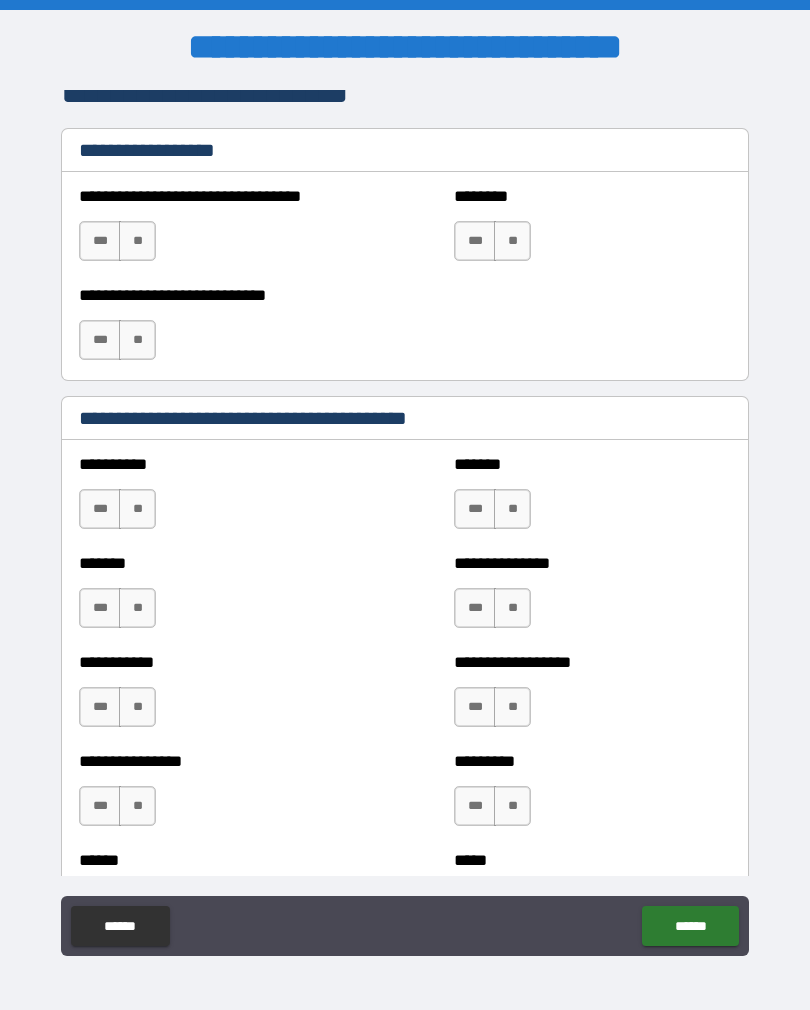 scroll, scrollTop: 1435, scrollLeft: 0, axis: vertical 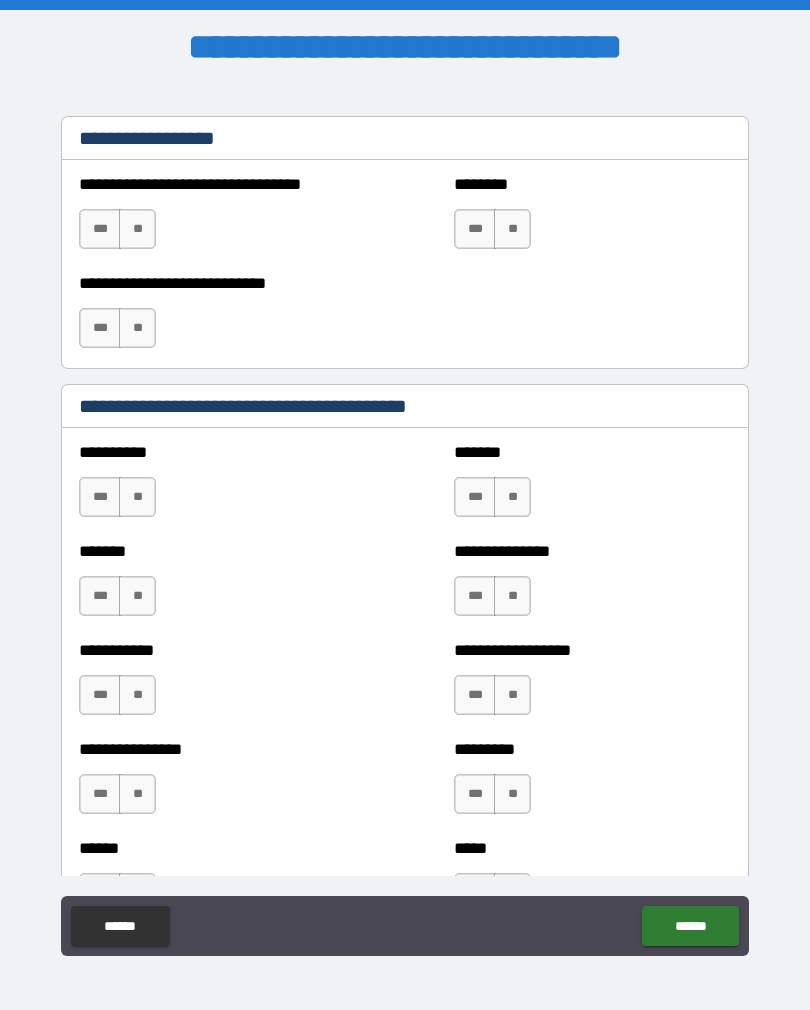 click on "**" at bounding box center (137, 229) 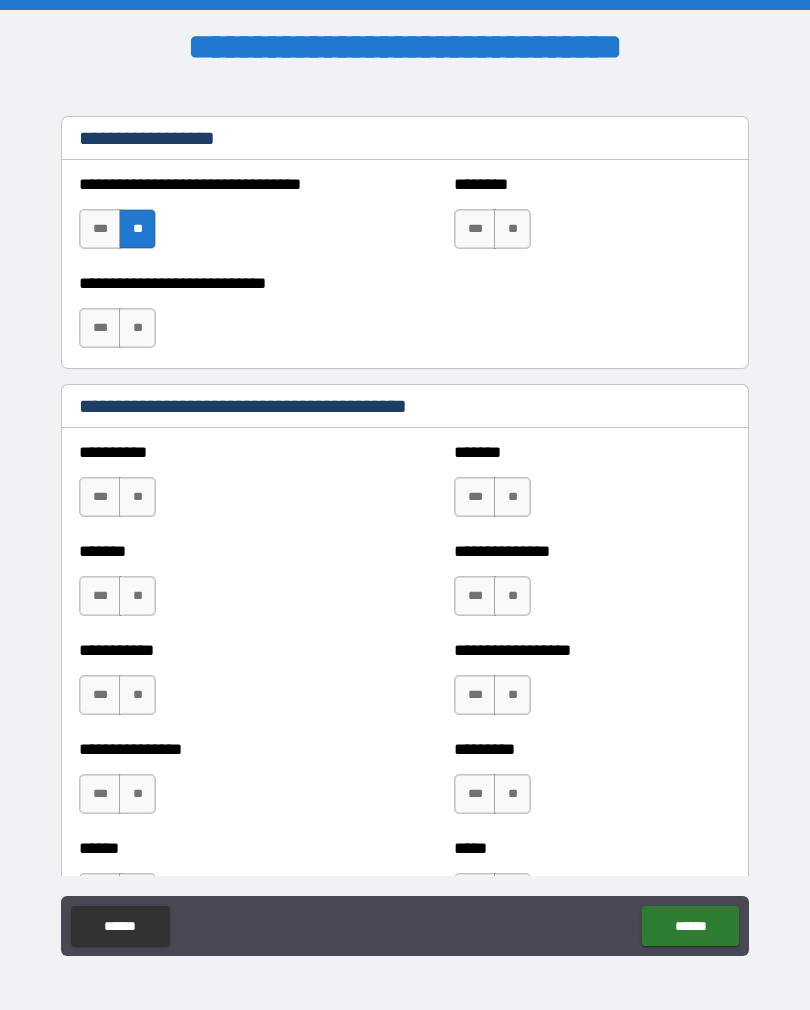 click on "**" at bounding box center [137, 328] 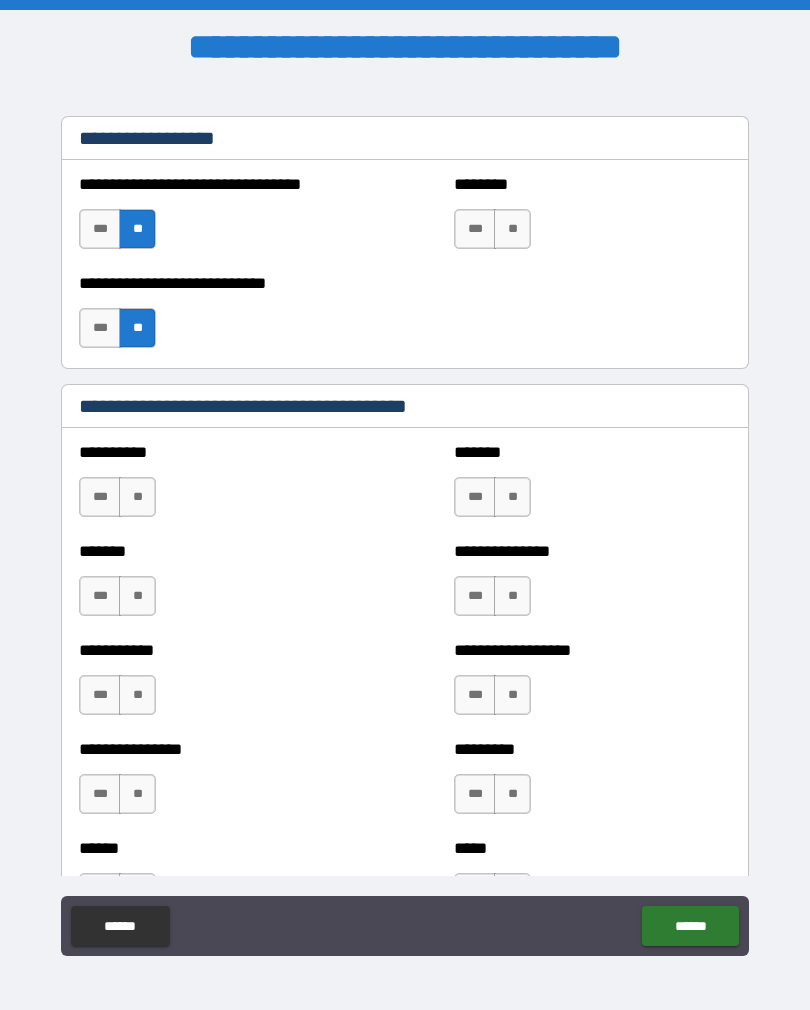 click on "**" at bounding box center (512, 229) 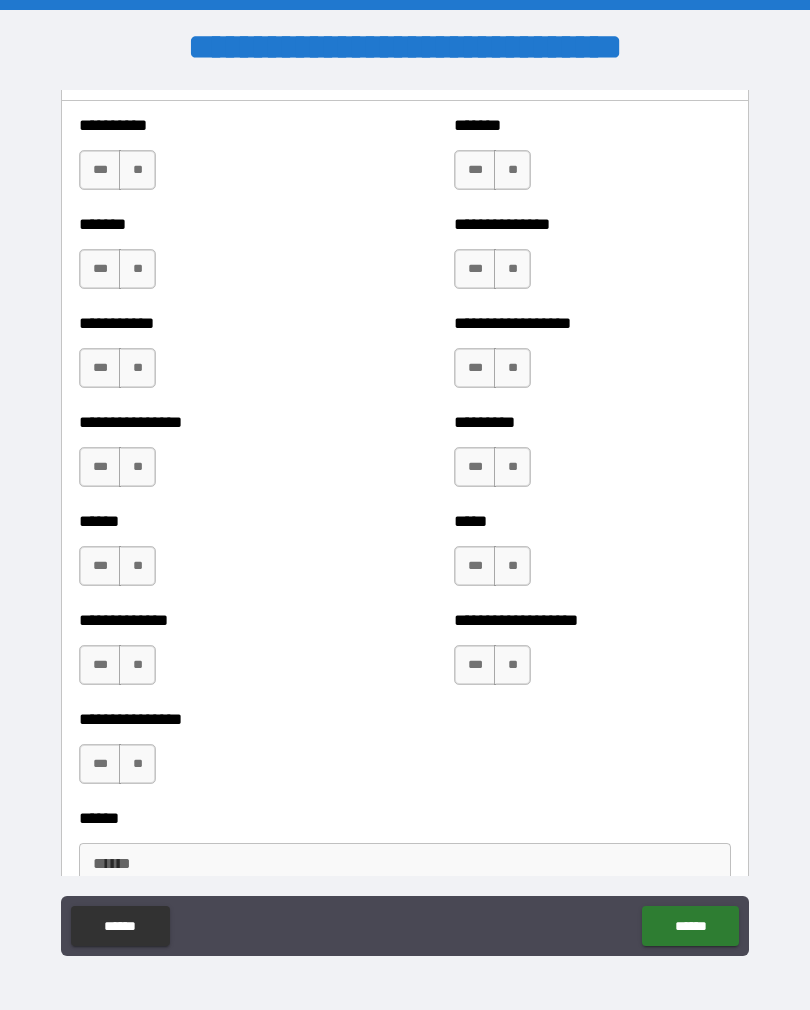 scroll, scrollTop: 1763, scrollLeft: 0, axis: vertical 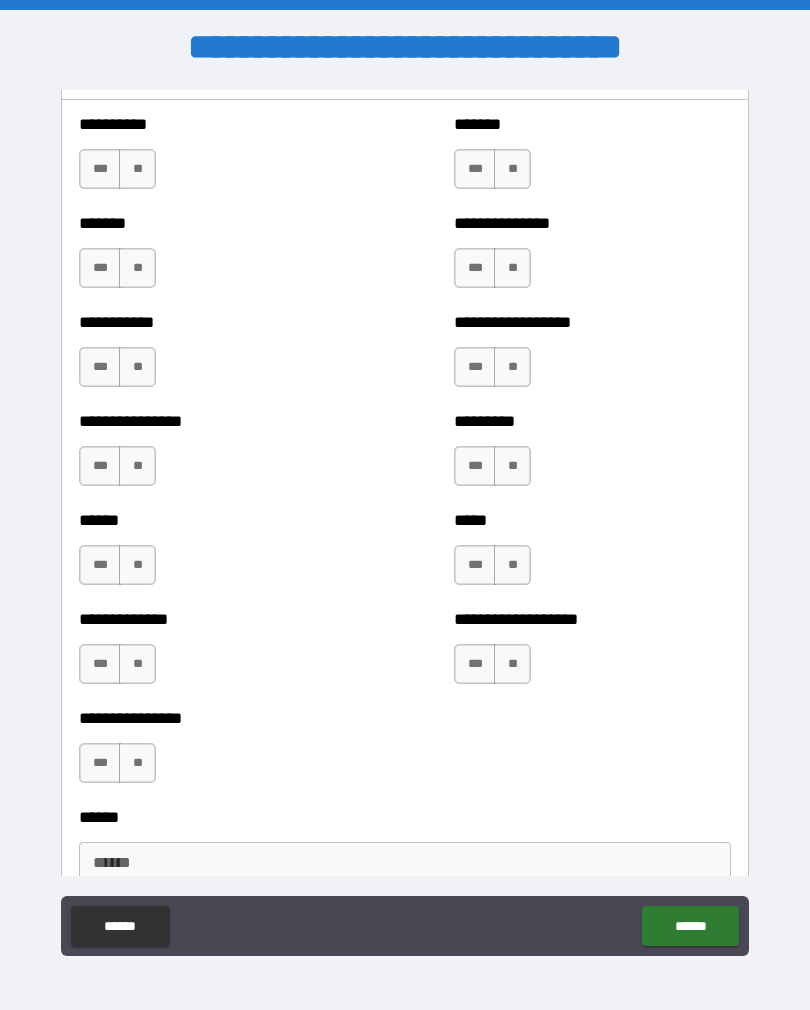 click on "**" at bounding box center (137, 169) 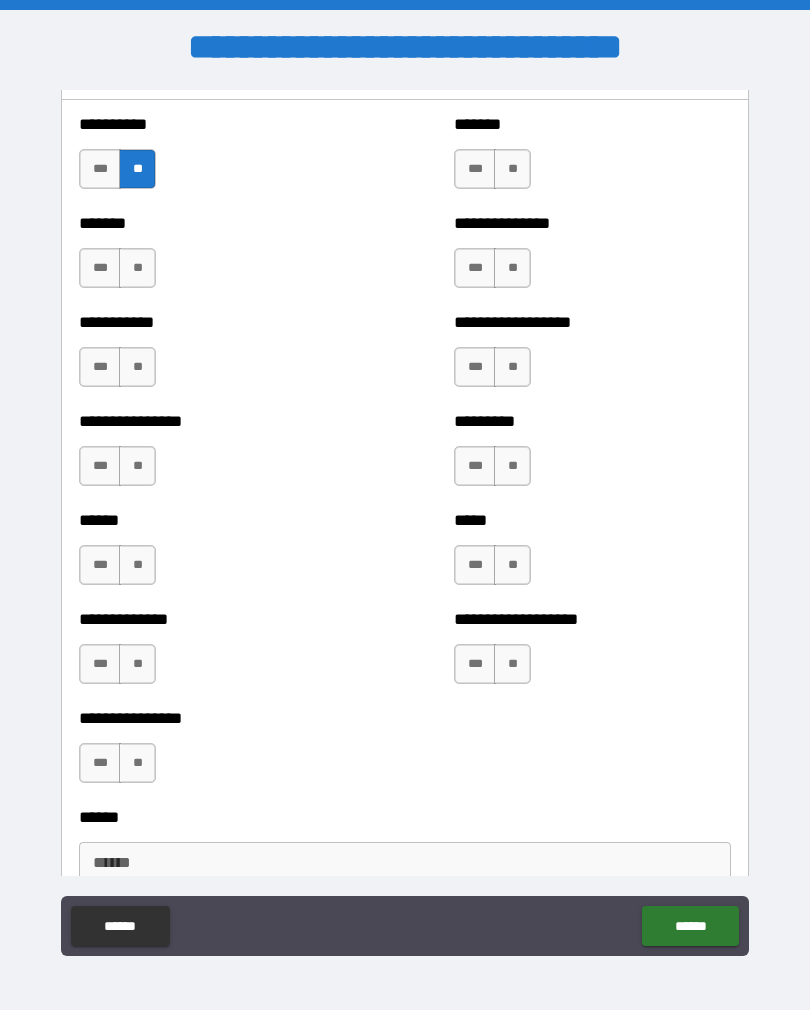 click on "**" at bounding box center [137, 268] 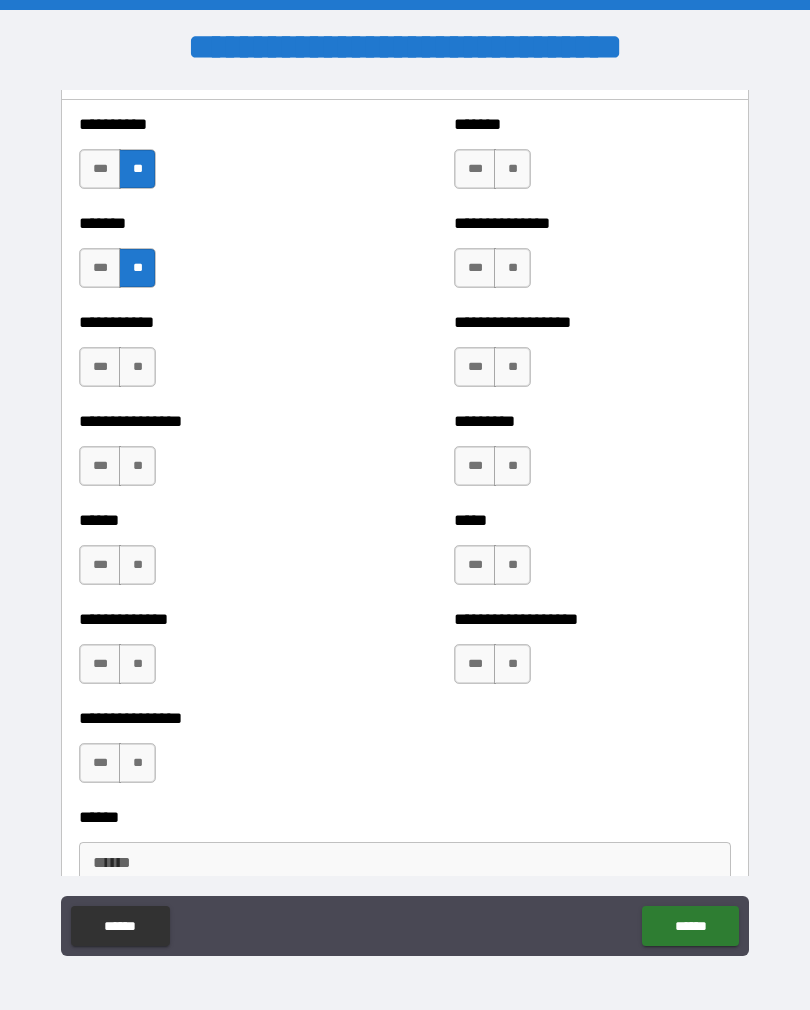 click on "**" at bounding box center [137, 367] 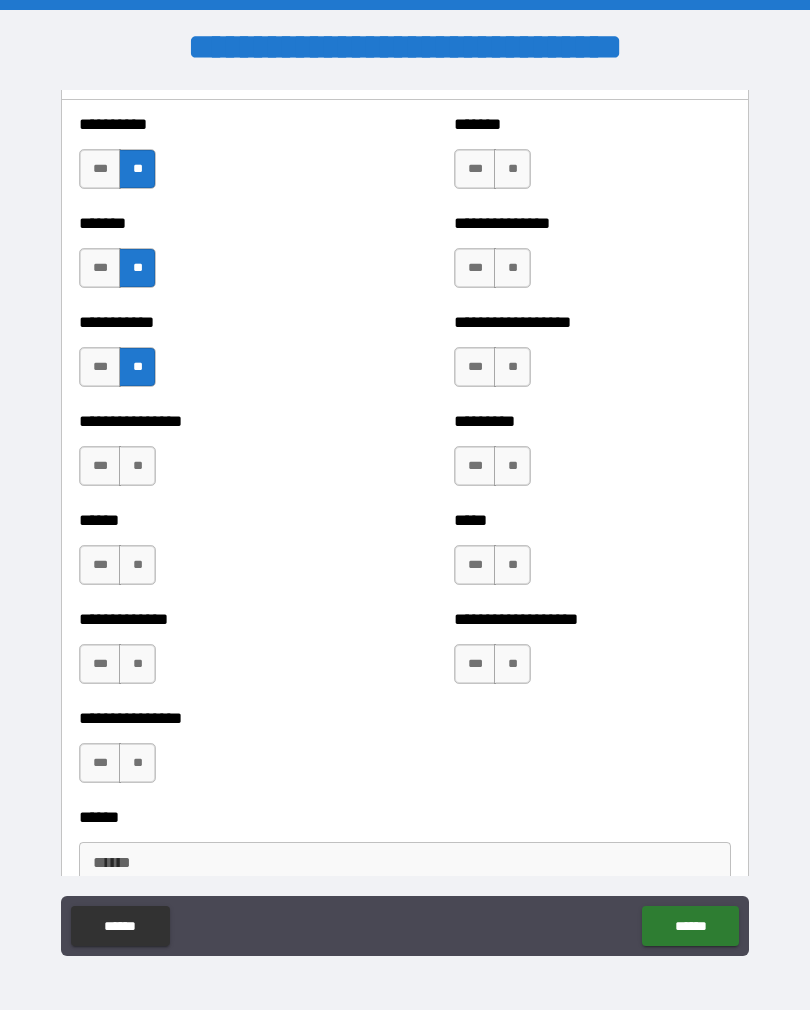 click on "**" at bounding box center [137, 466] 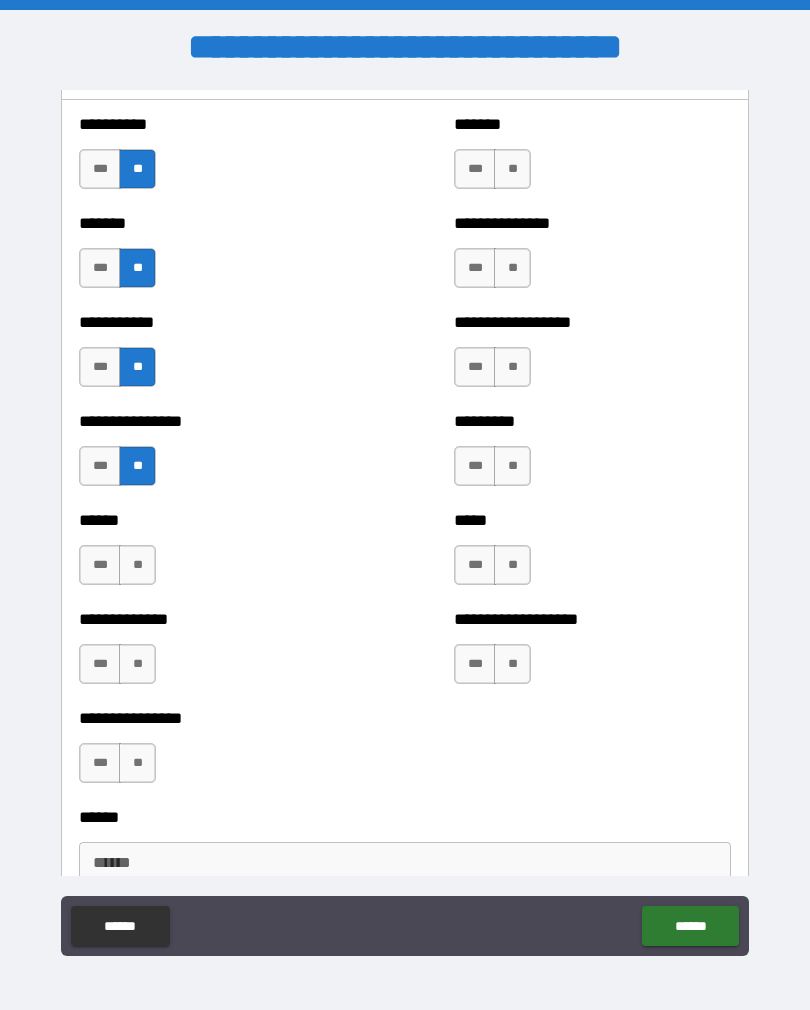 click on "**" at bounding box center [137, 565] 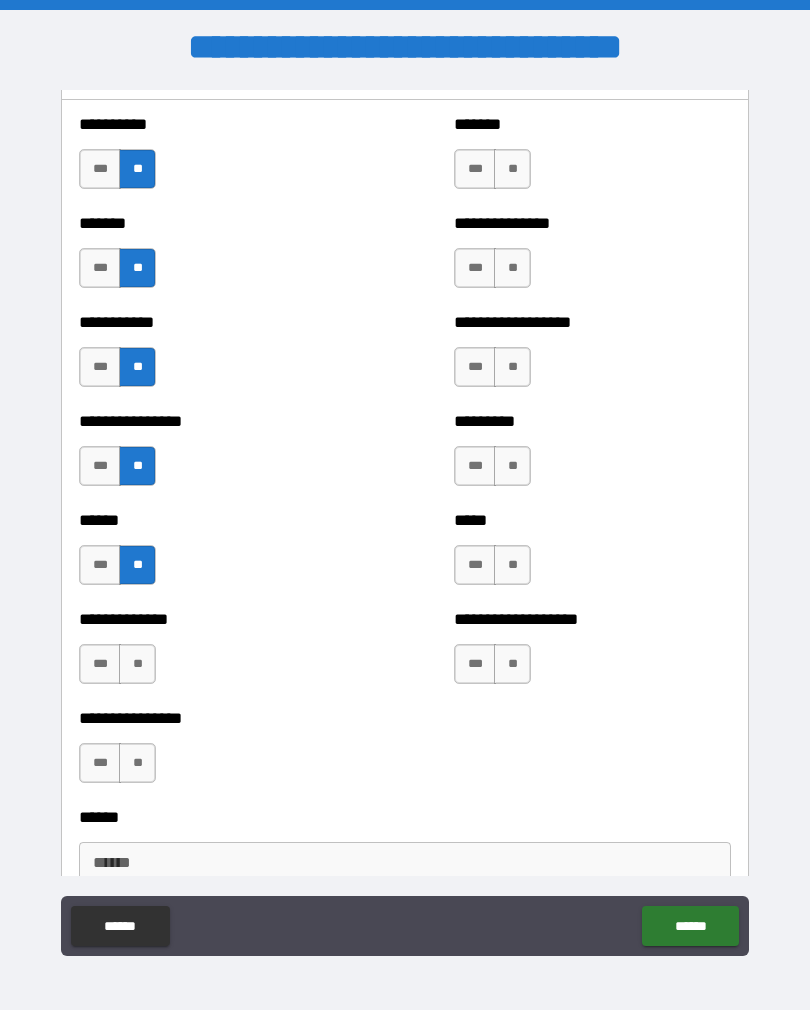 click on "**" at bounding box center (137, 664) 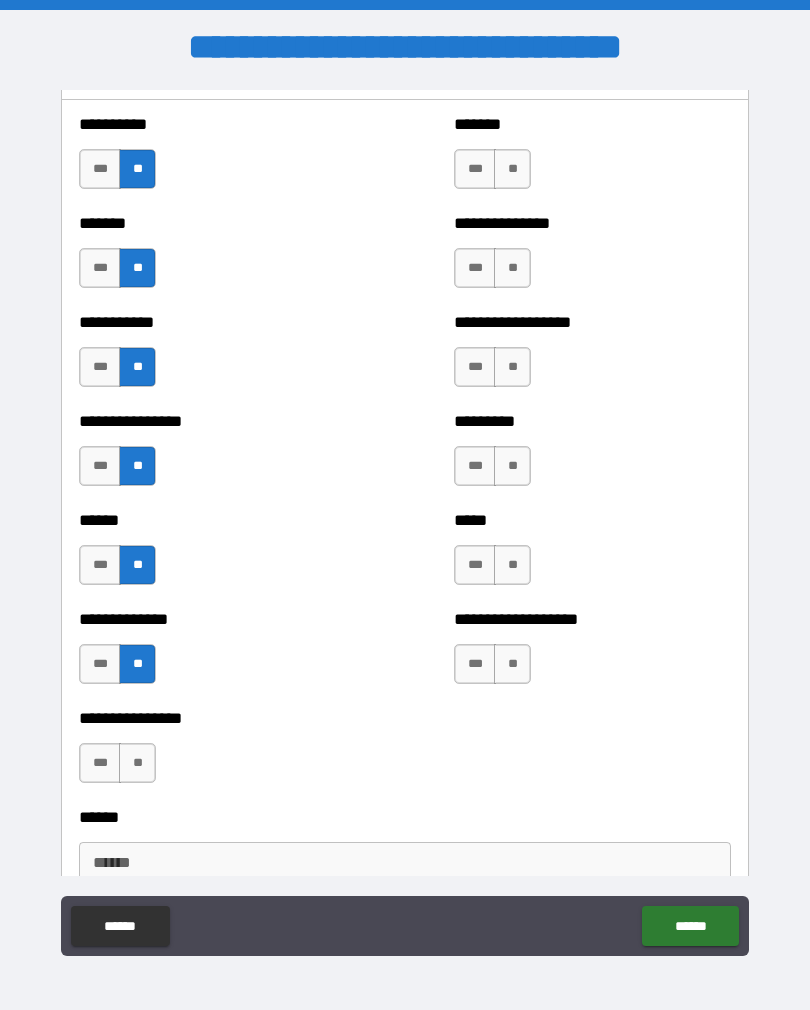 click on "**" at bounding box center [137, 763] 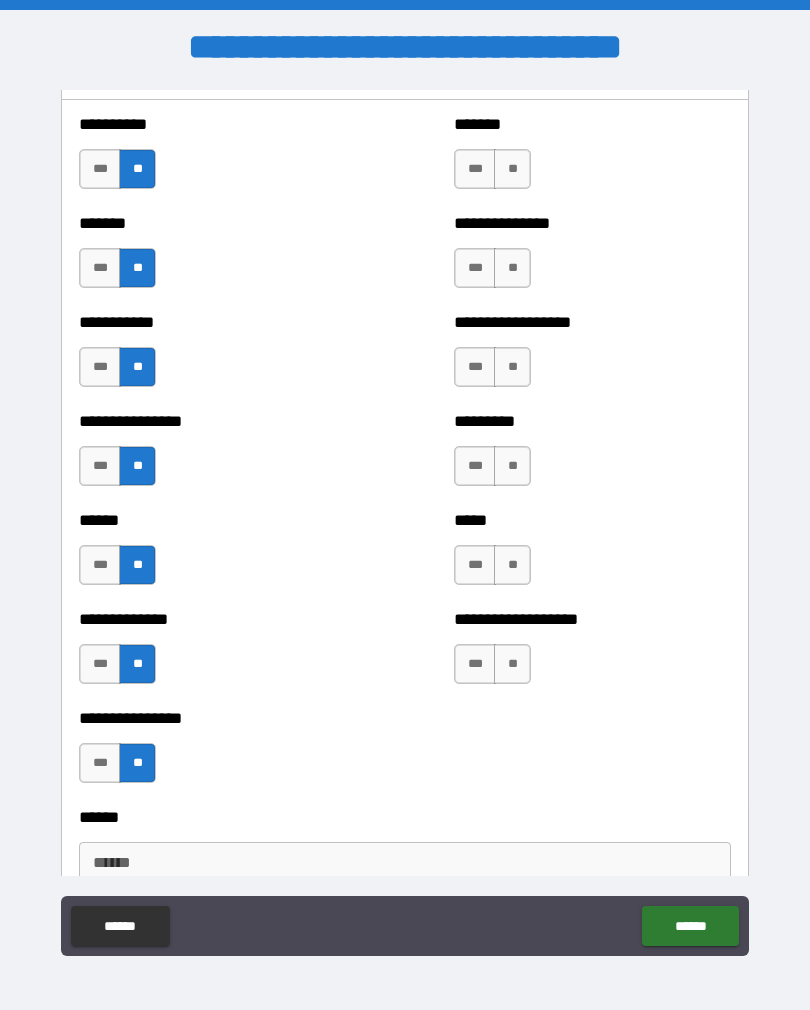 click on "***" at bounding box center [475, 664] 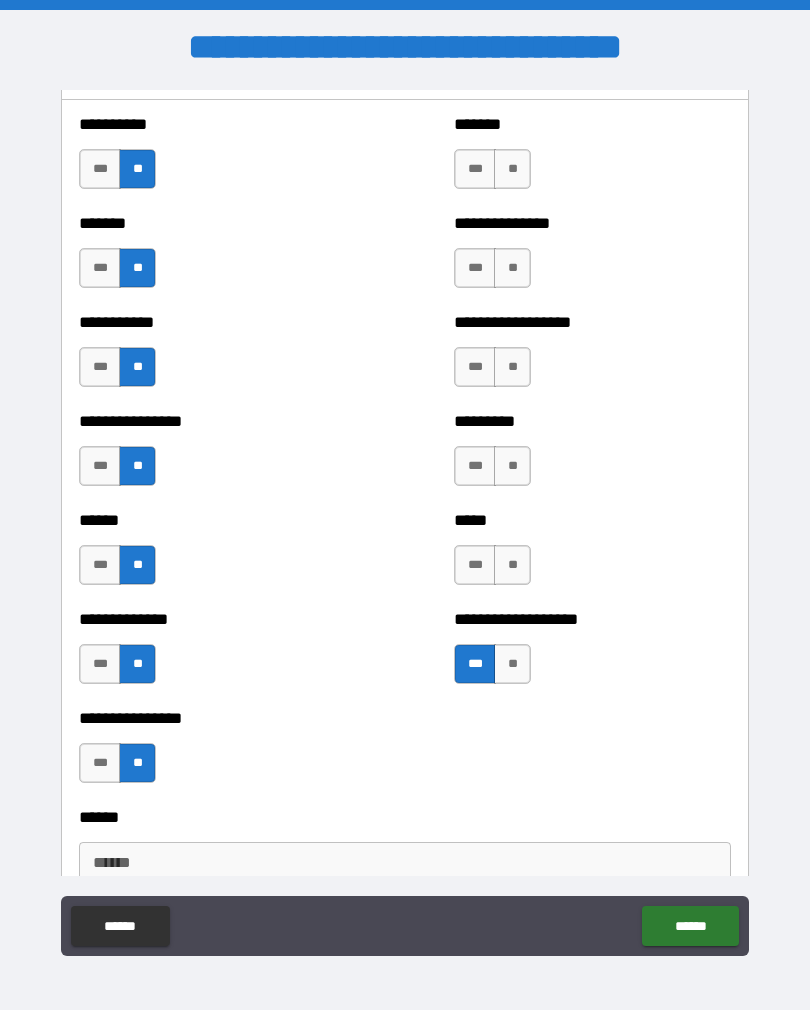 click on "**" at bounding box center [512, 565] 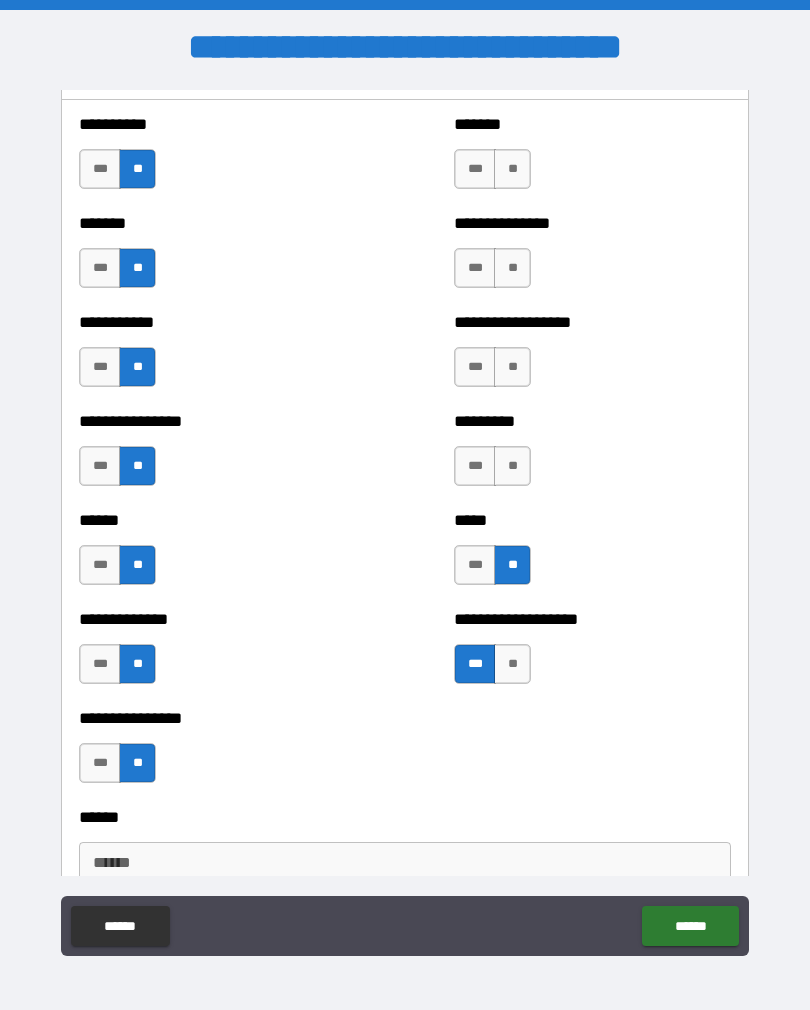 click on "**" at bounding box center (512, 466) 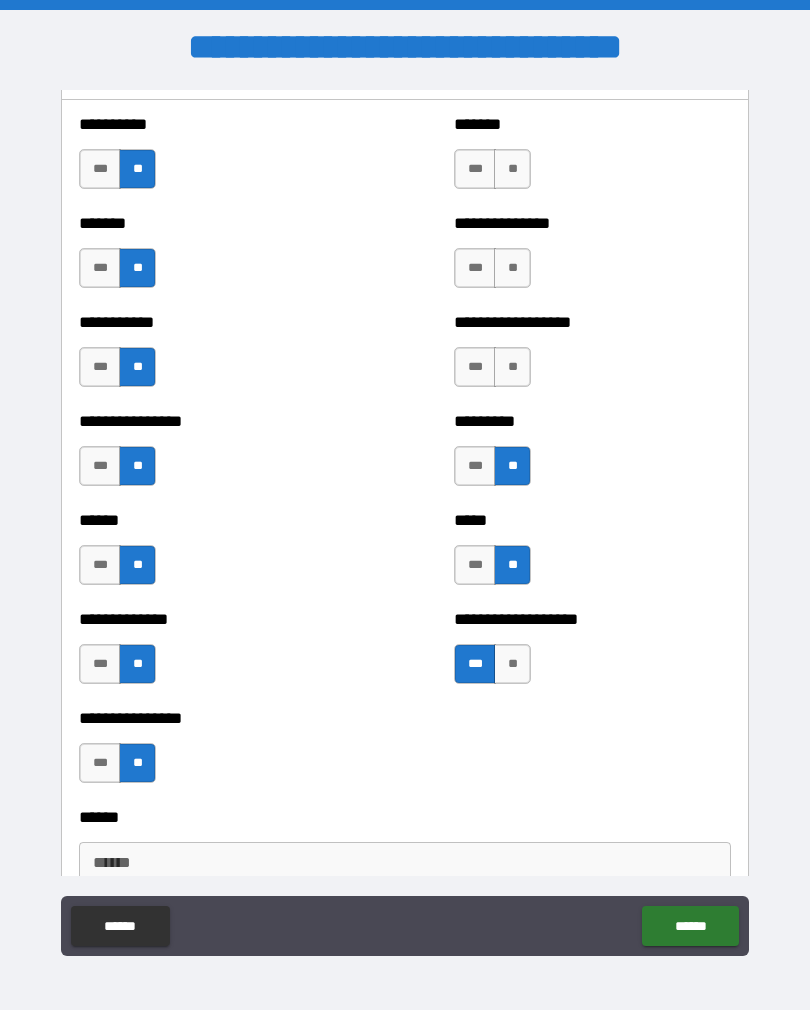 click on "**" at bounding box center [512, 367] 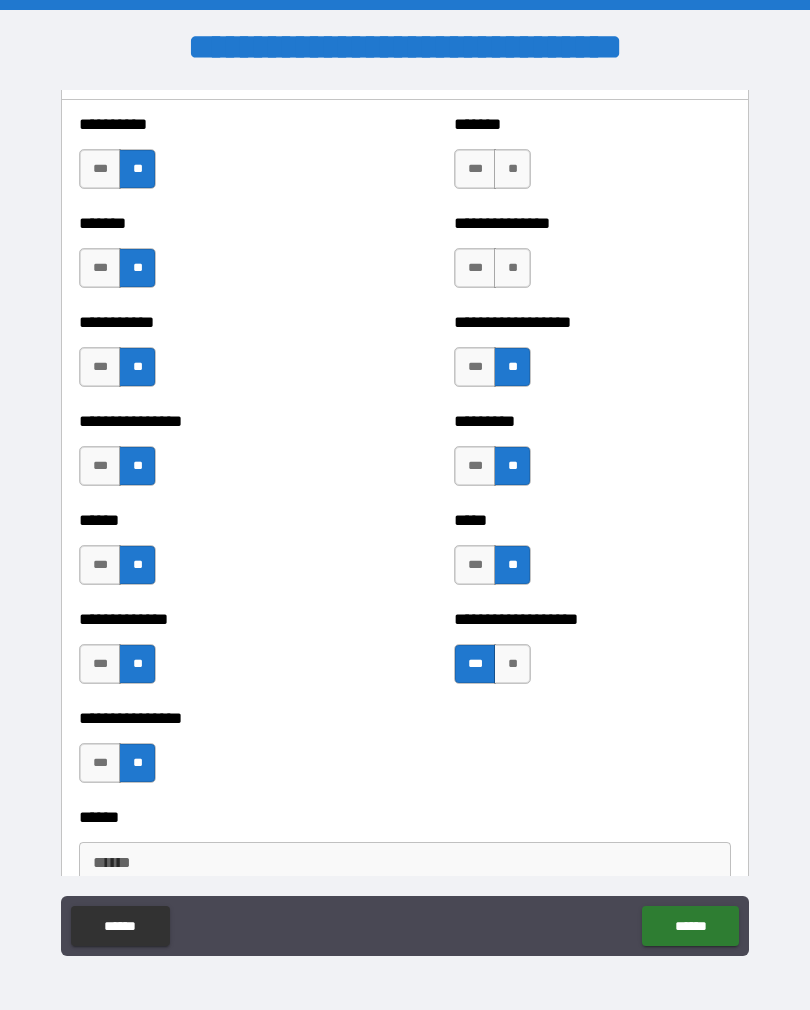 click on "**" at bounding box center [512, 268] 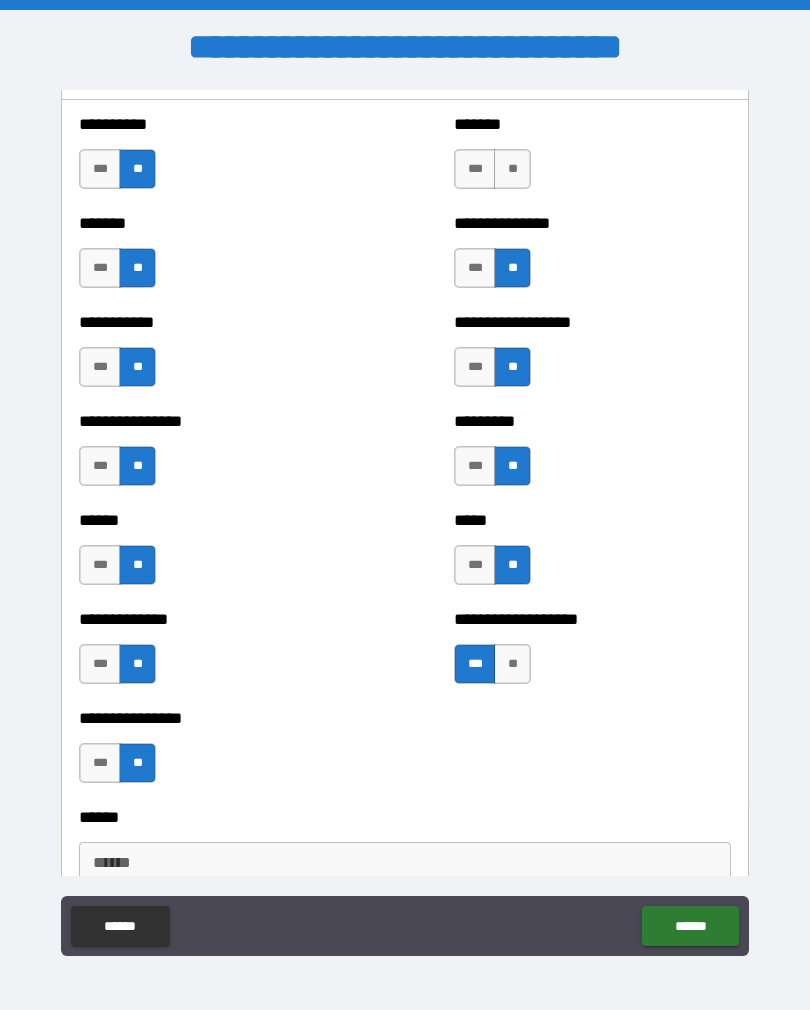 click on "**" at bounding box center [512, 169] 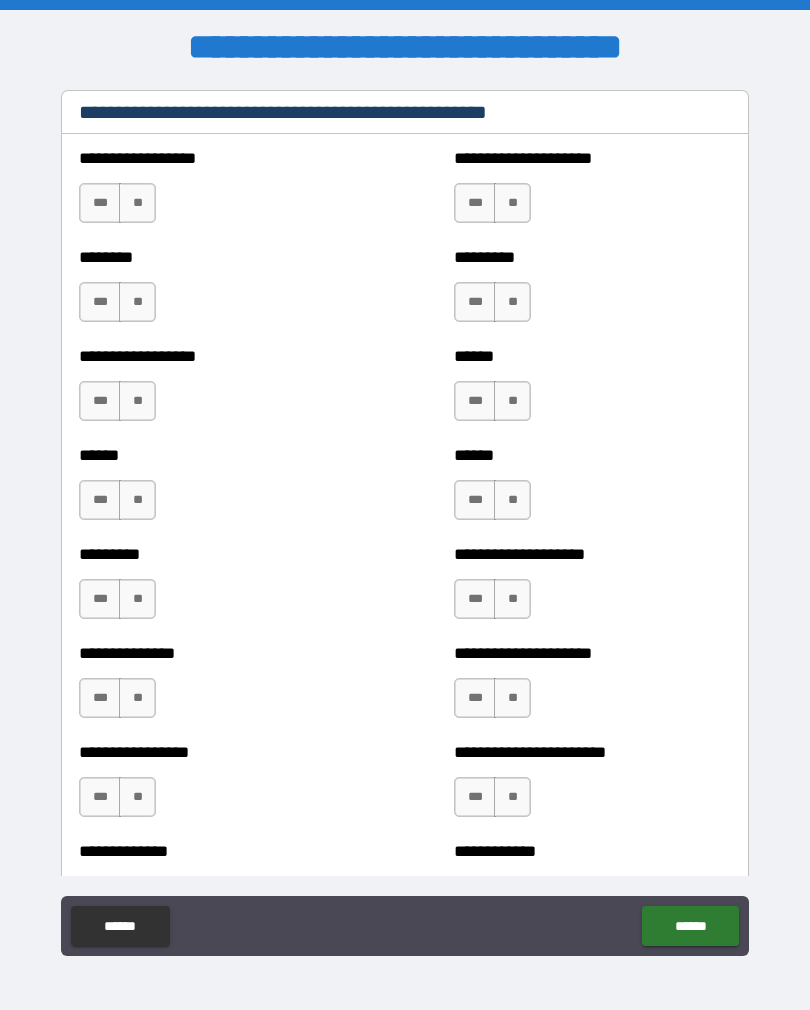 scroll, scrollTop: 2656, scrollLeft: 0, axis: vertical 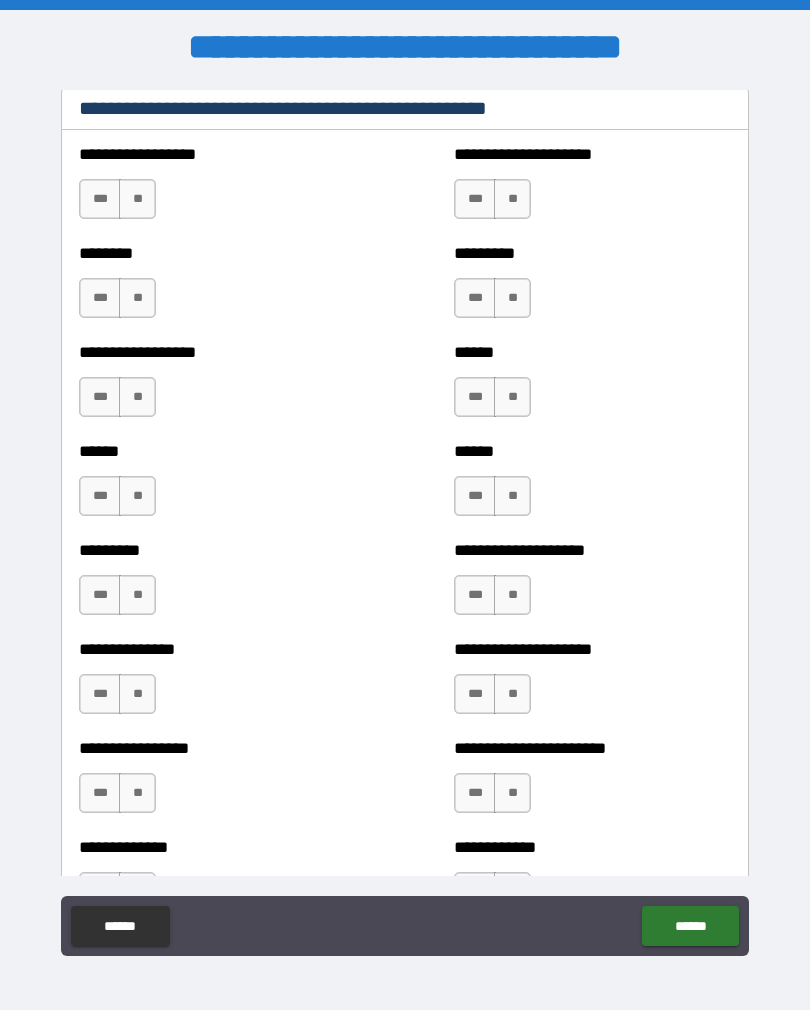 click on "**" at bounding box center (137, 199) 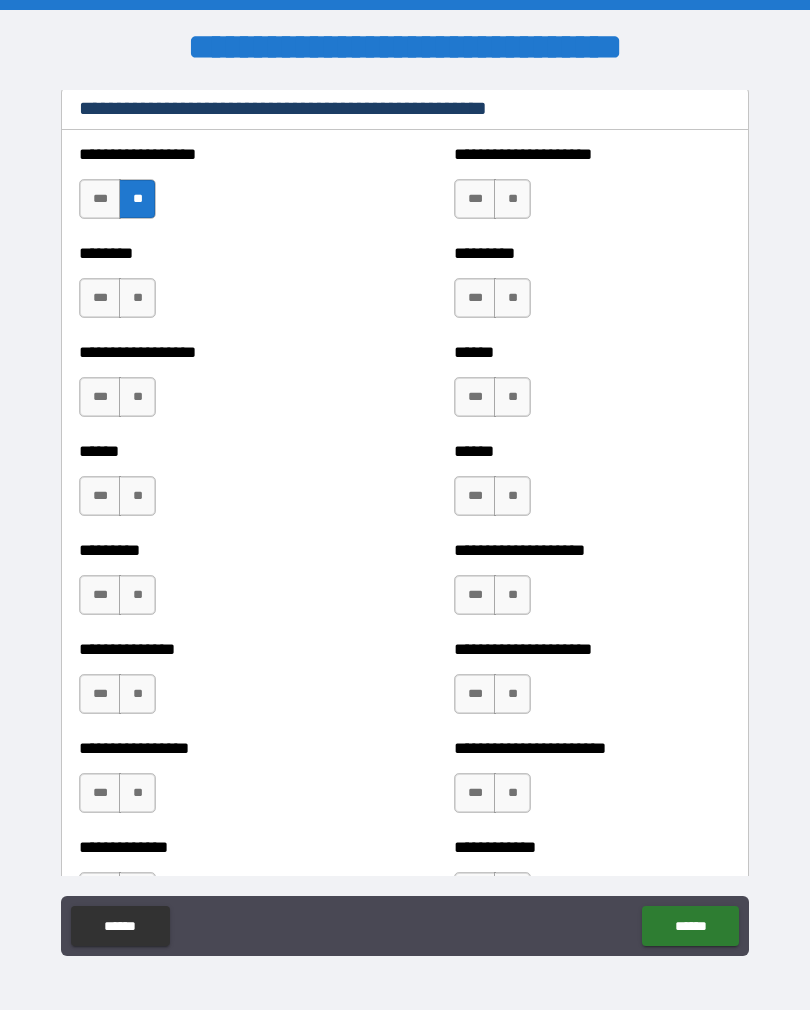 click on "**" at bounding box center [137, 298] 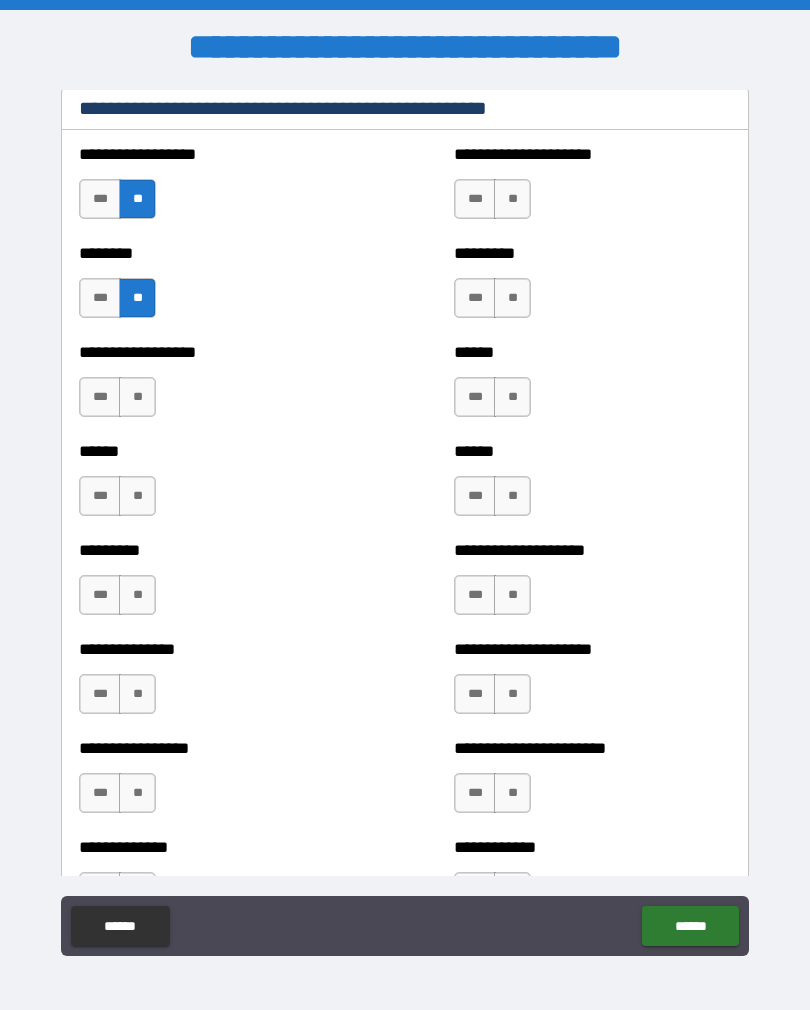 click on "**" at bounding box center (137, 397) 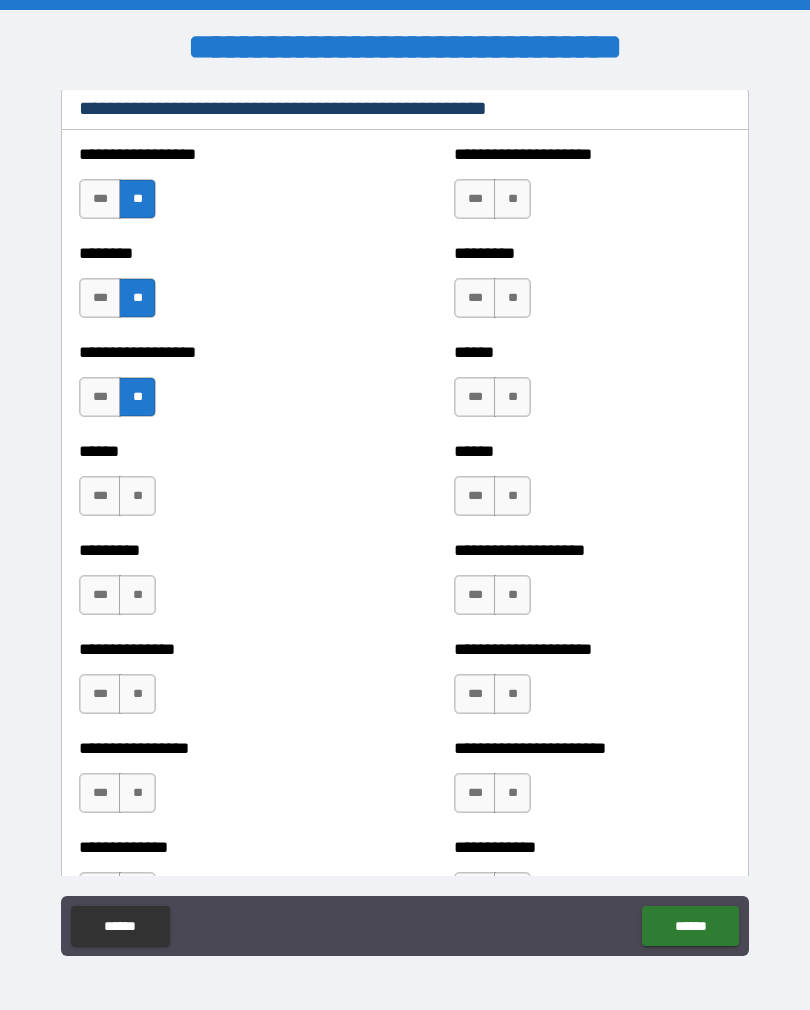 click on "**" at bounding box center (137, 496) 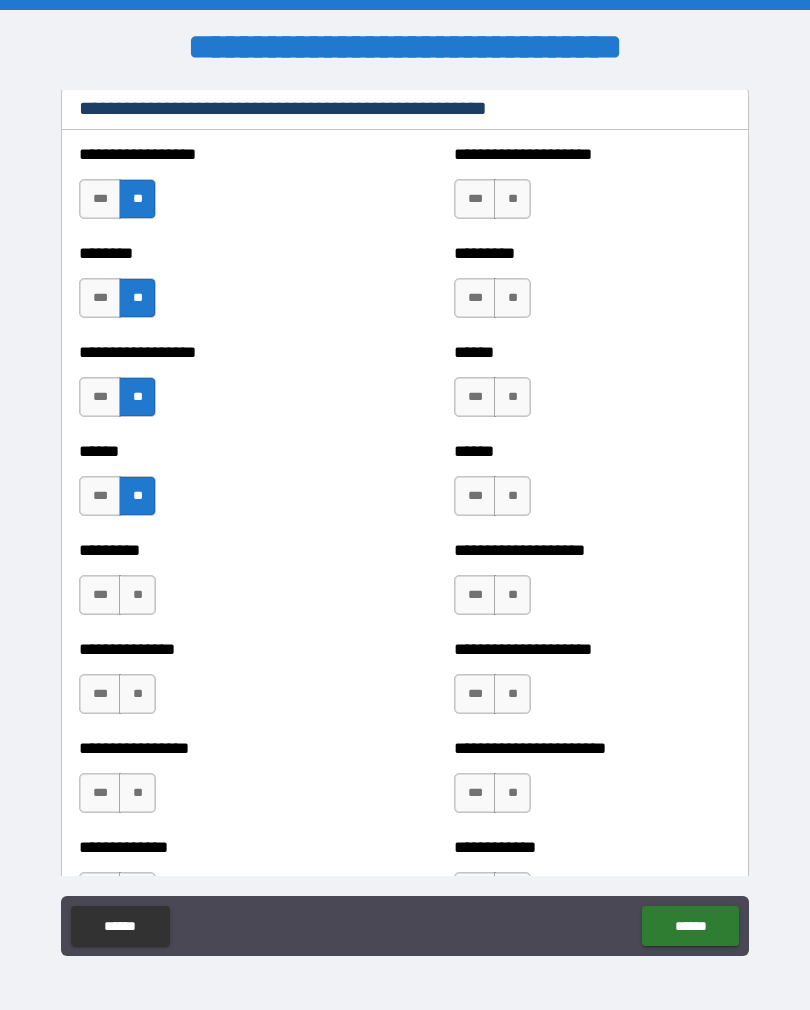click on "**" at bounding box center (137, 595) 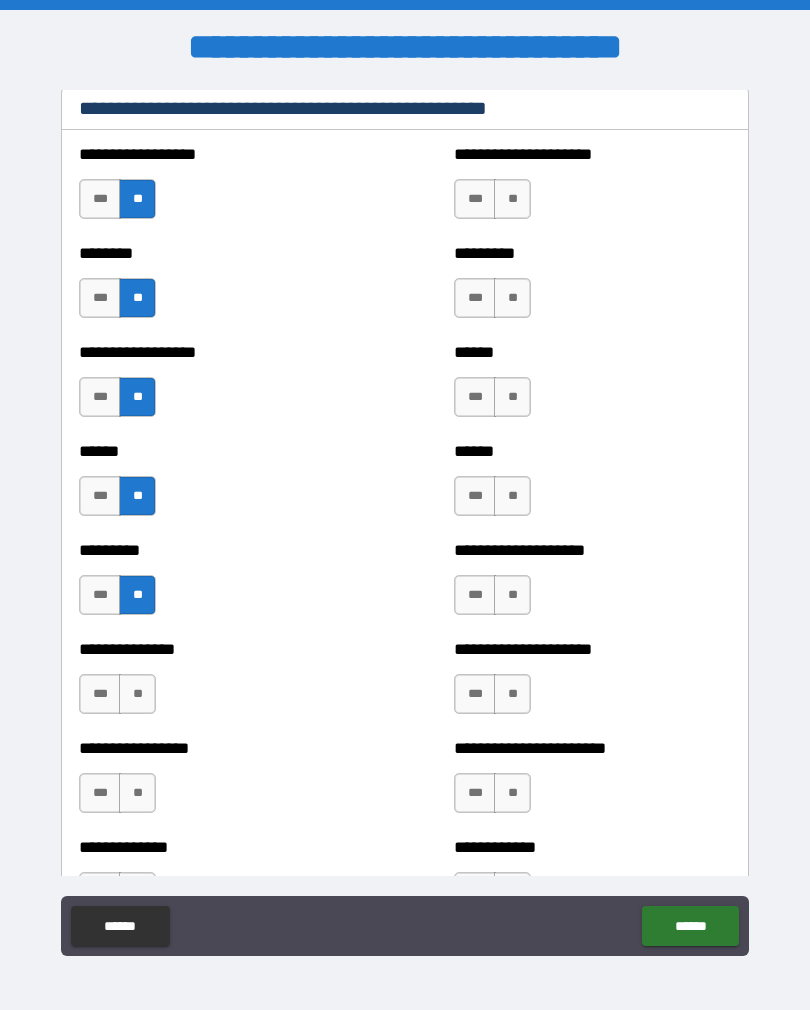 click on "**" at bounding box center [137, 694] 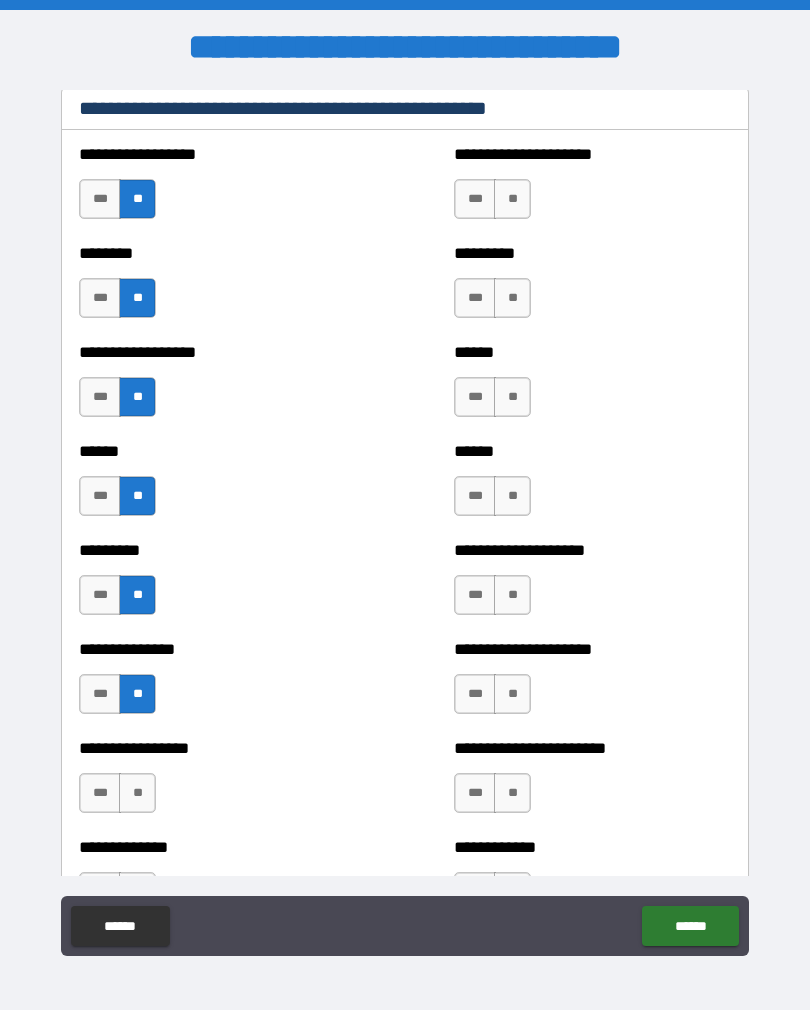 click on "**" at bounding box center [137, 793] 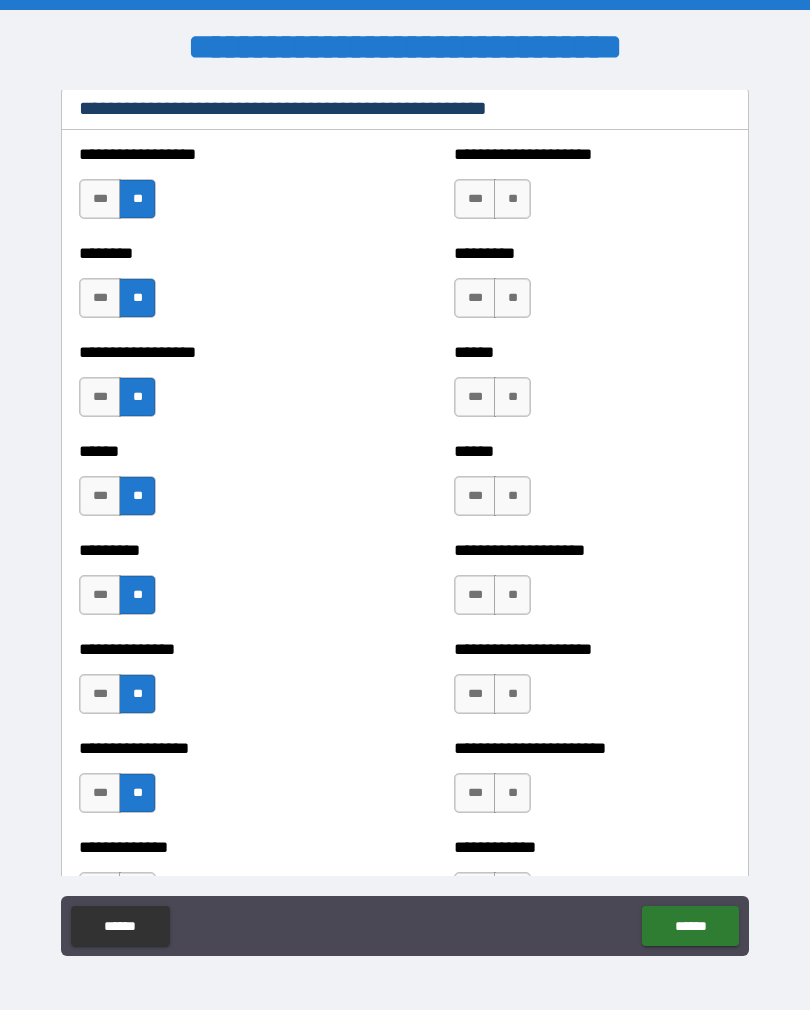 click on "**" at bounding box center [512, 199] 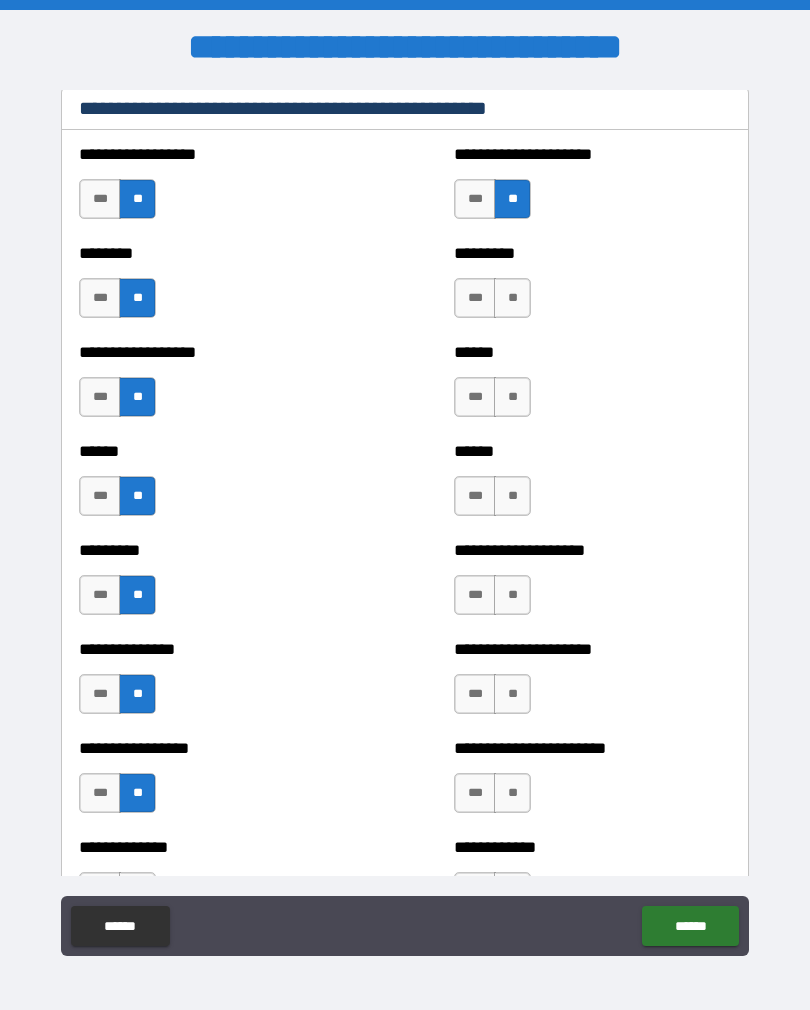 click on "**" at bounding box center (512, 298) 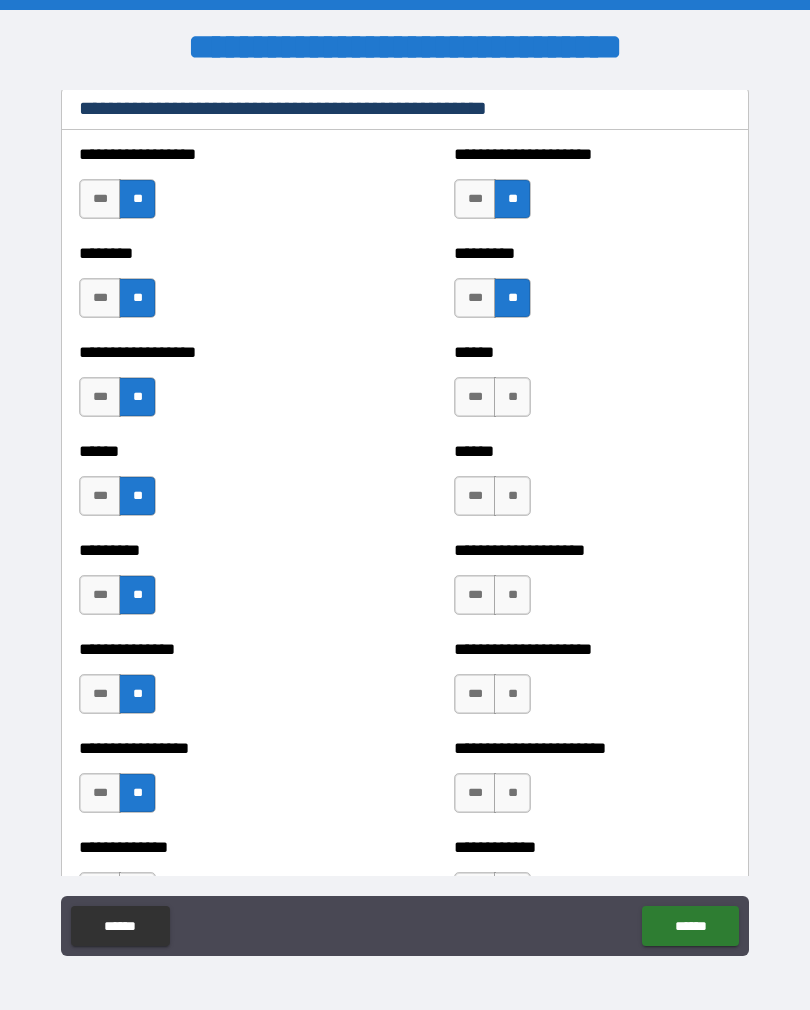 click on "**" at bounding box center (512, 397) 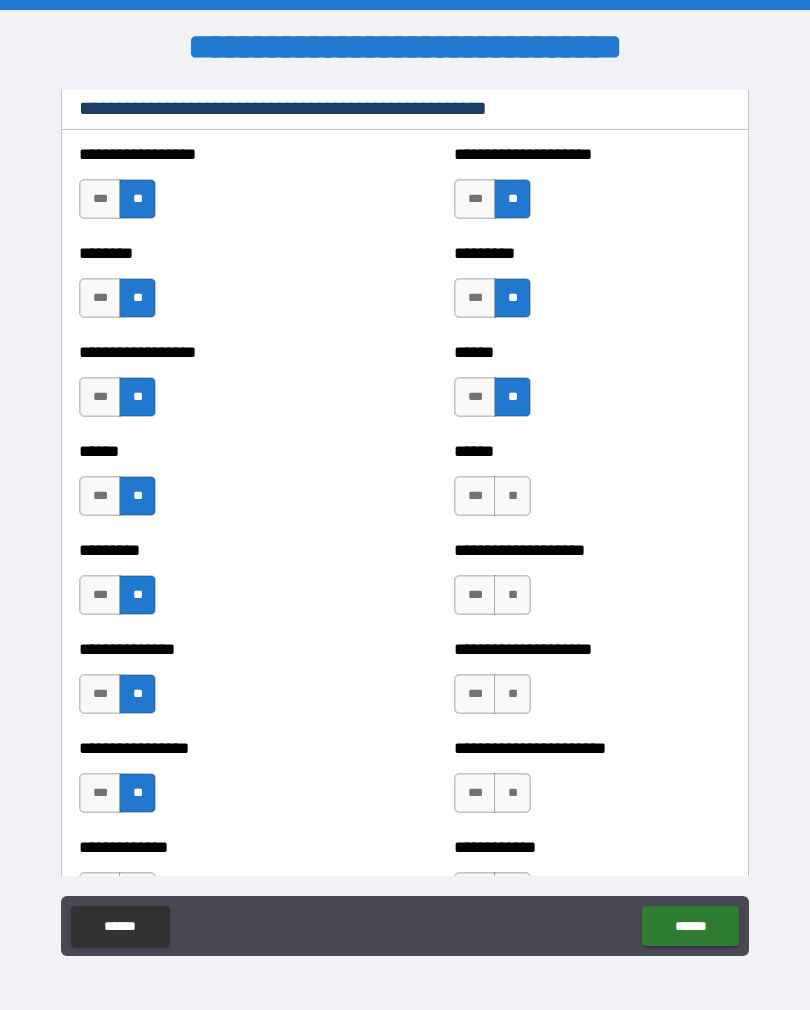 click on "**" at bounding box center (512, 496) 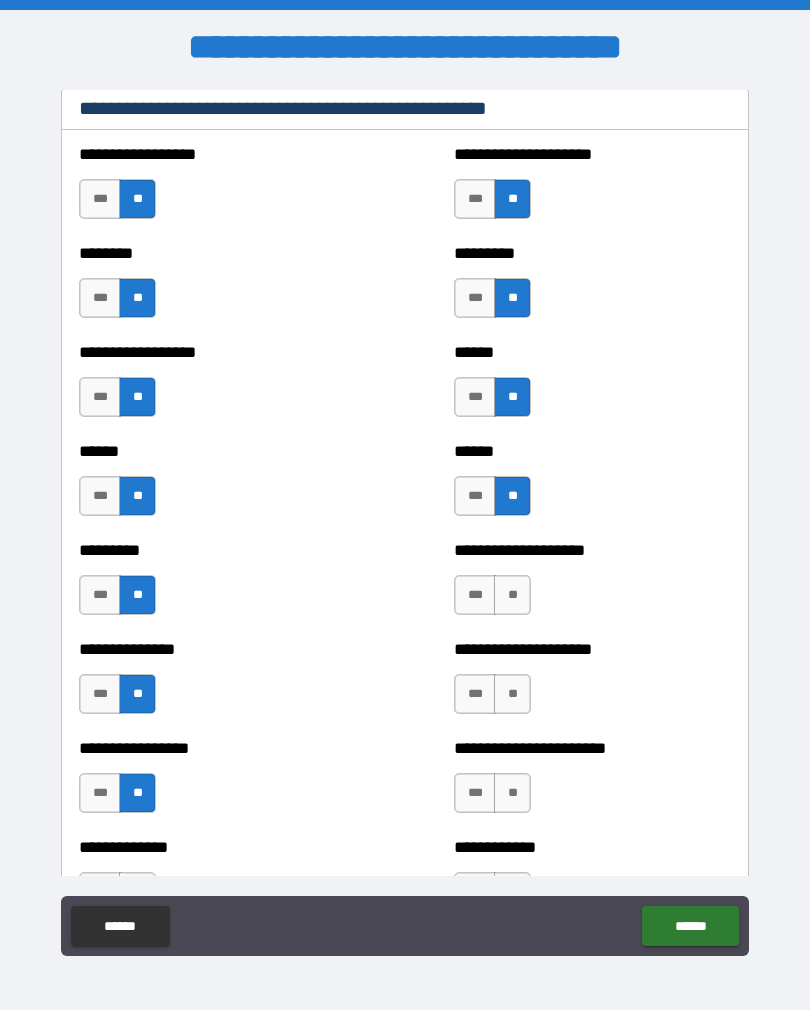 click on "**" at bounding box center (512, 595) 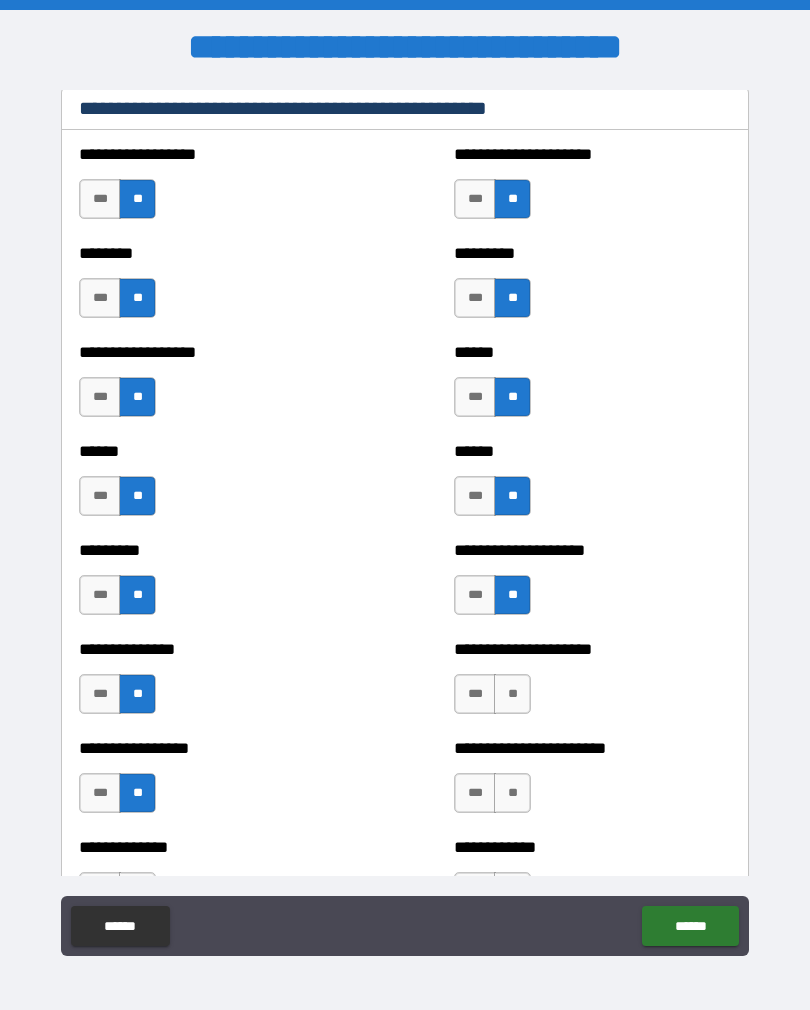 click on "**" at bounding box center (512, 694) 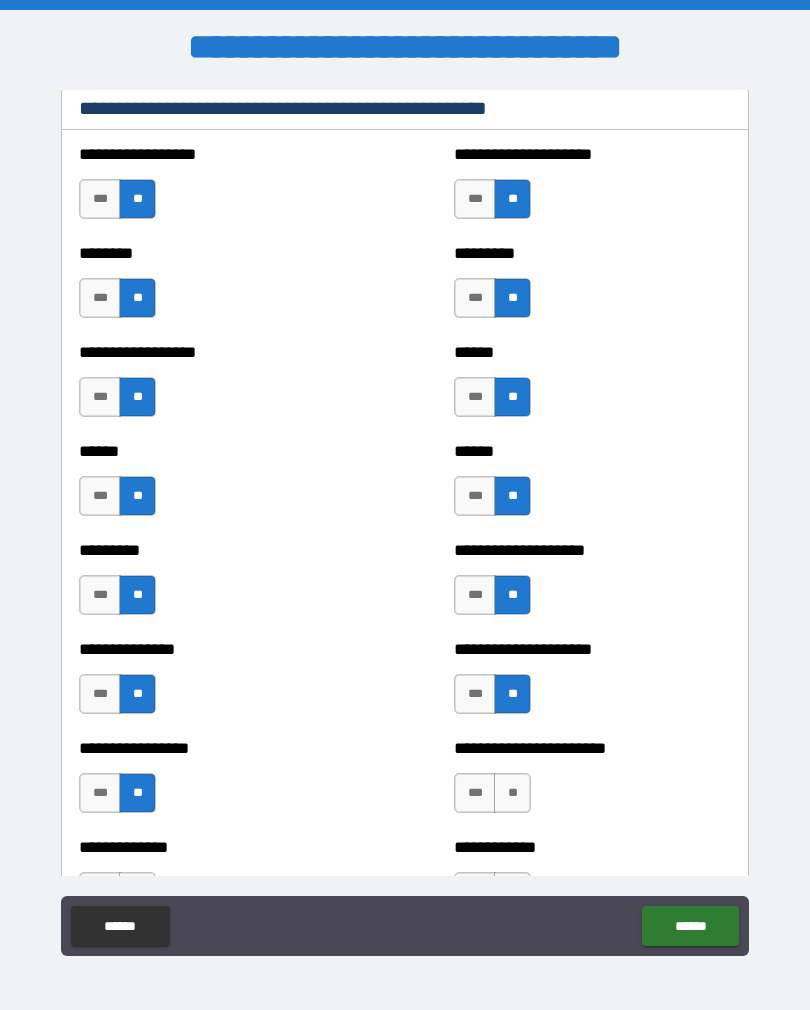 click on "**" at bounding box center (512, 793) 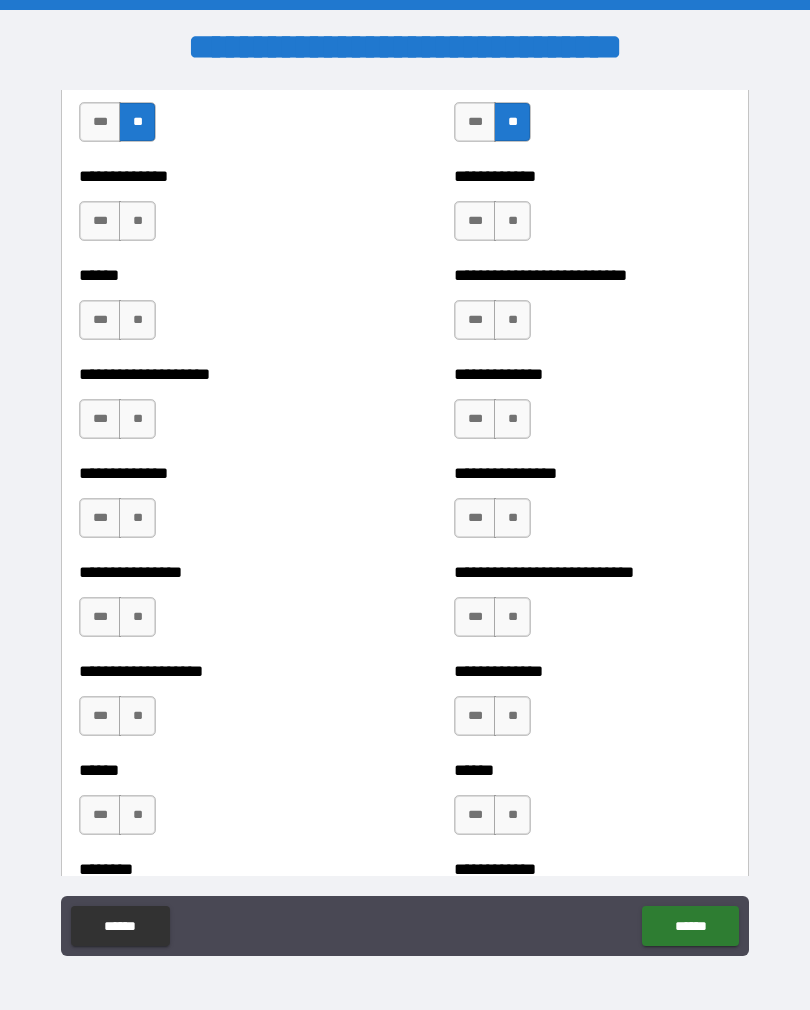 scroll, scrollTop: 3328, scrollLeft: 0, axis: vertical 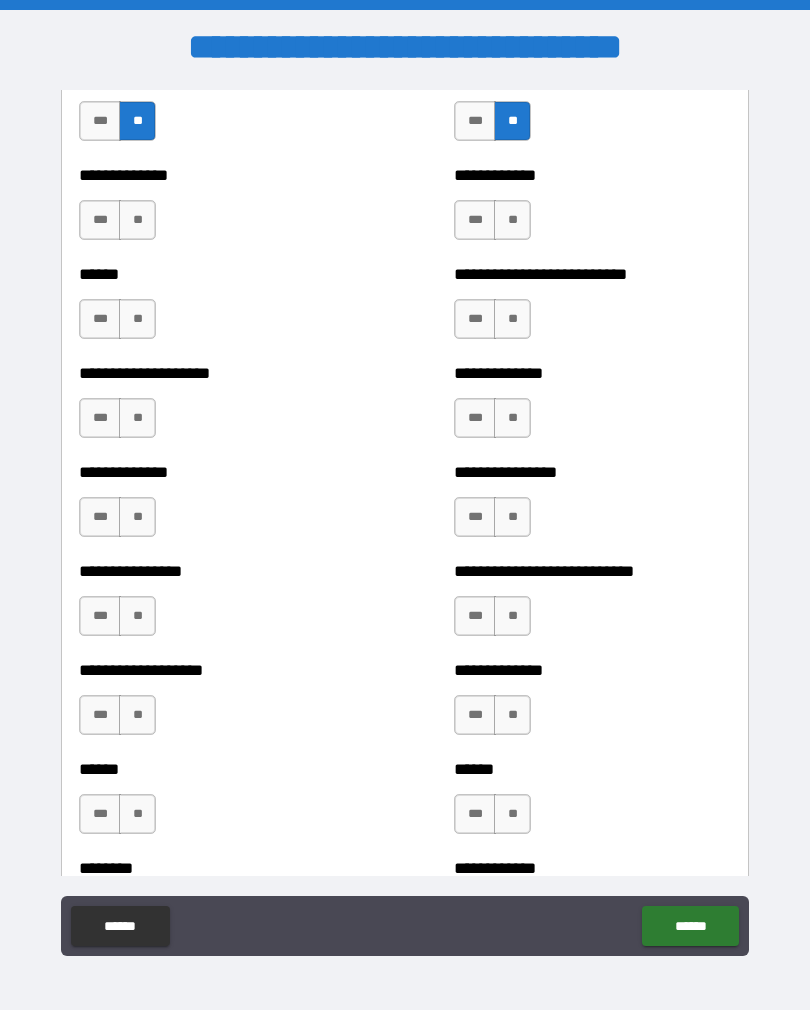 click on "**" at bounding box center (137, 220) 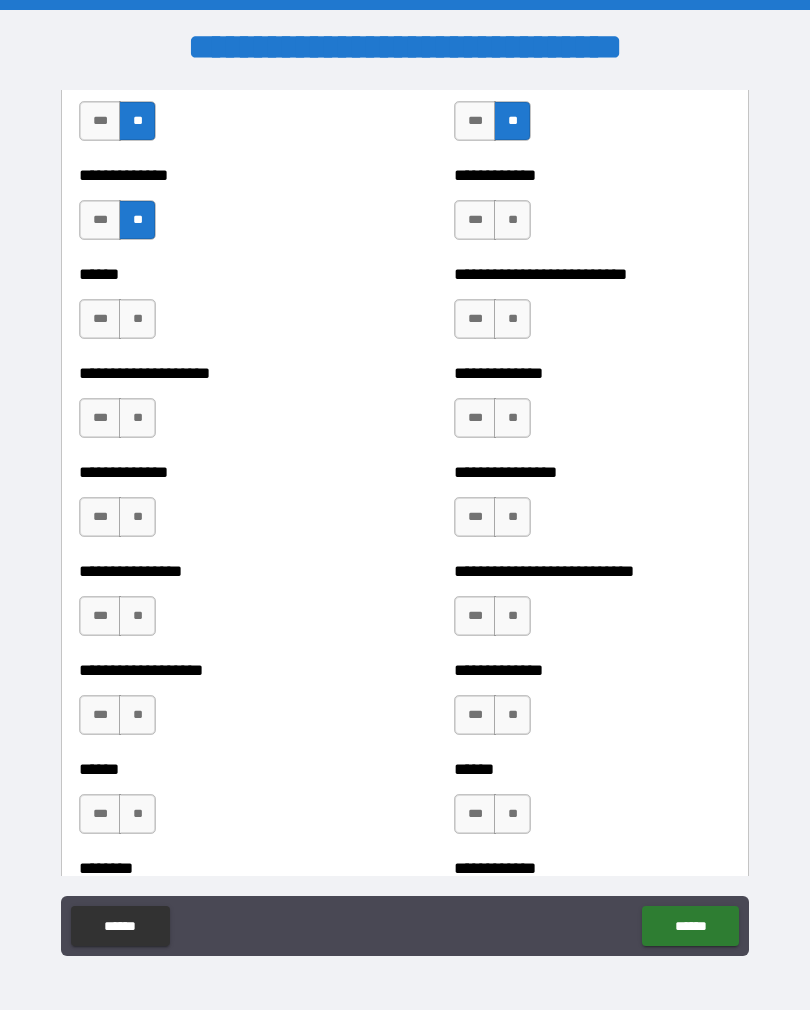 click on "**" at bounding box center (137, 319) 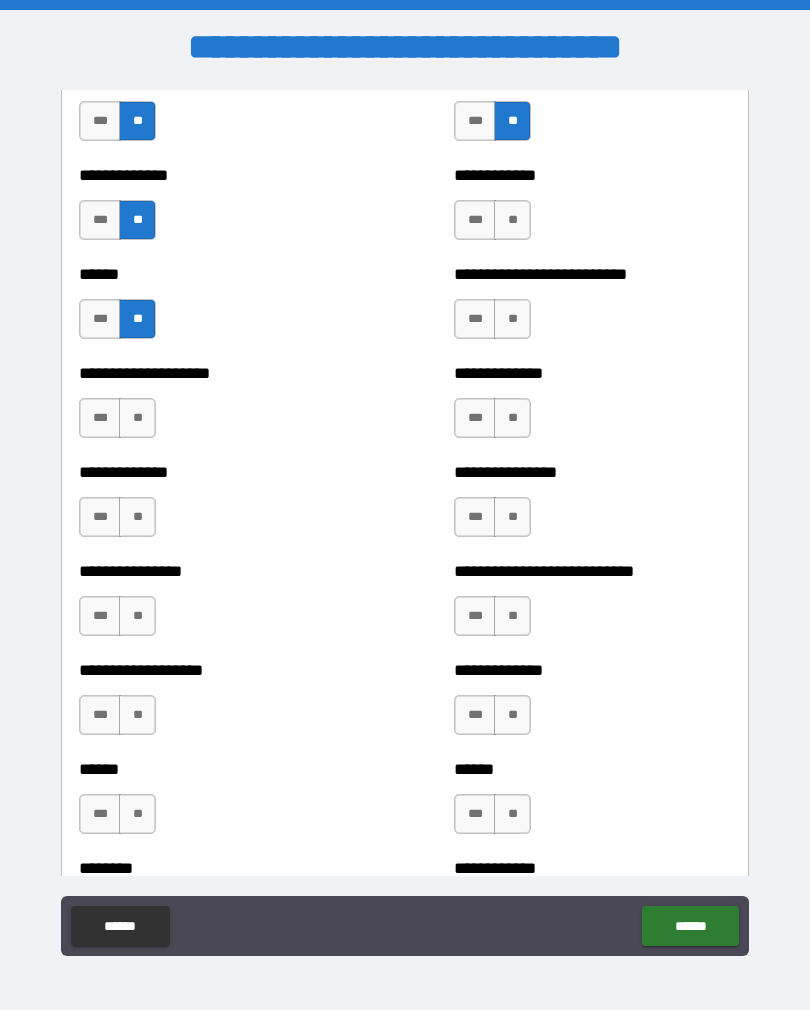 click on "**" at bounding box center (137, 418) 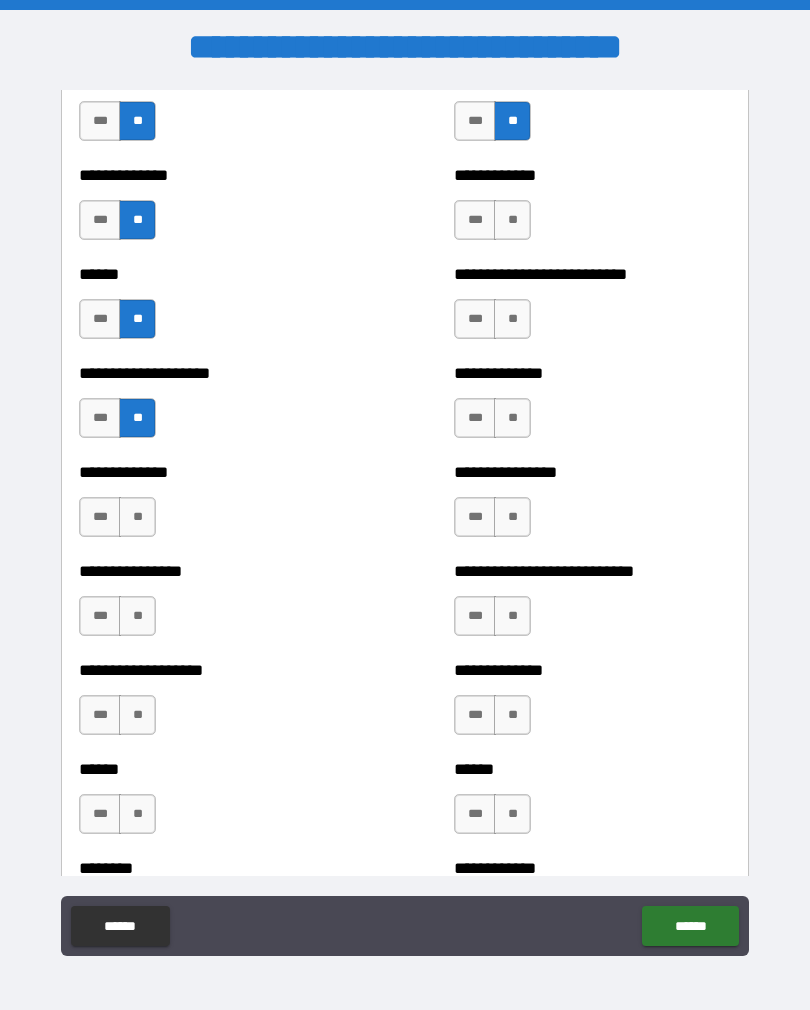 click on "**" at bounding box center [137, 517] 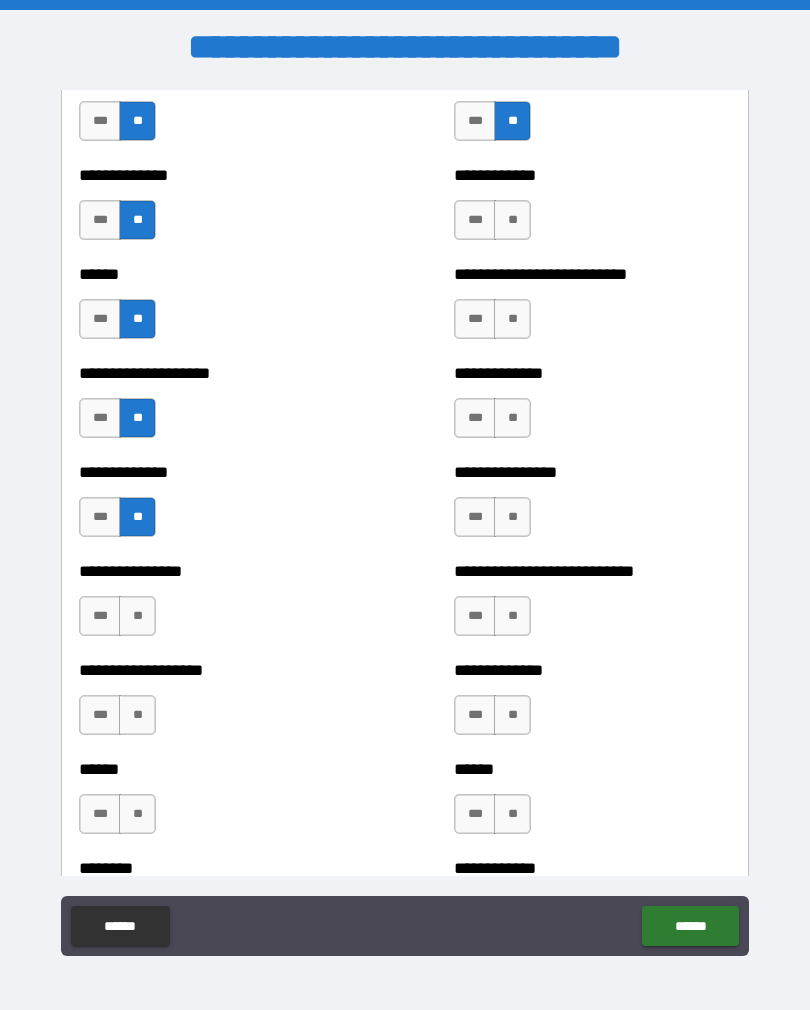 click on "**" at bounding box center (137, 616) 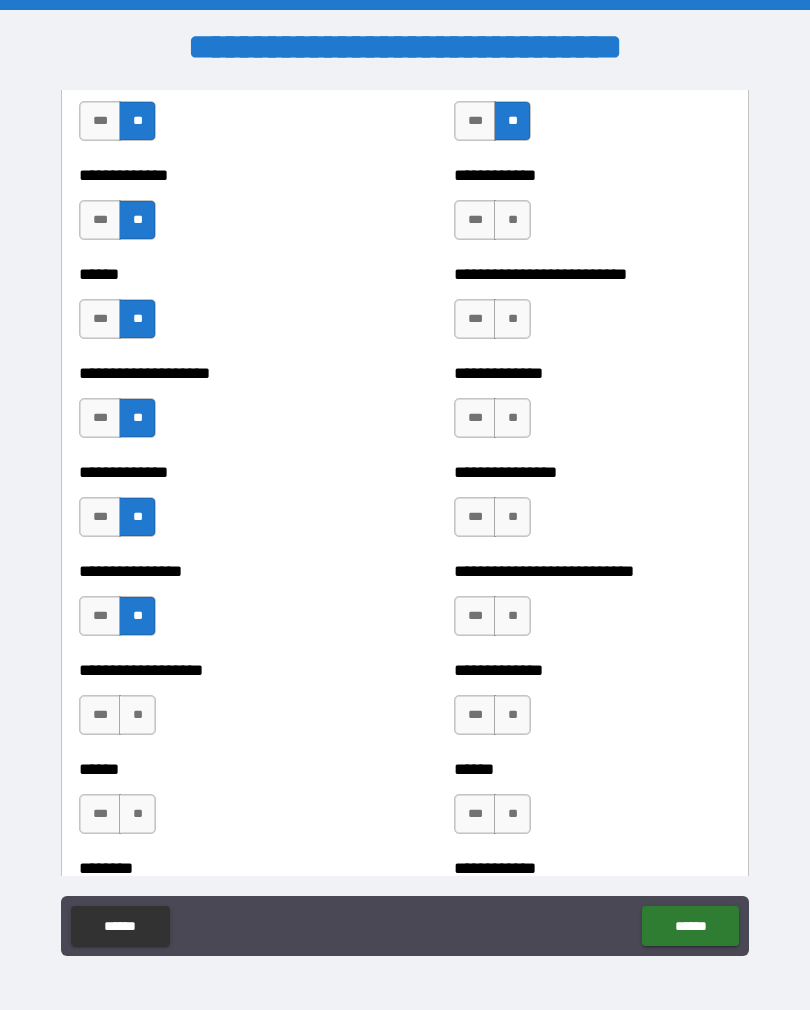 click on "***" at bounding box center (100, 715) 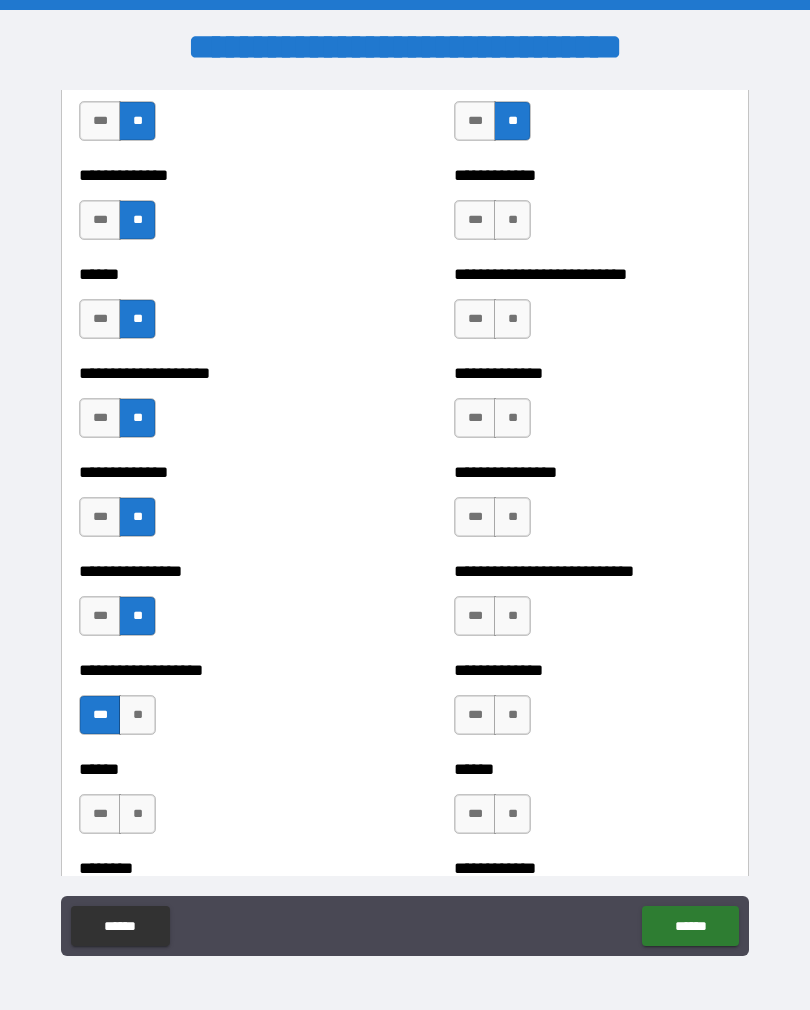 click on "**" at bounding box center [137, 814] 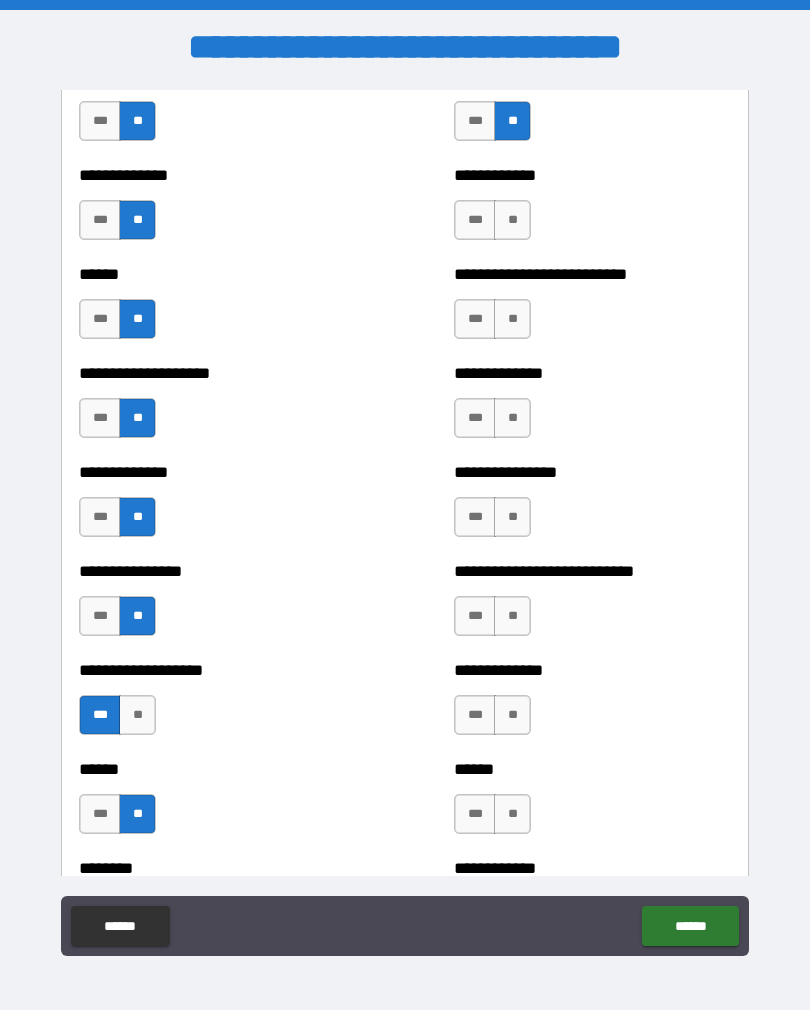 click on "**" at bounding box center (512, 220) 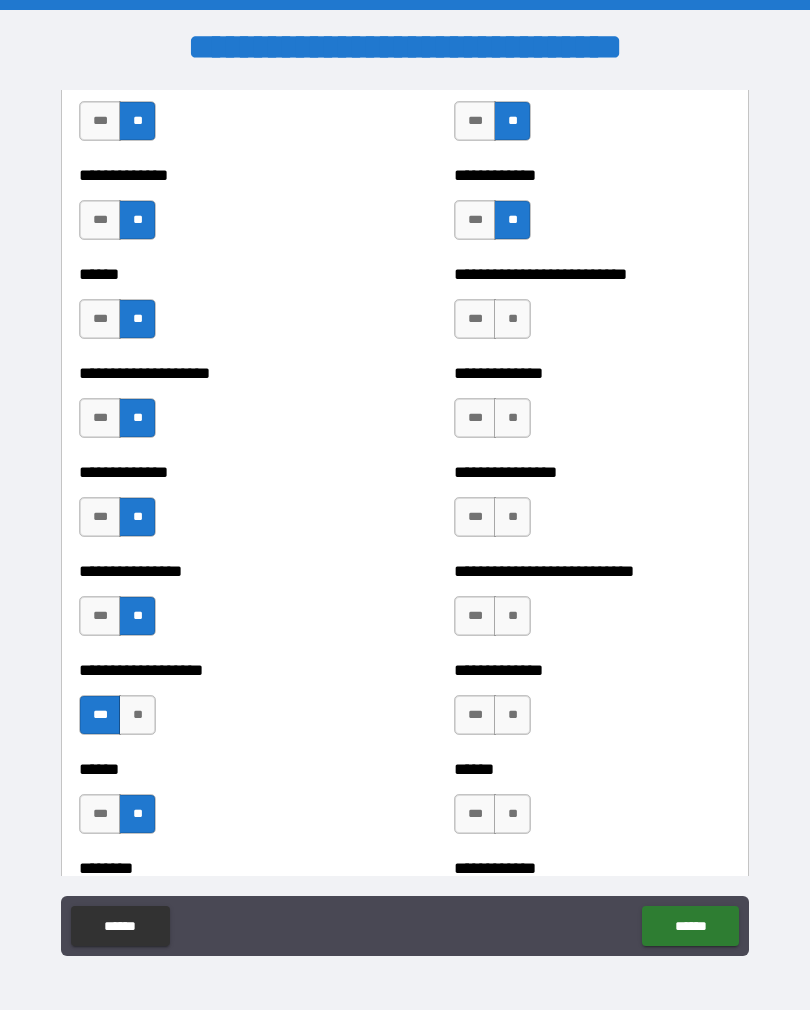click on "**" at bounding box center (512, 319) 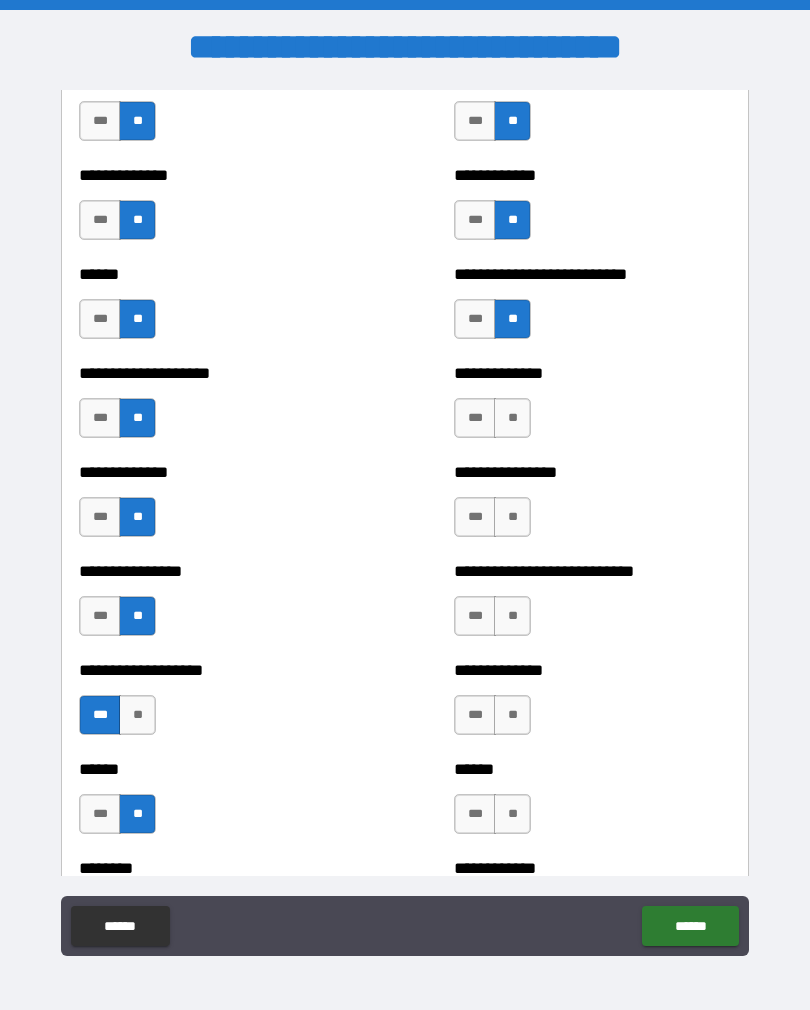 click on "**" at bounding box center (512, 418) 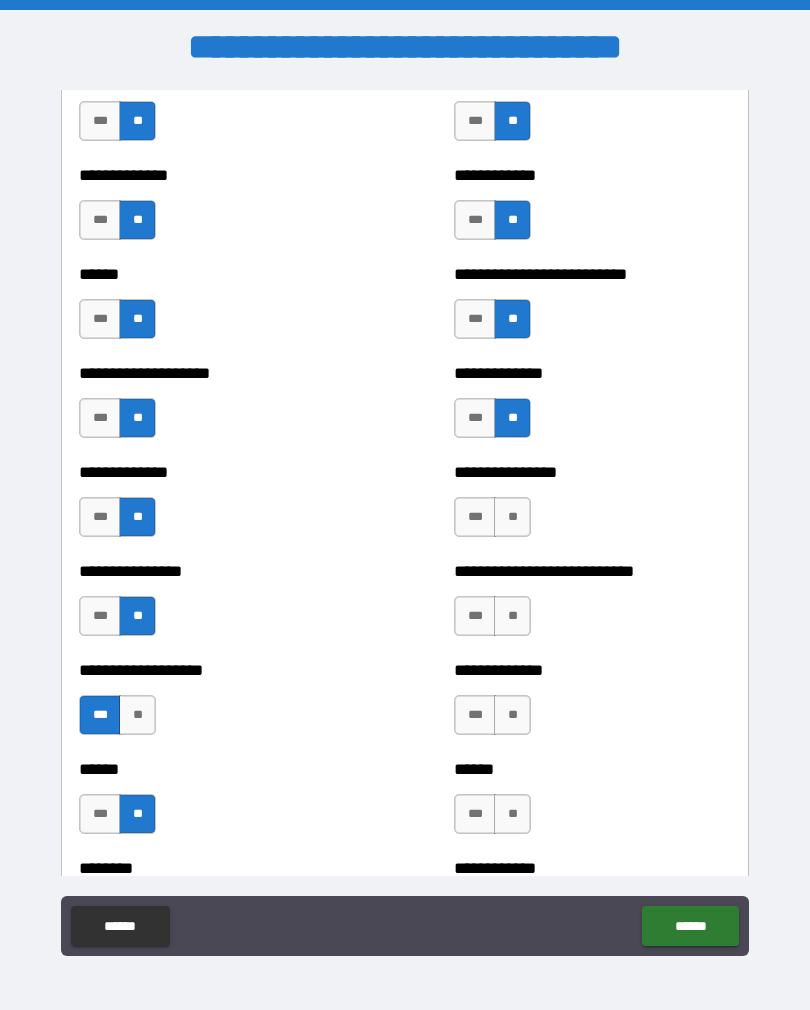 click on "**" at bounding box center [512, 517] 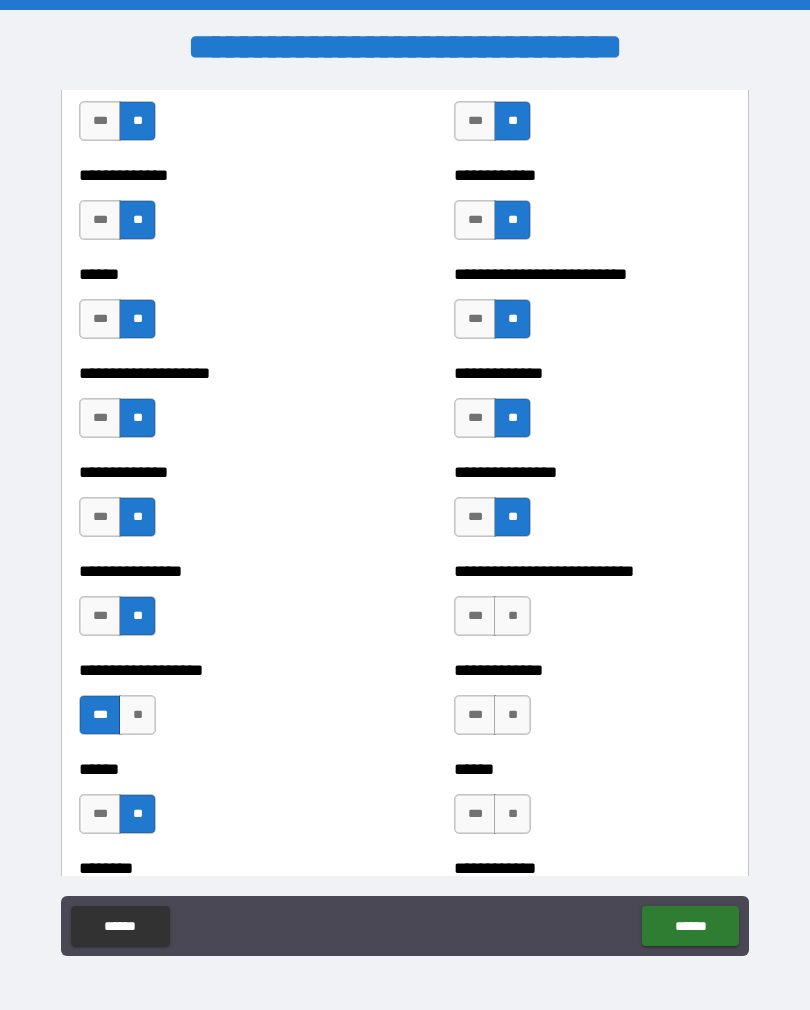 click on "**" at bounding box center (512, 616) 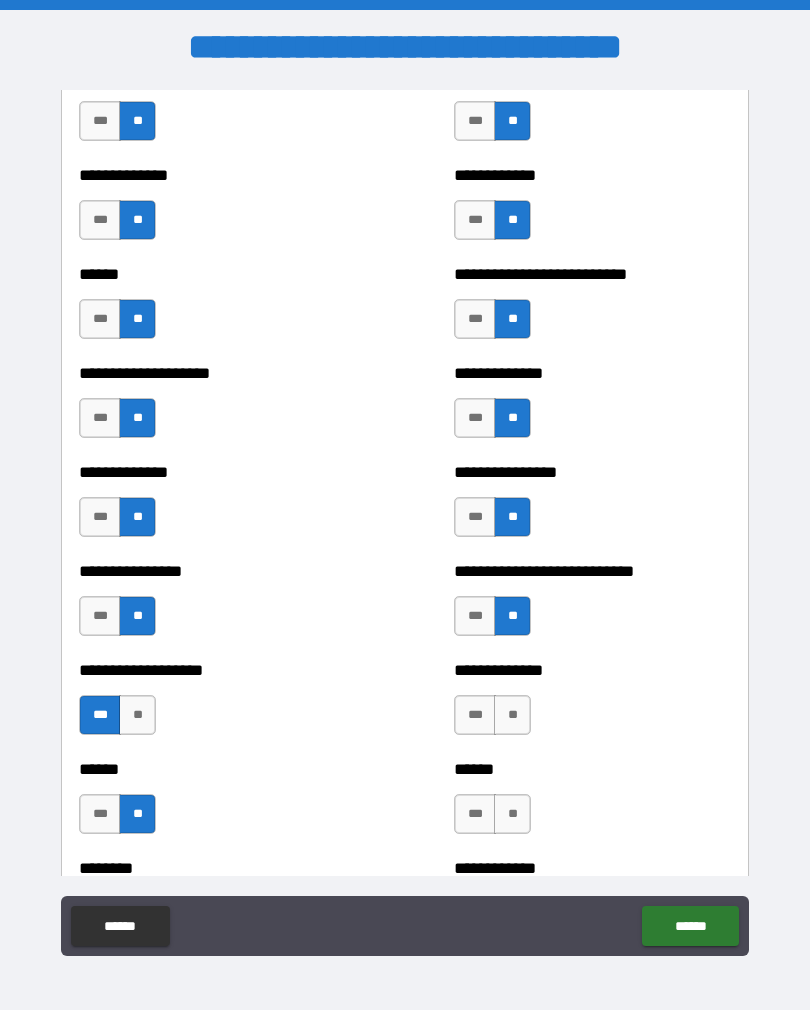 click on "**" at bounding box center [512, 715] 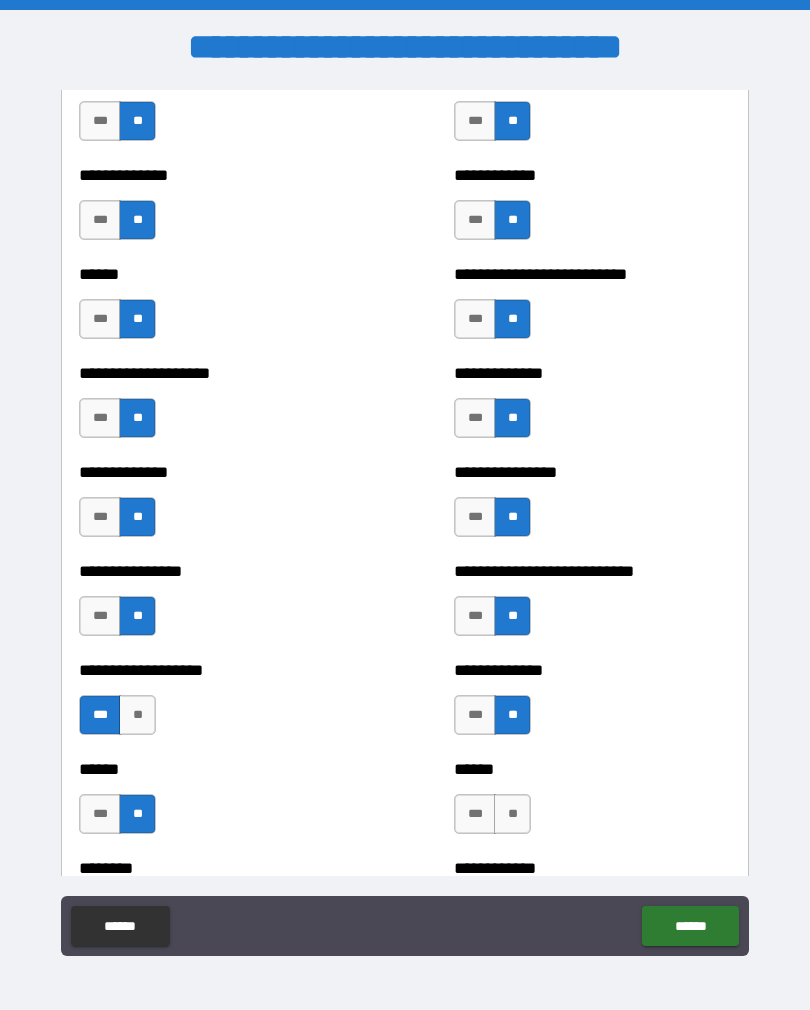 click on "**" at bounding box center (512, 814) 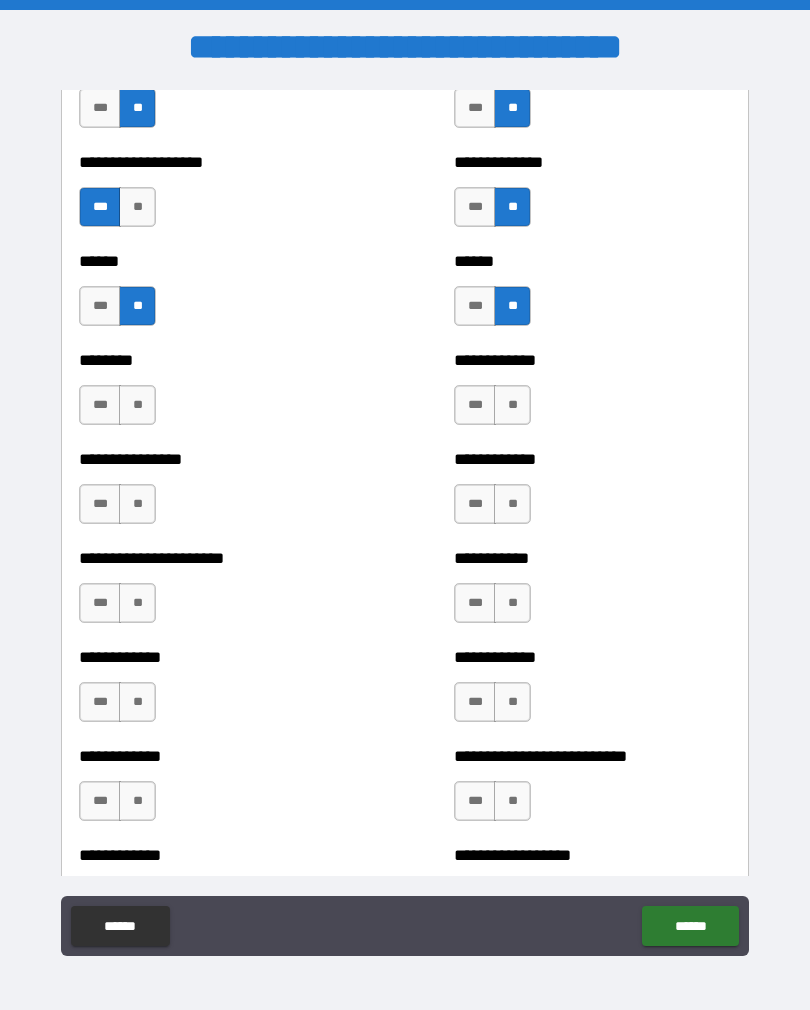 scroll, scrollTop: 3834, scrollLeft: 0, axis: vertical 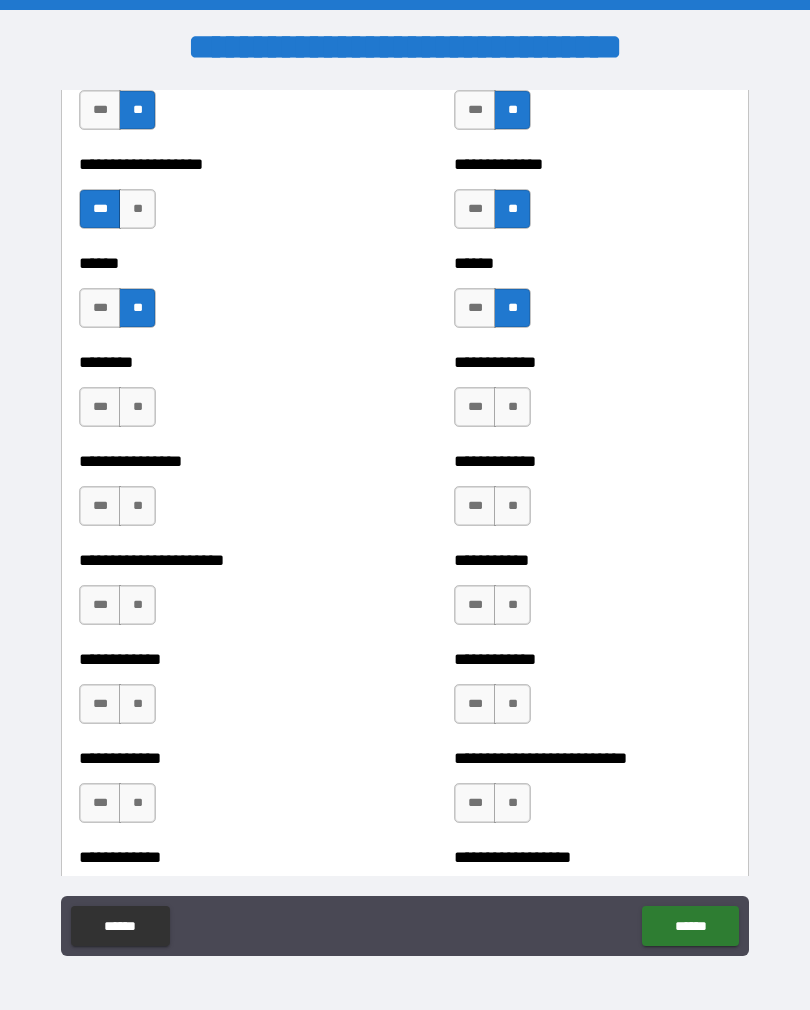 click on "**" at bounding box center (137, 209) 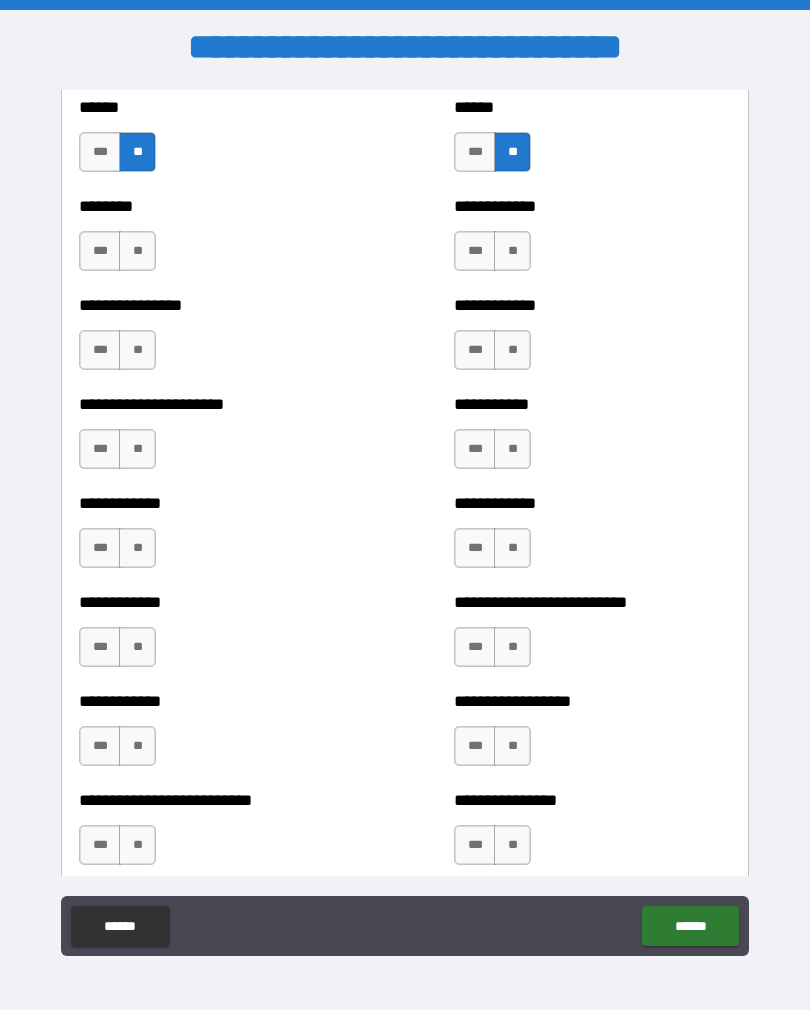 scroll, scrollTop: 4092, scrollLeft: 0, axis: vertical 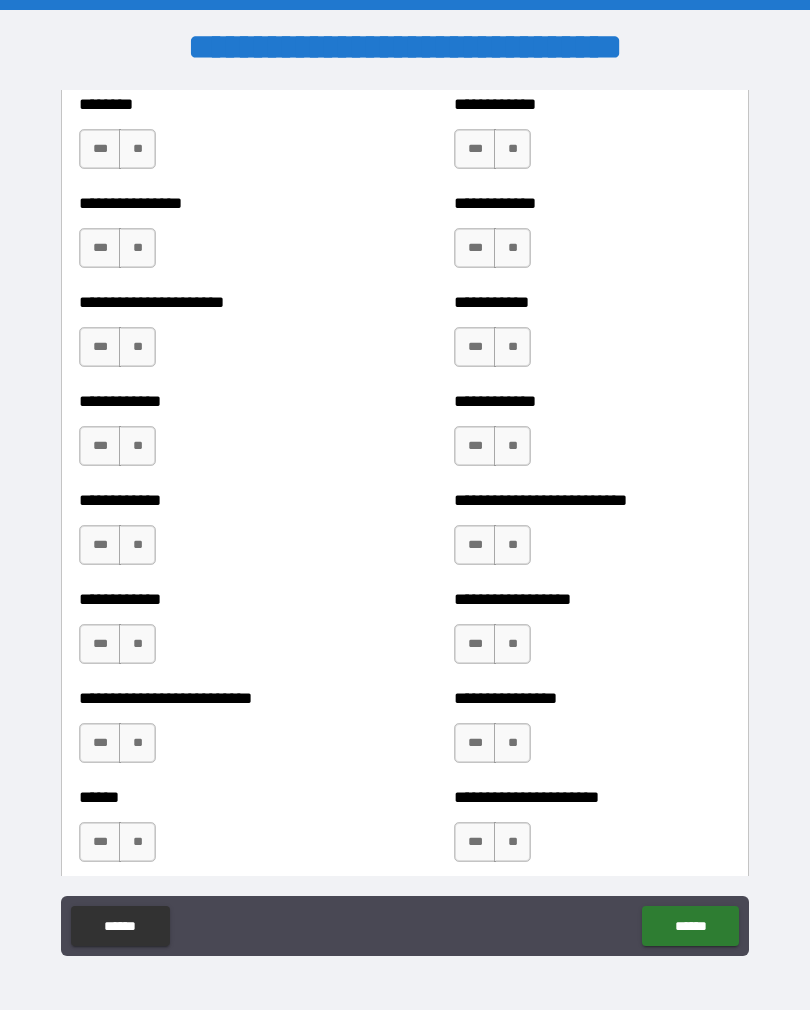 click on "**" at bounding box center (137, 149) 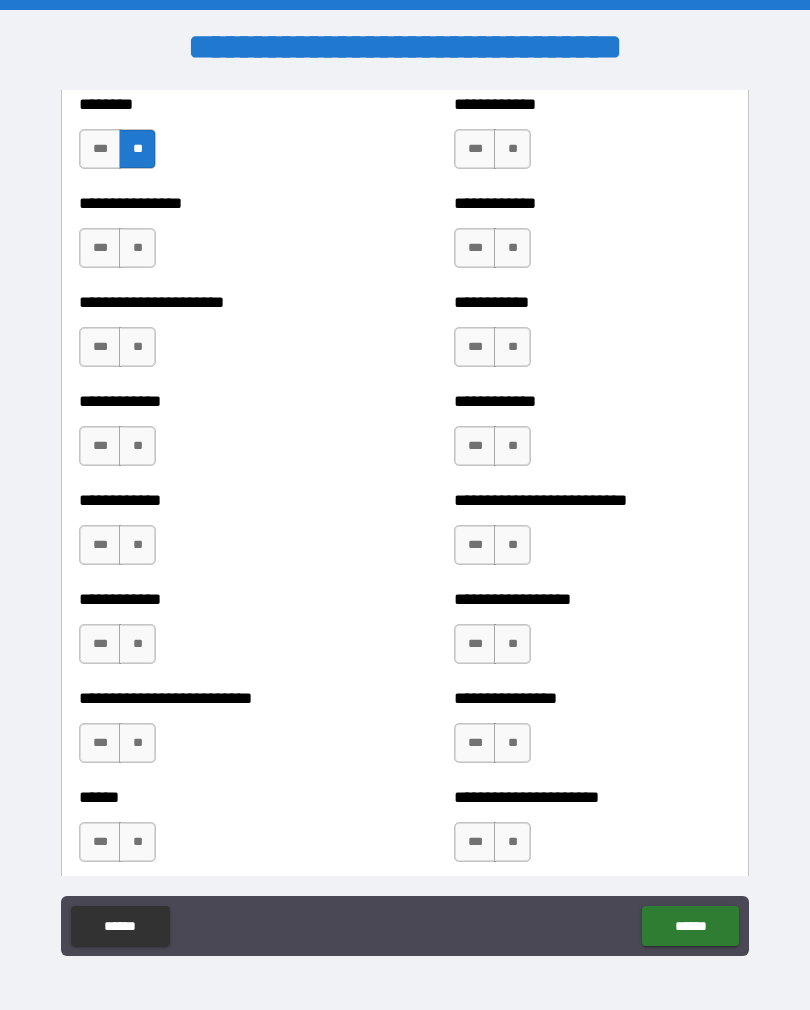 click on "**" at bounding box center [137, 248] 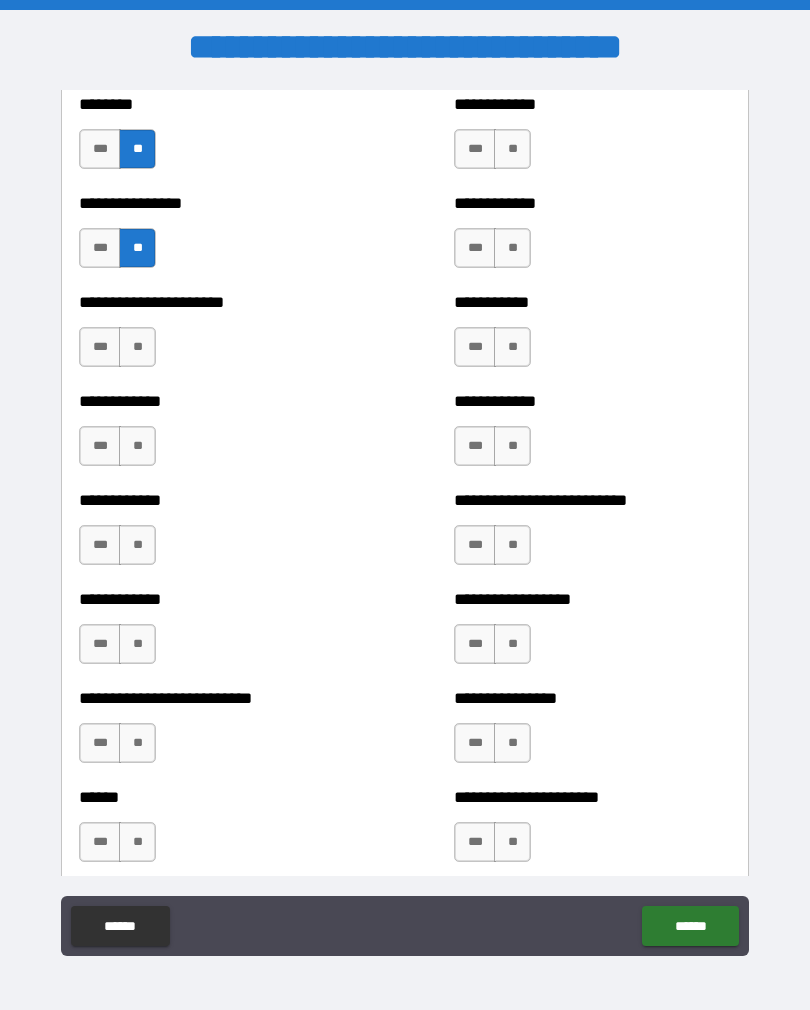 click on "**" at bounding box center (137, 347) 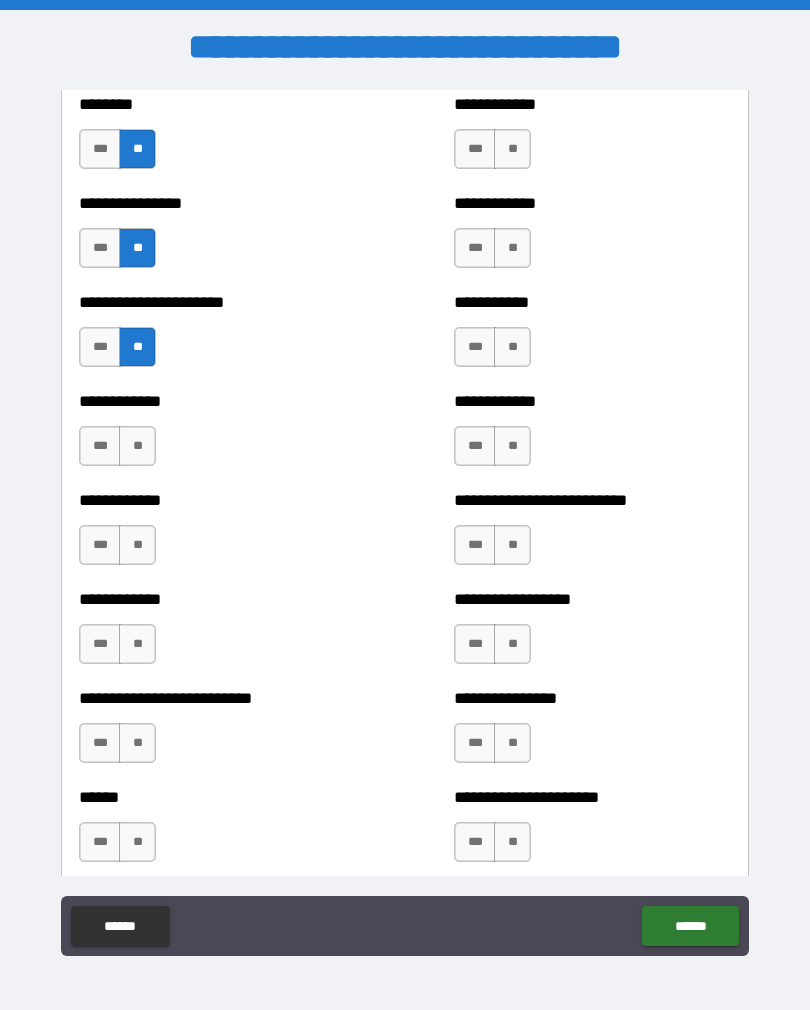 click on "**" at bounding box center [137, 446] 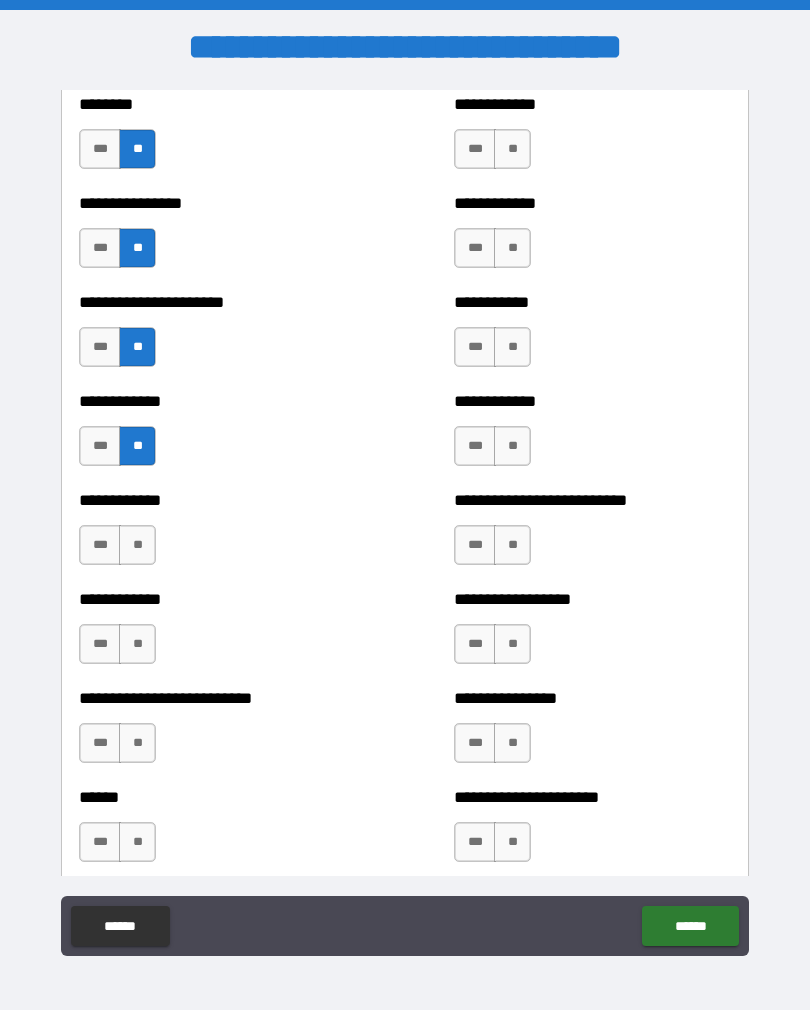 click on "**" at bounding box center [137, 545] 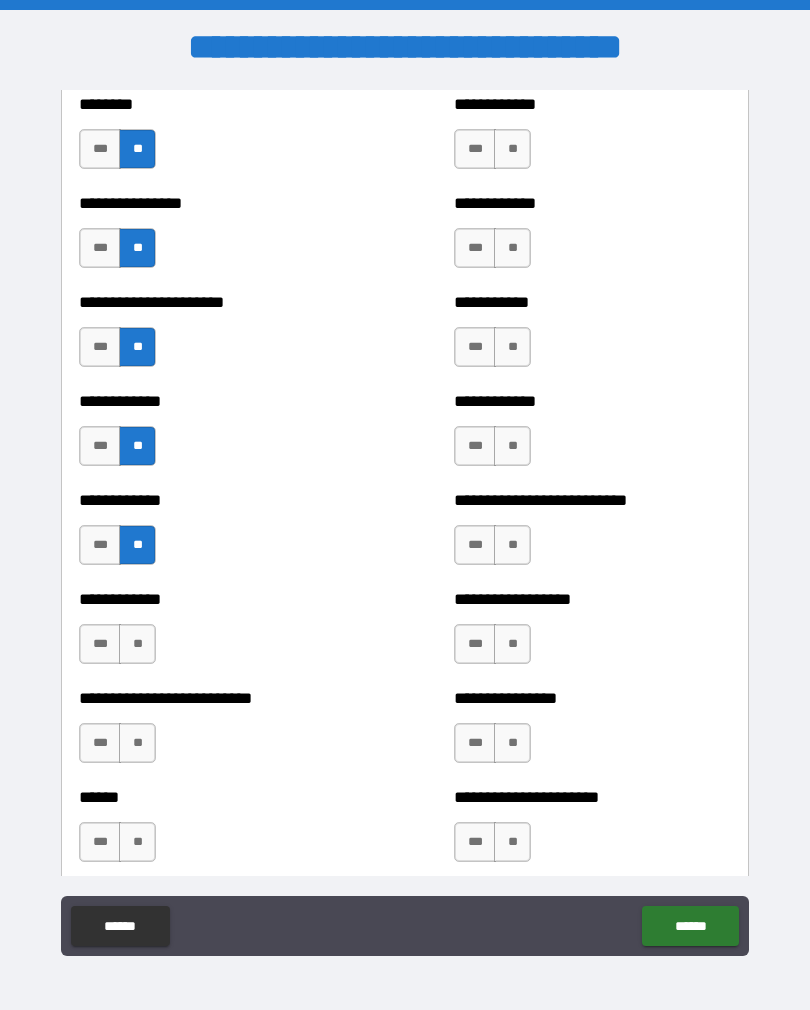 click on "**" at bounding box center (137, 644) 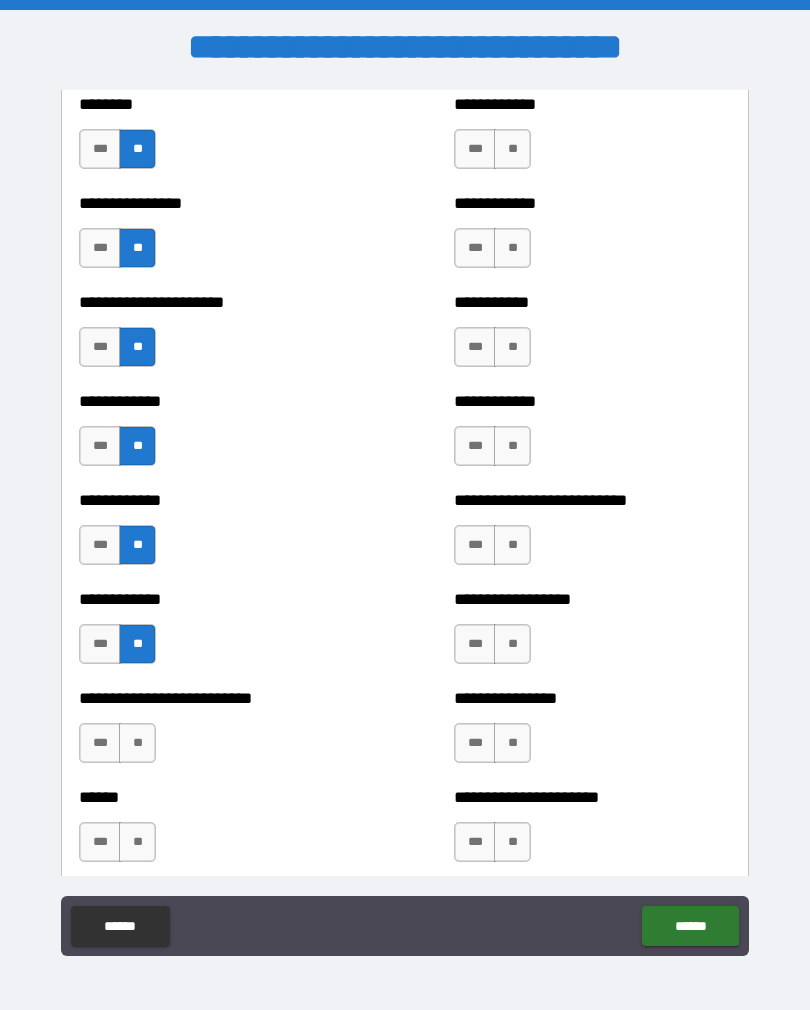 click on "**" at bounding box center (137, 743) 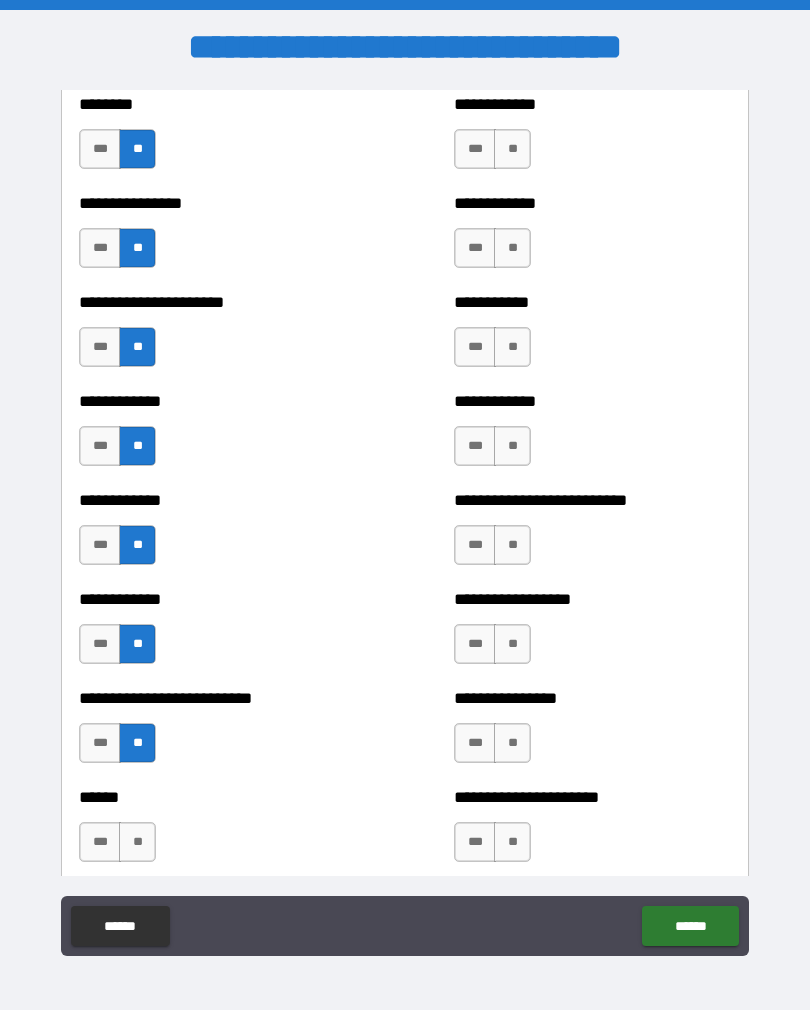click on "**" at bounding box center (137, 842) 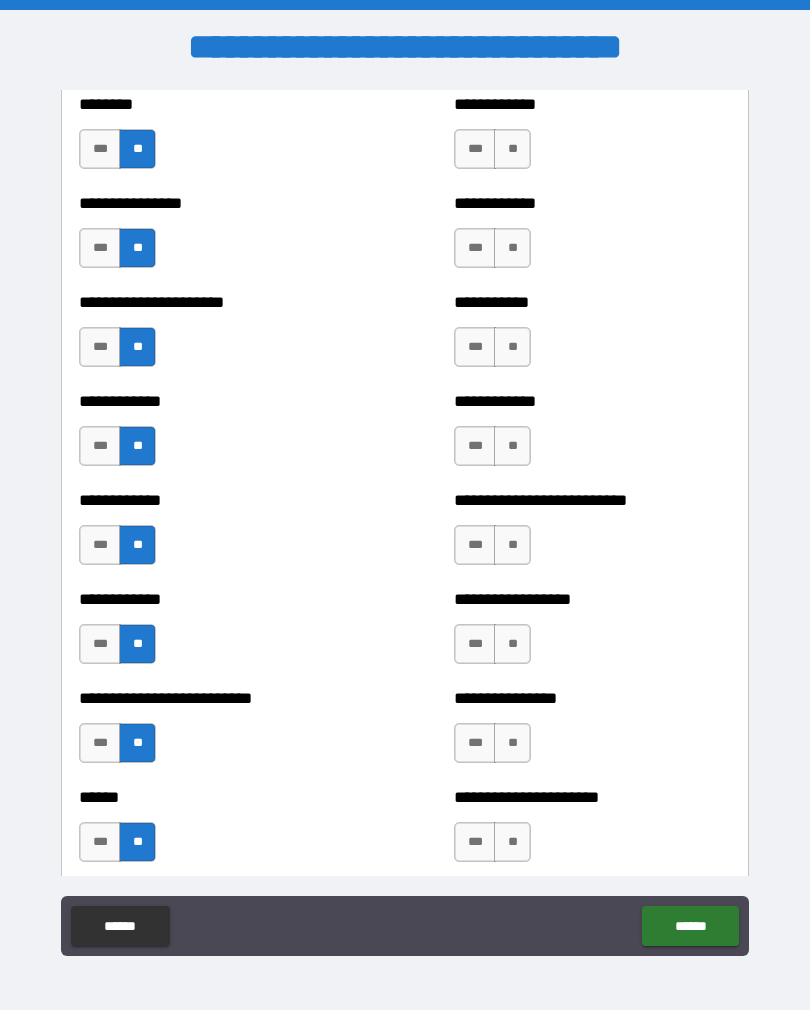 click on "**" at bounding box center (512, 842) 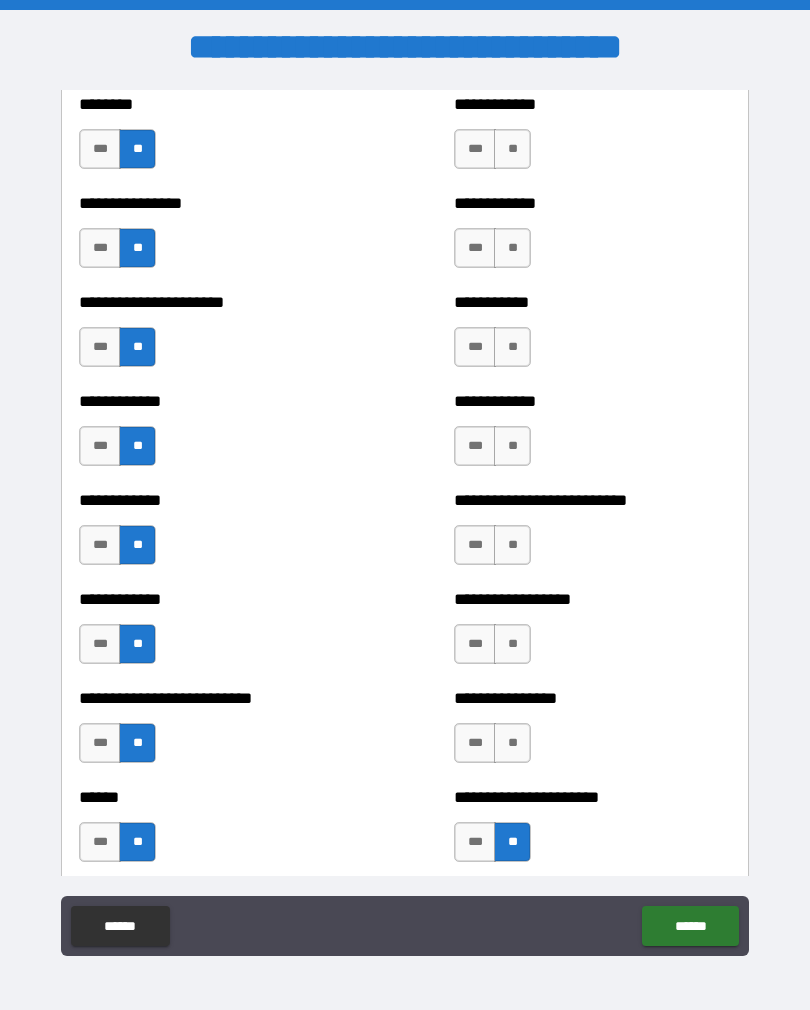 click on "**" at bounding box center [512, 743] 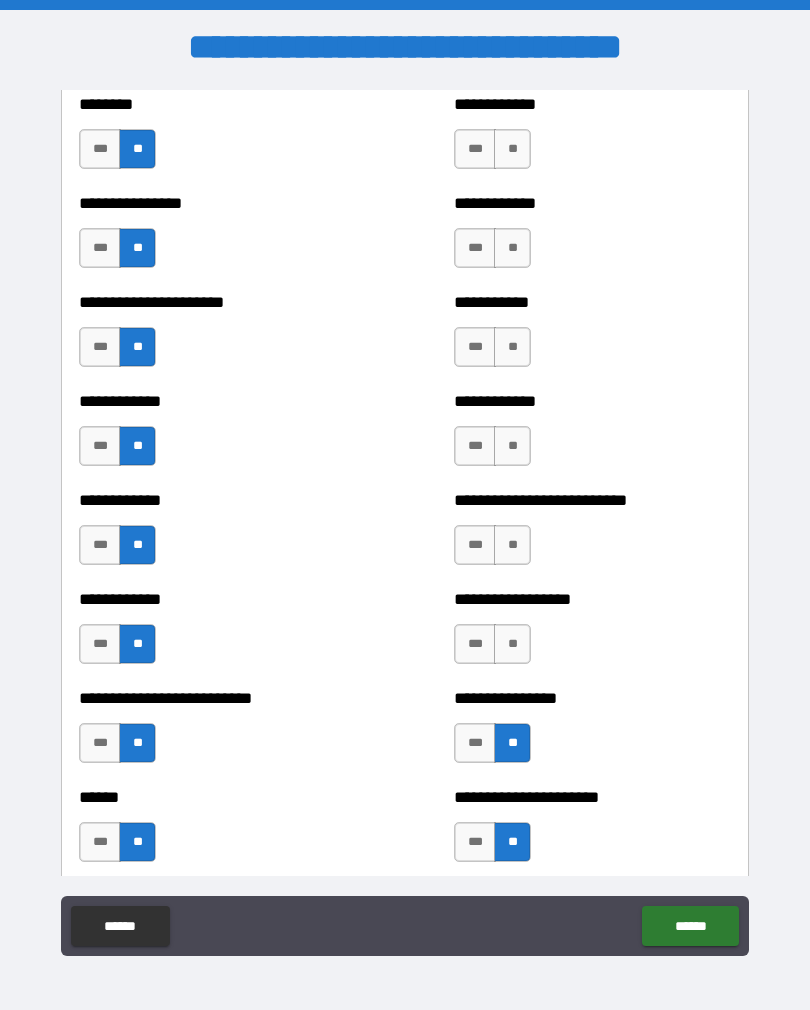 click on "**" at bounding box center [512, 644] 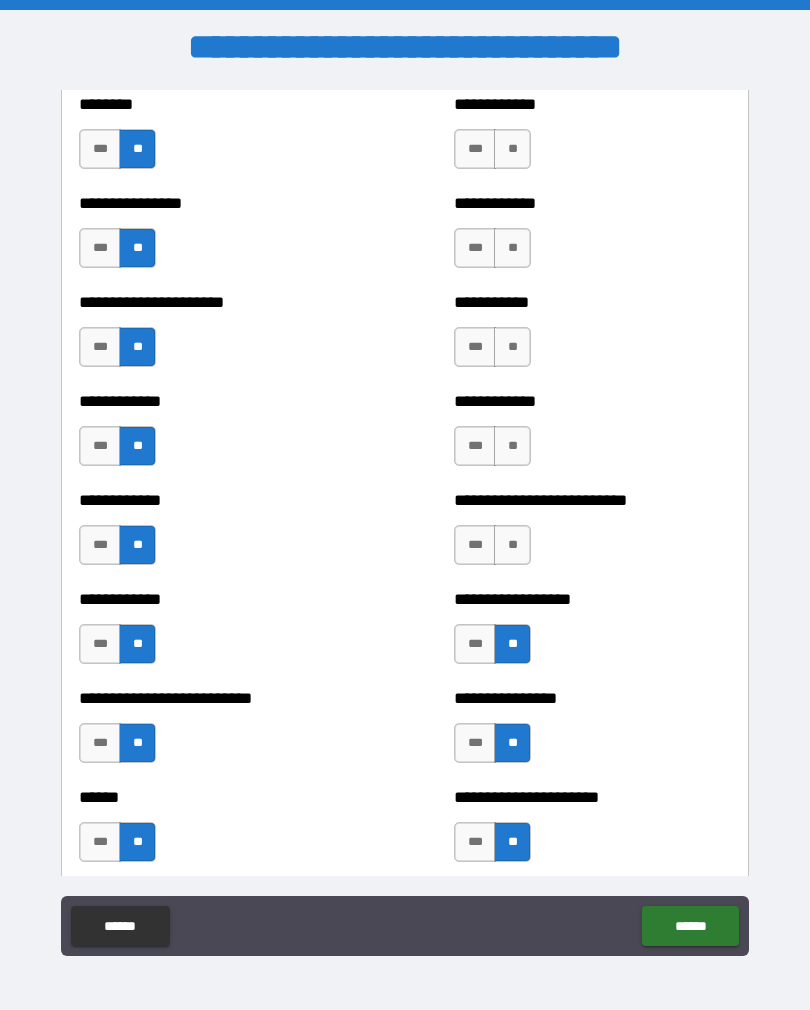 click on "**********" at bounding box center [592, 535] 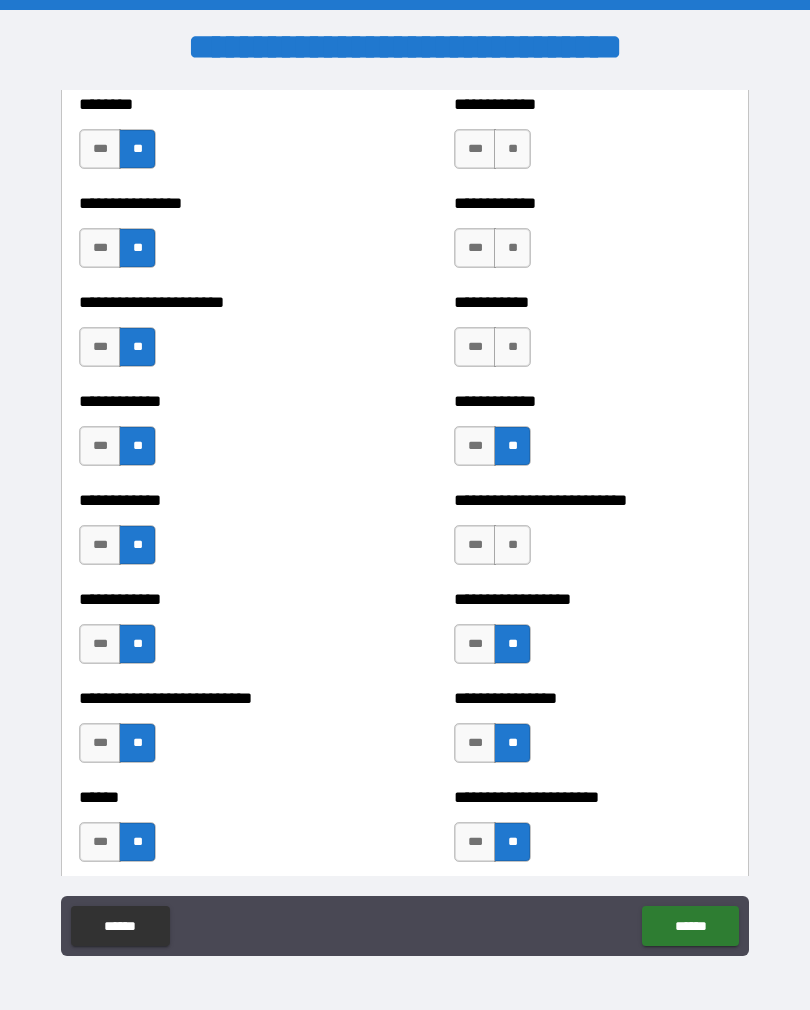 click on "**" at bounding box center [512, 347] 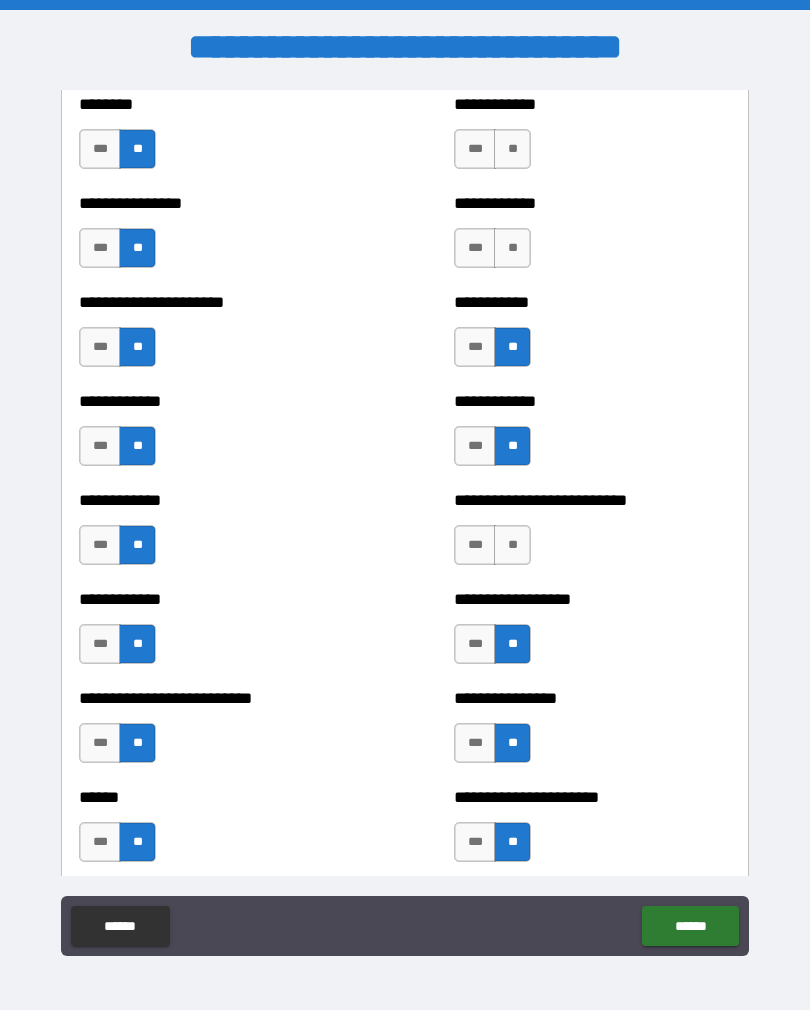 click on "**" at bounding box center (512, 248) 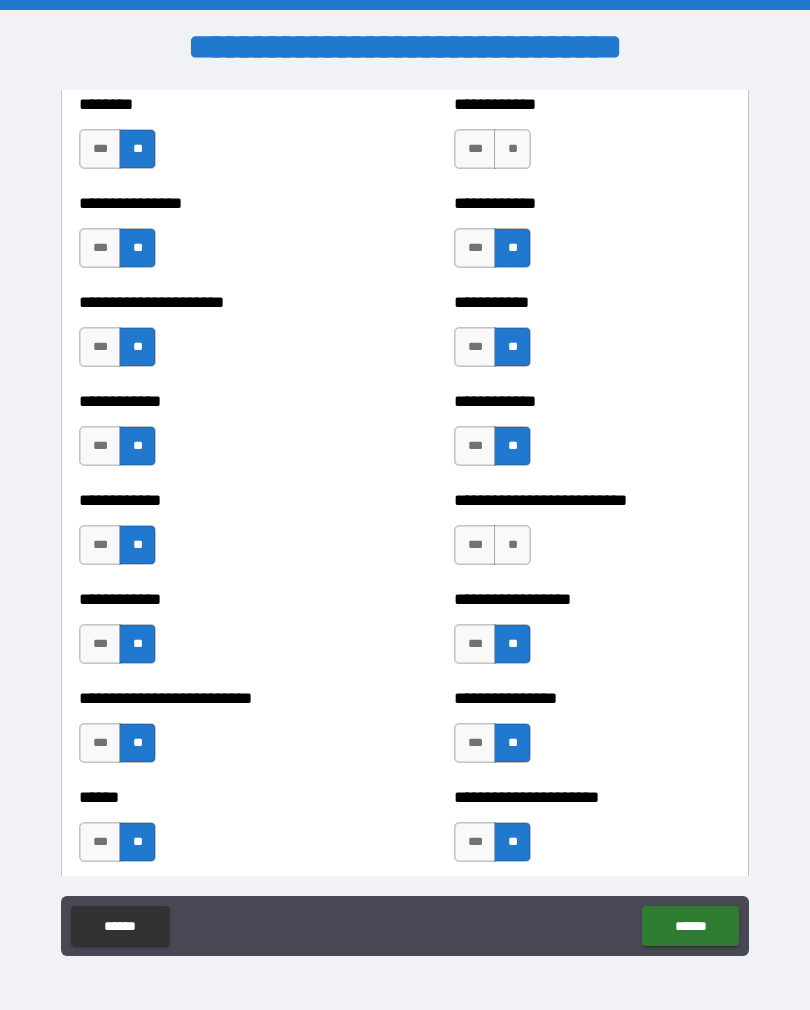 click on "**" at bounding box center (512, 149) 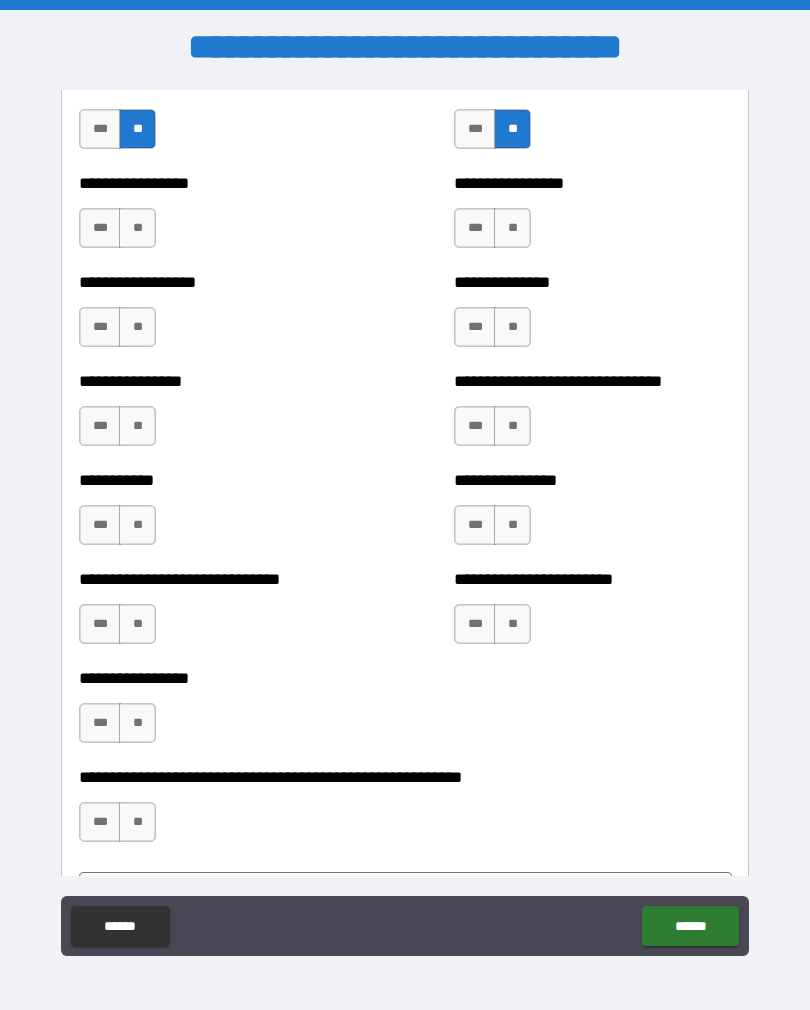scroll, scrollTop: 4808, scrollLeft: 0, axis: vertical 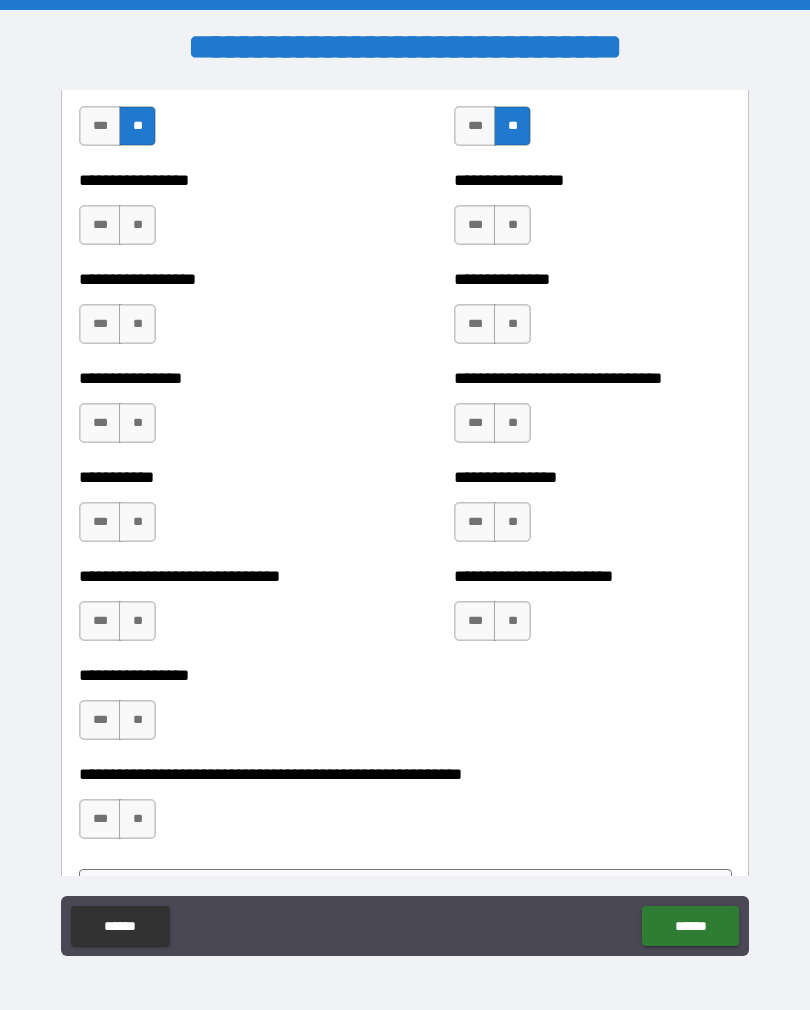 click on "**" at bounding box center [137, 225] 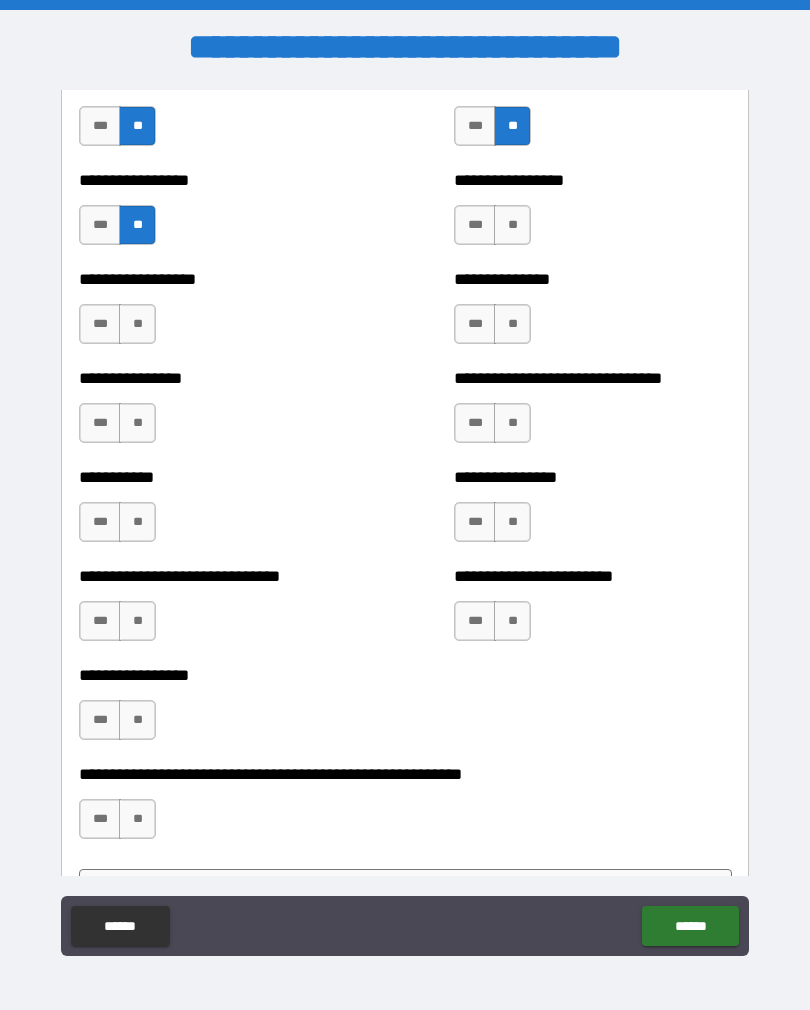 click on "**" at bounding box center (137, 324) 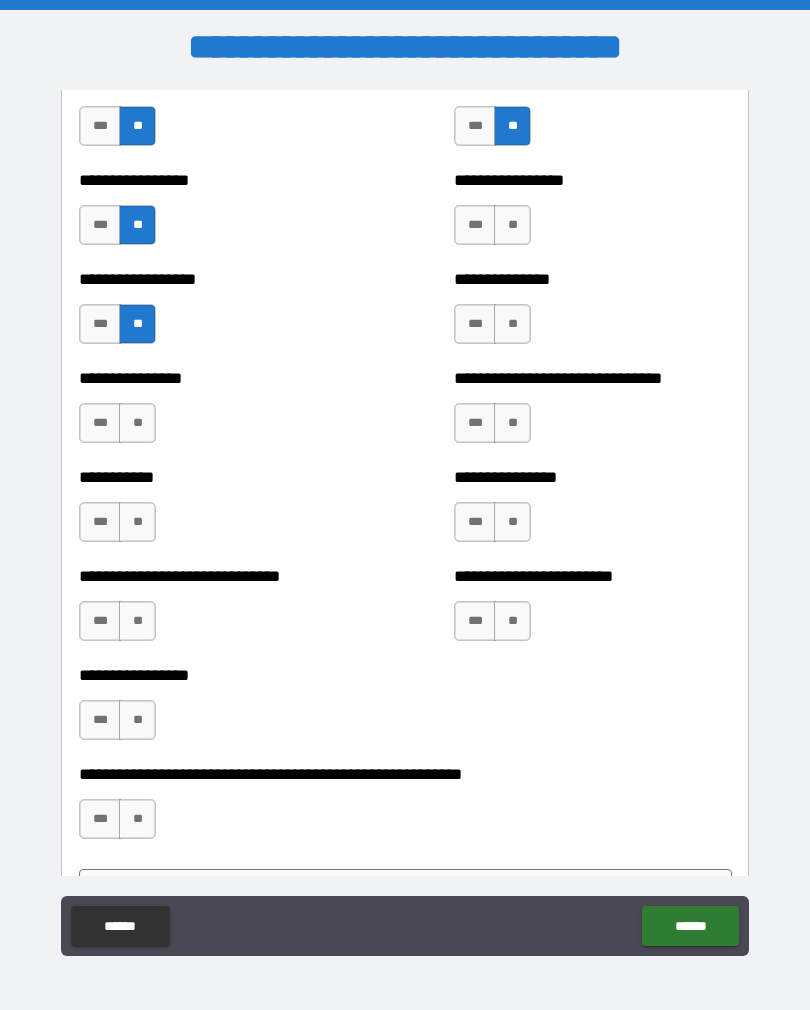 click on "**" at bounding box center (137, 423) 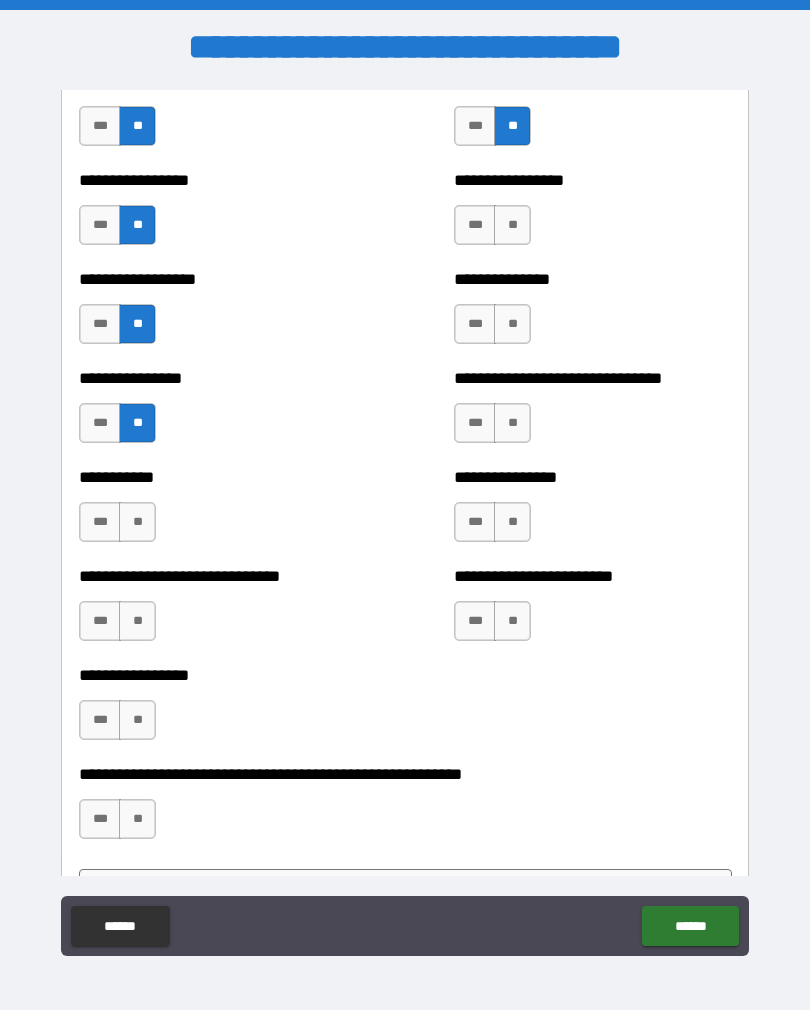 click on "**" at bounding box center [137, 522] 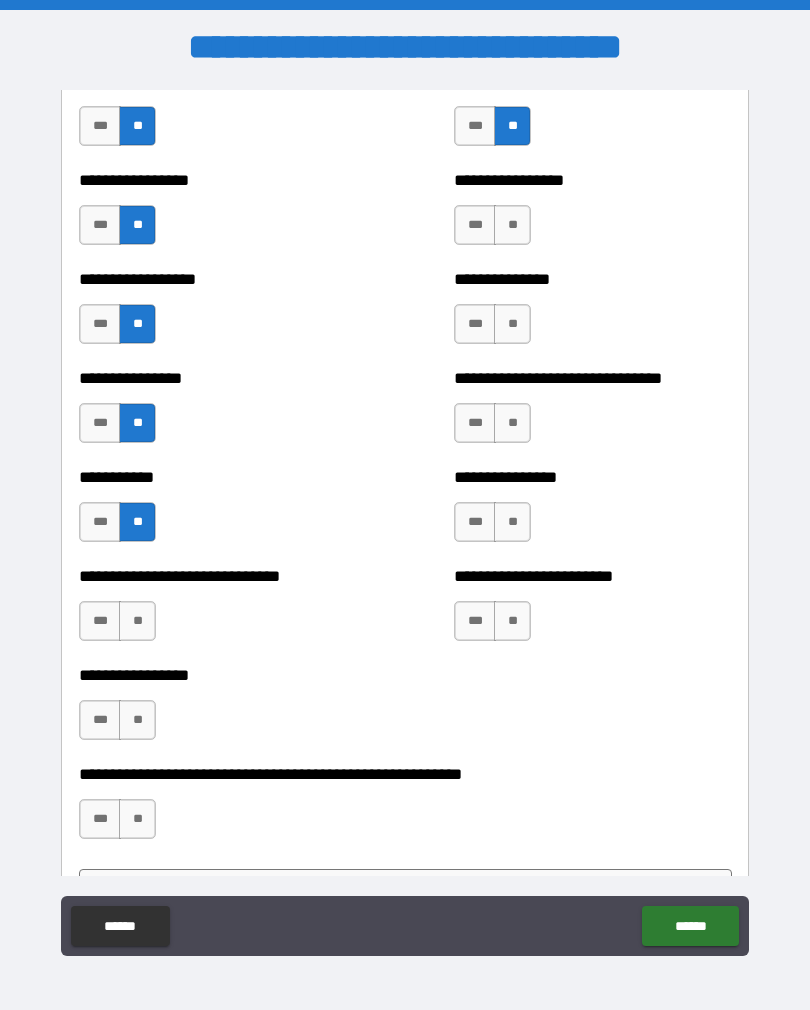 click on "**" at bounding box center [137, 621] 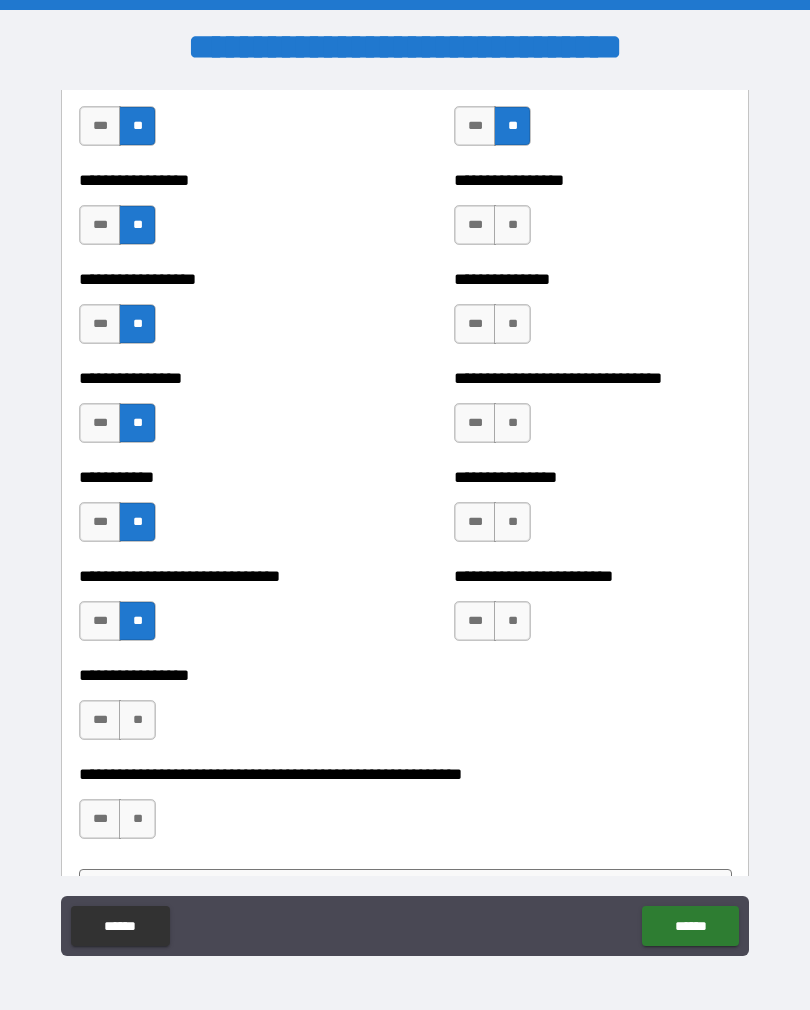 click on "**" at bounding box center [137, 720] 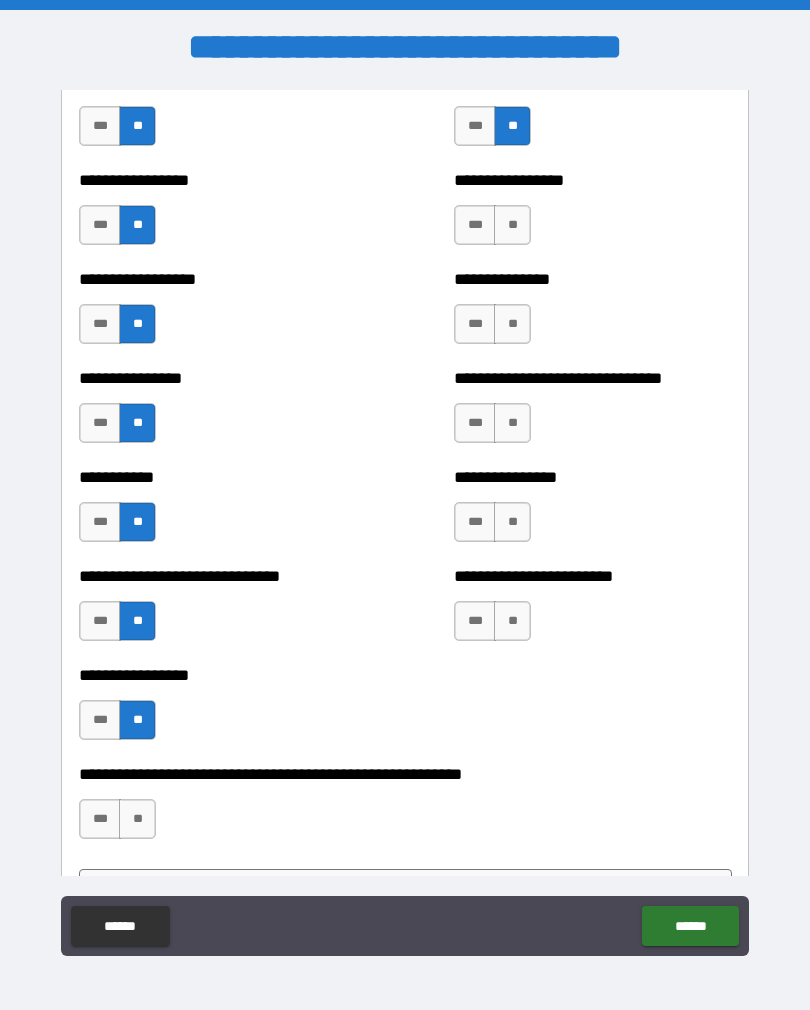 click on "**" at bounding box center (137, 819) 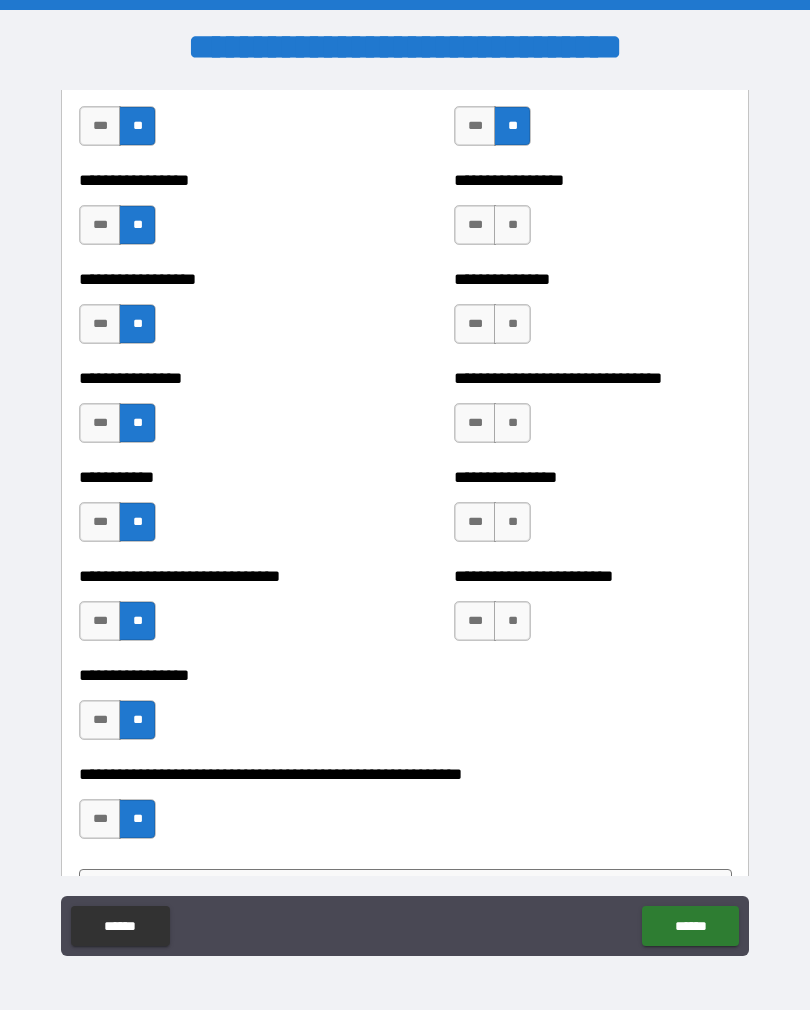 click on "**" at bounding box center [512, 621] 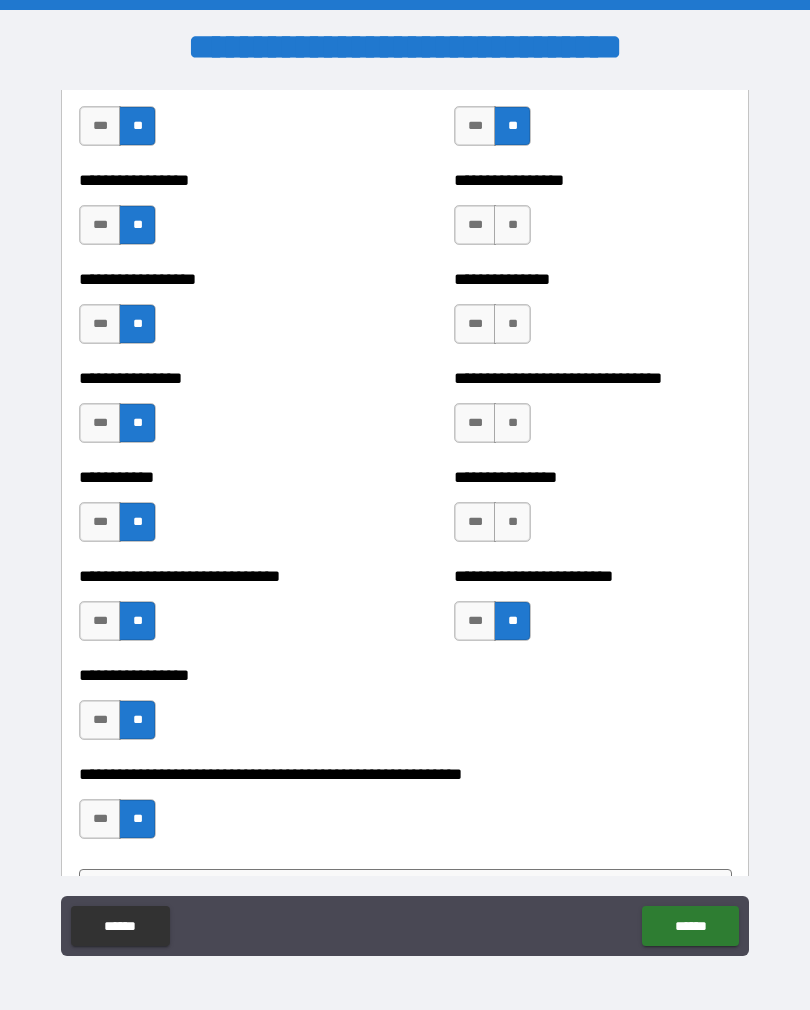 click on "**" at bounding box center [512, 522] 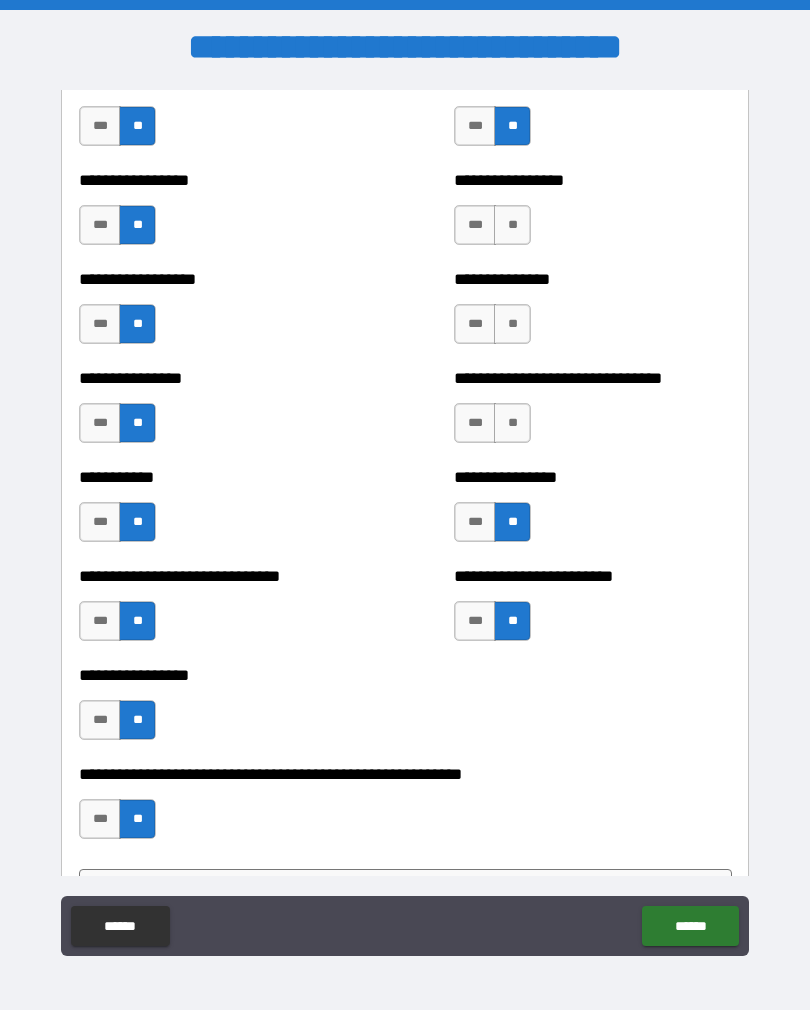 click on "**" at bounding box center (512, 423) 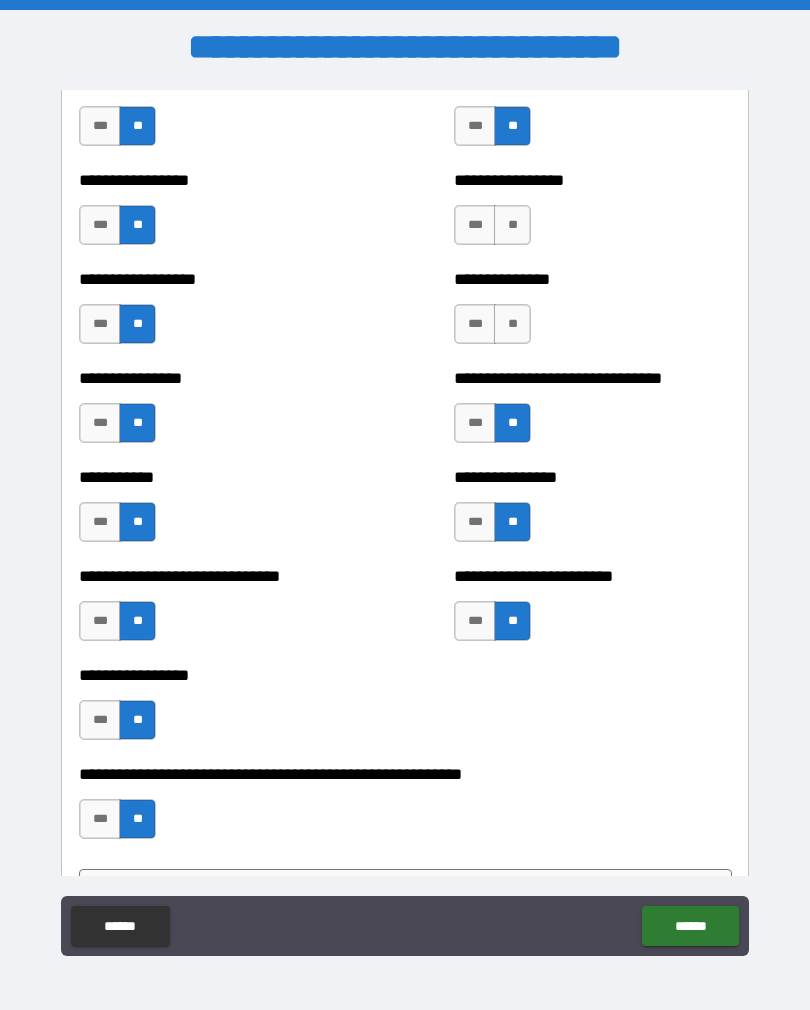 click on "**" at bounding box center [512, 324] 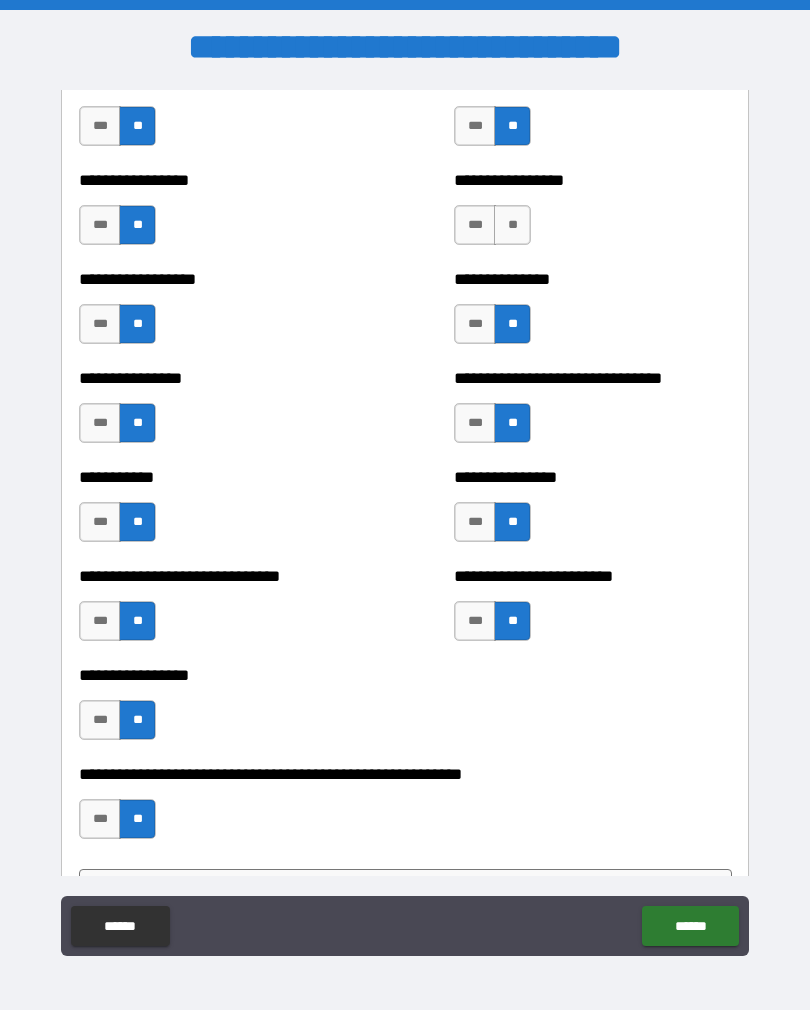 click on "**" at bounding box center [512, 225] 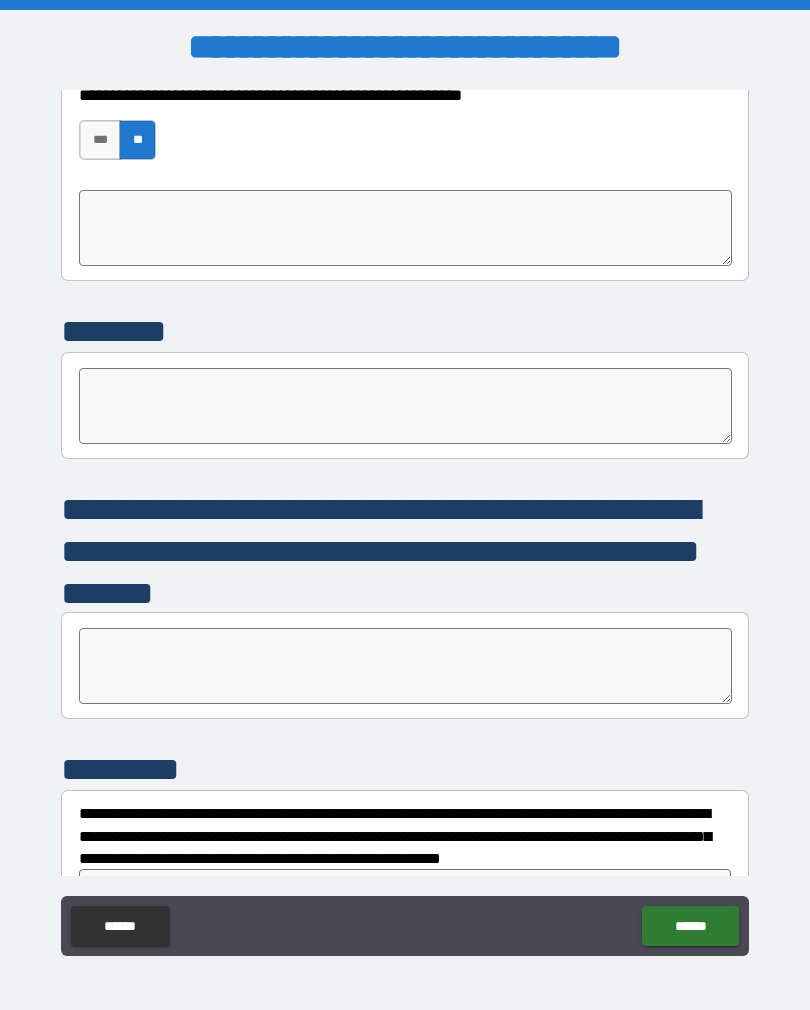 scroll, scrollTop: 5520, scrollLeft: 0, axis: vertical 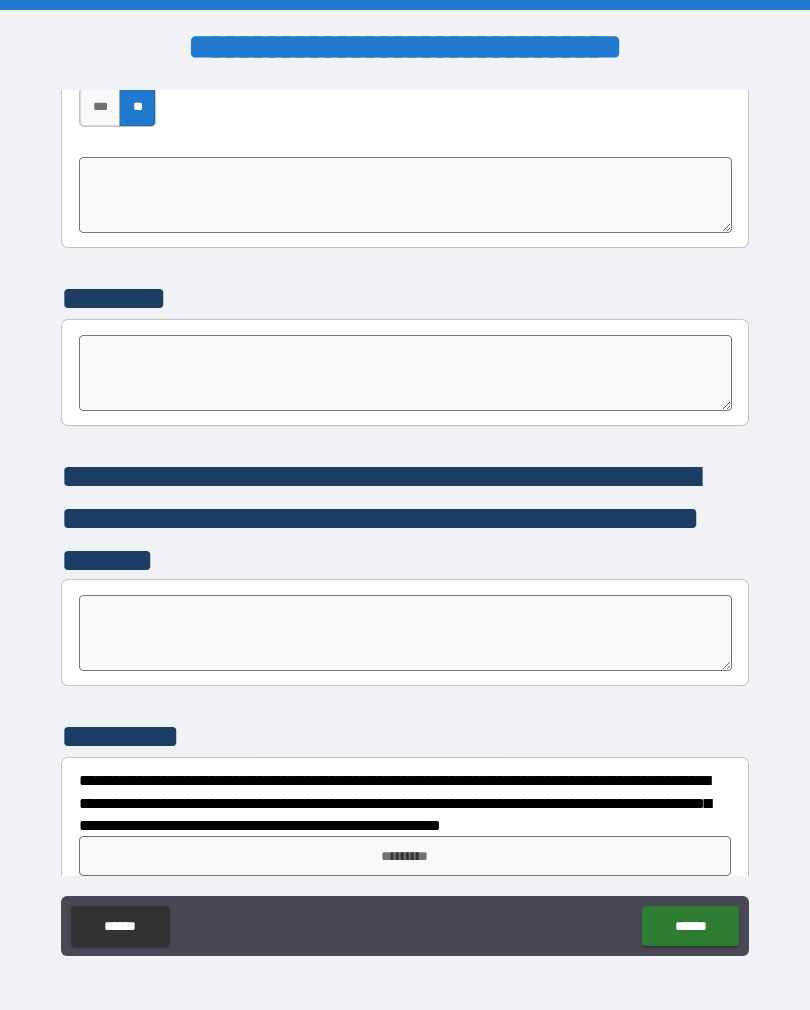 click at bounding box center (405, 633) 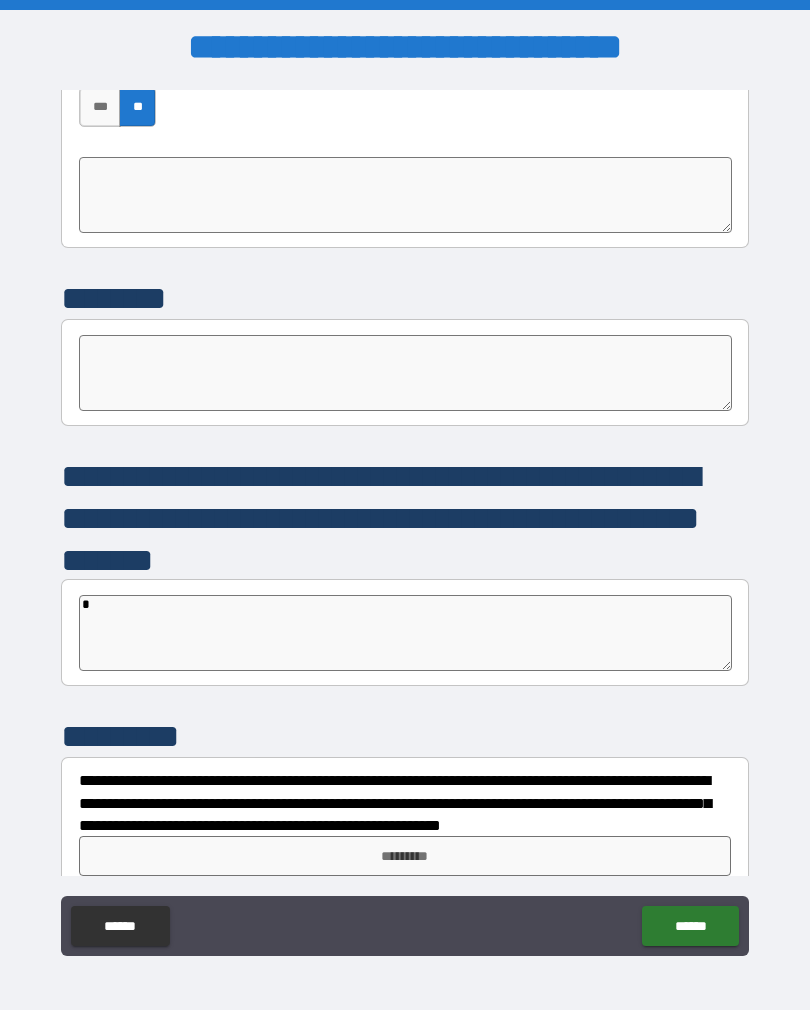type on "**" 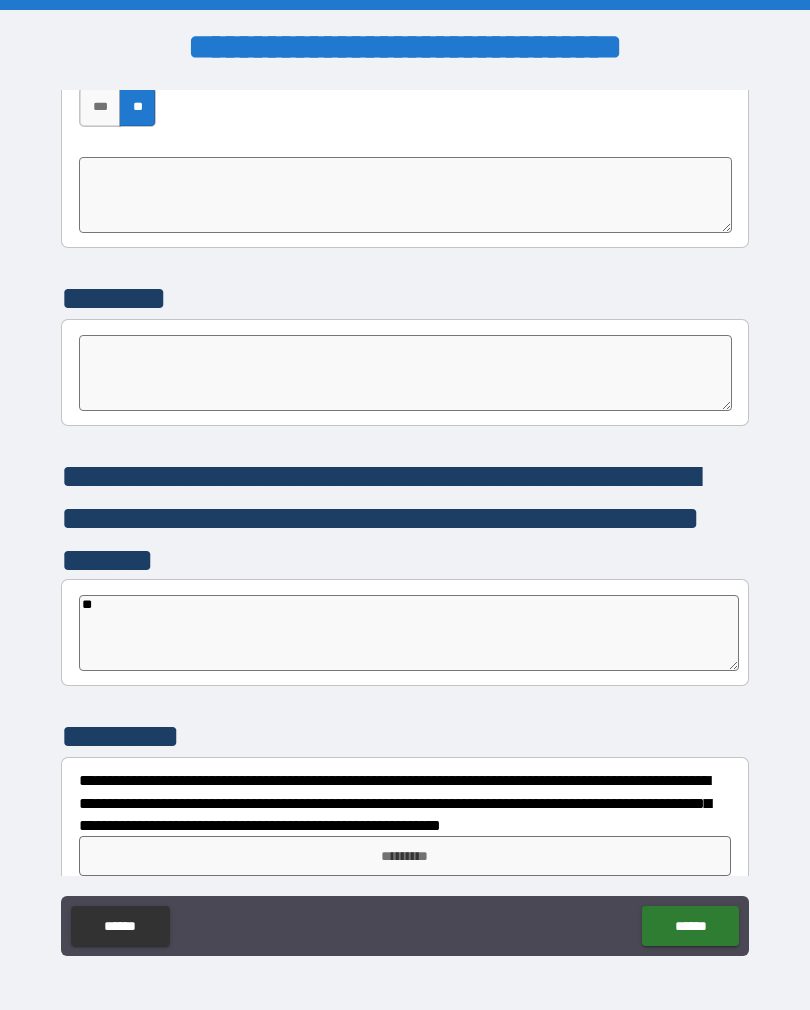 type on "*" 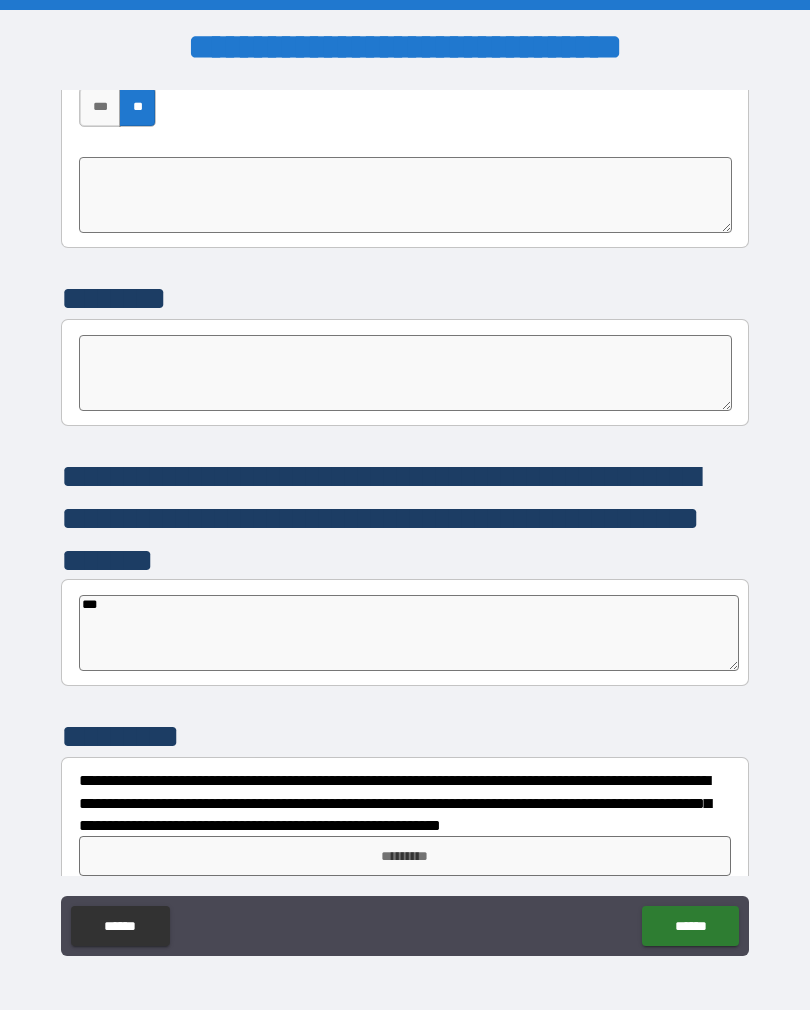 type on "*" 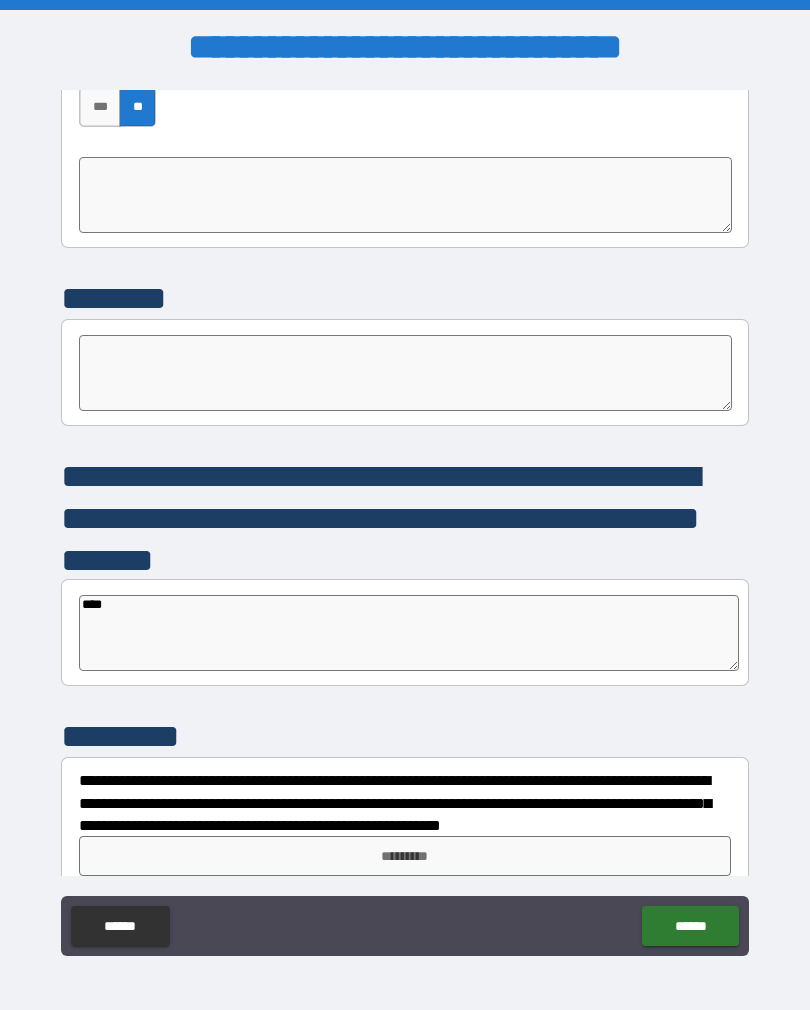 type on "*" 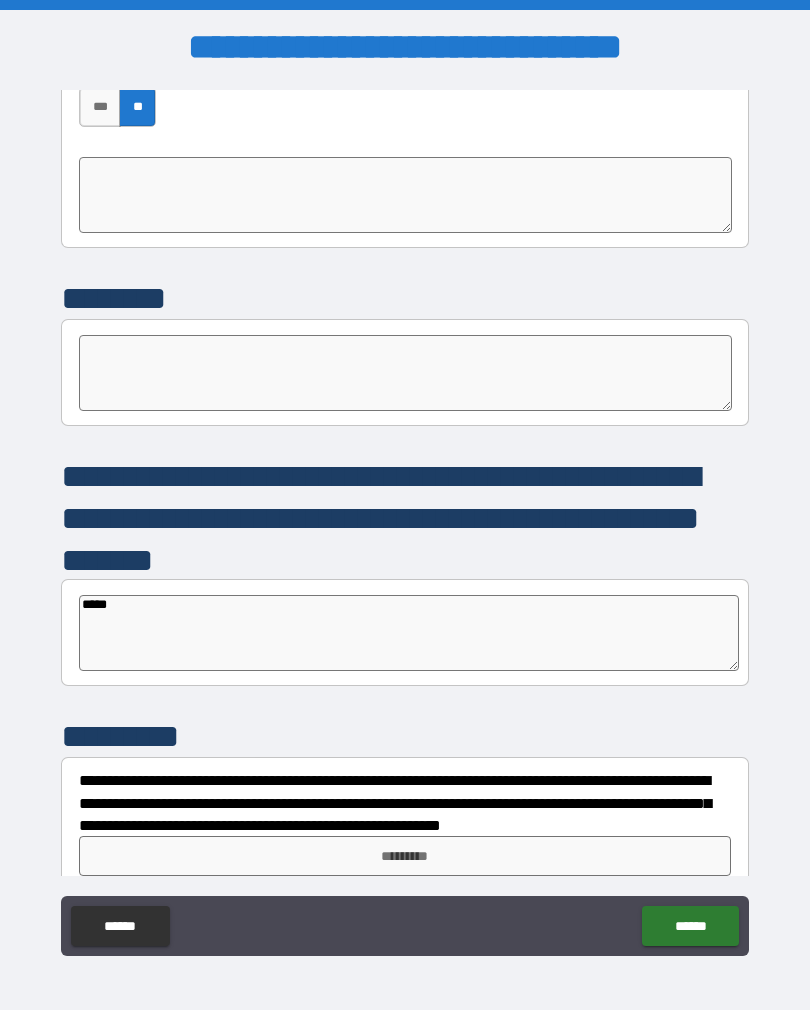 type on "*" 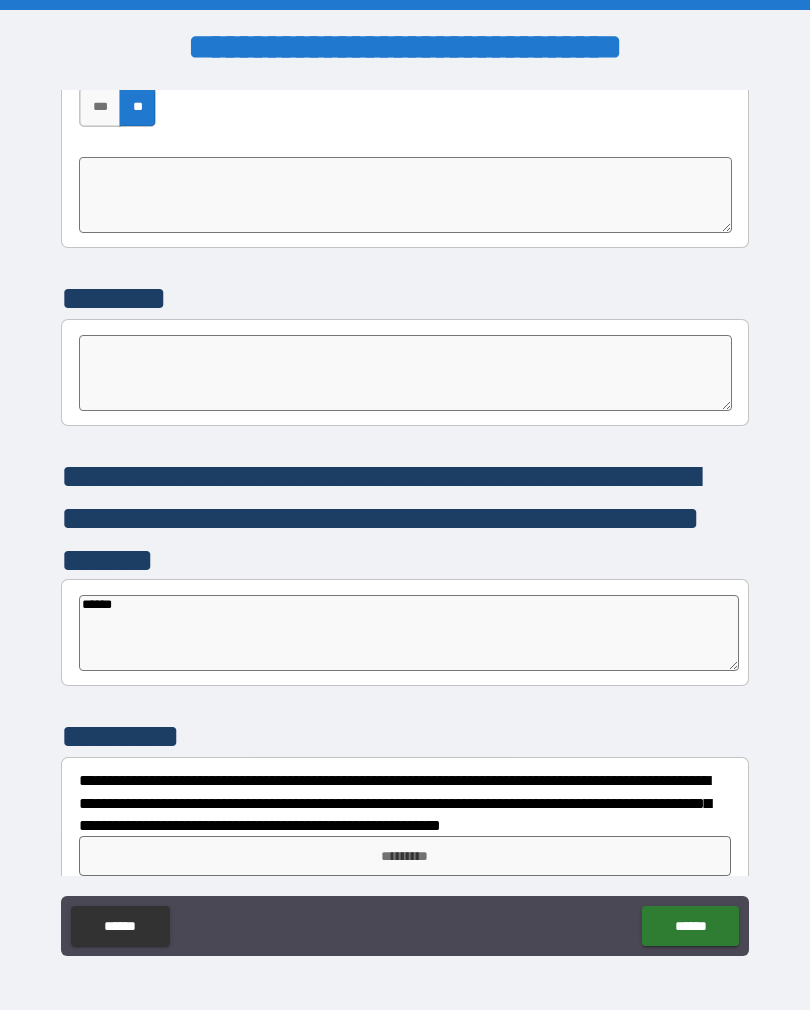 type on "*" 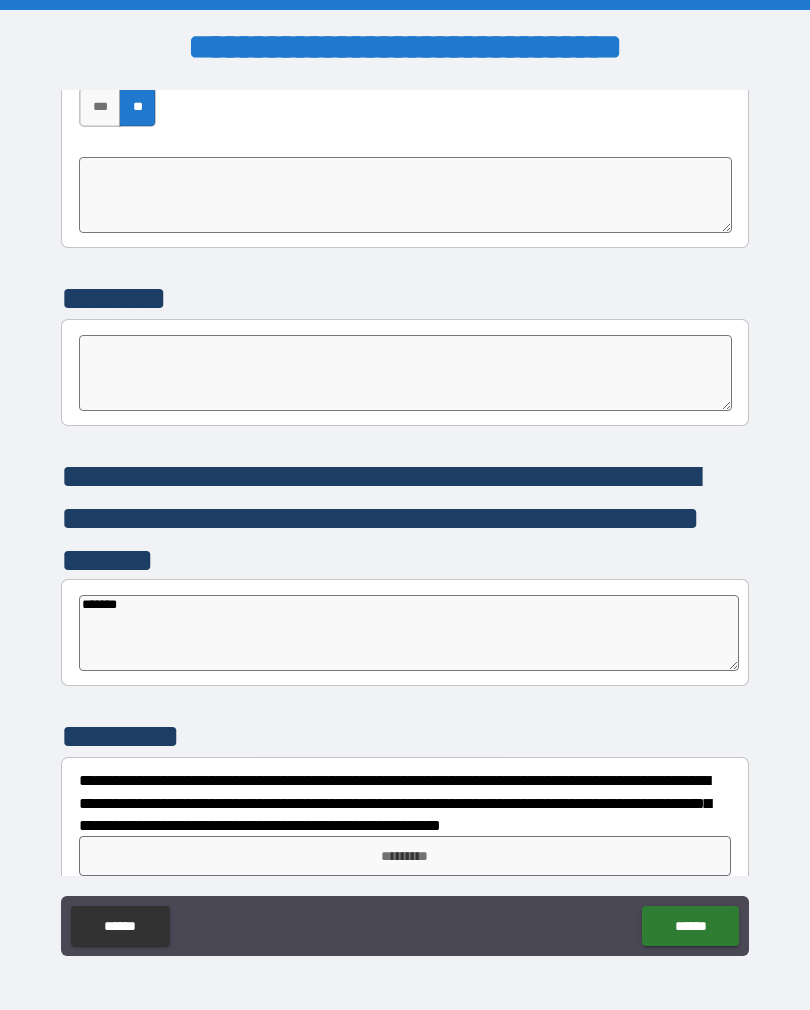 type on "********" 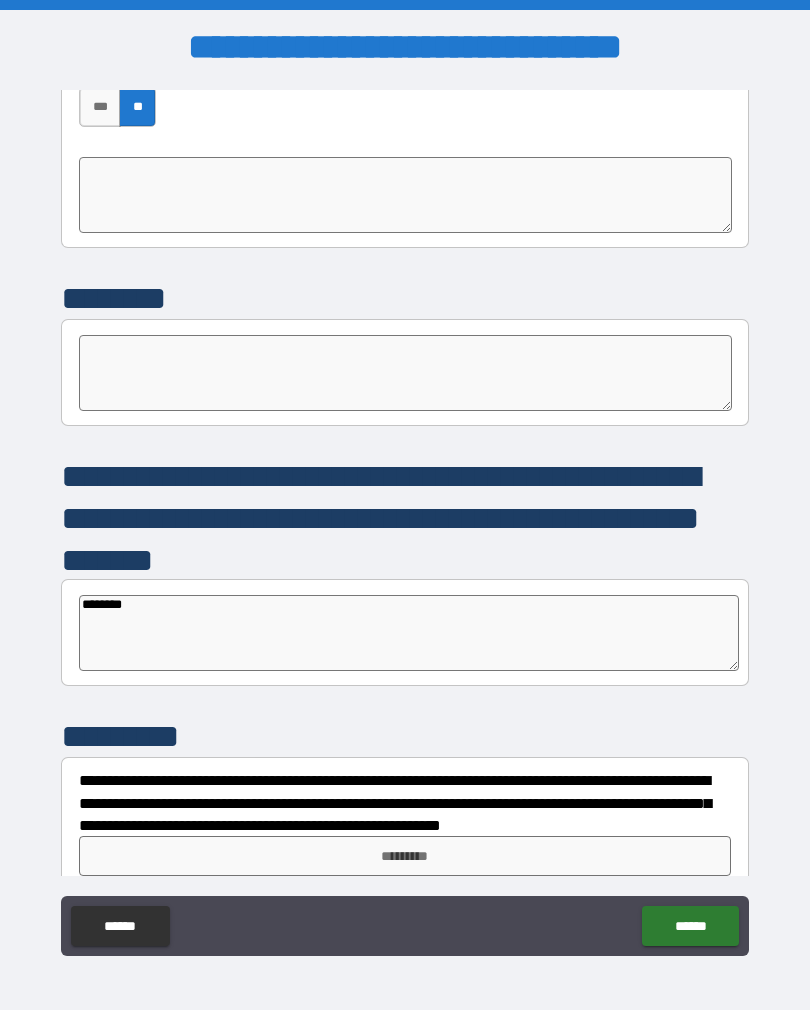 type on "*" 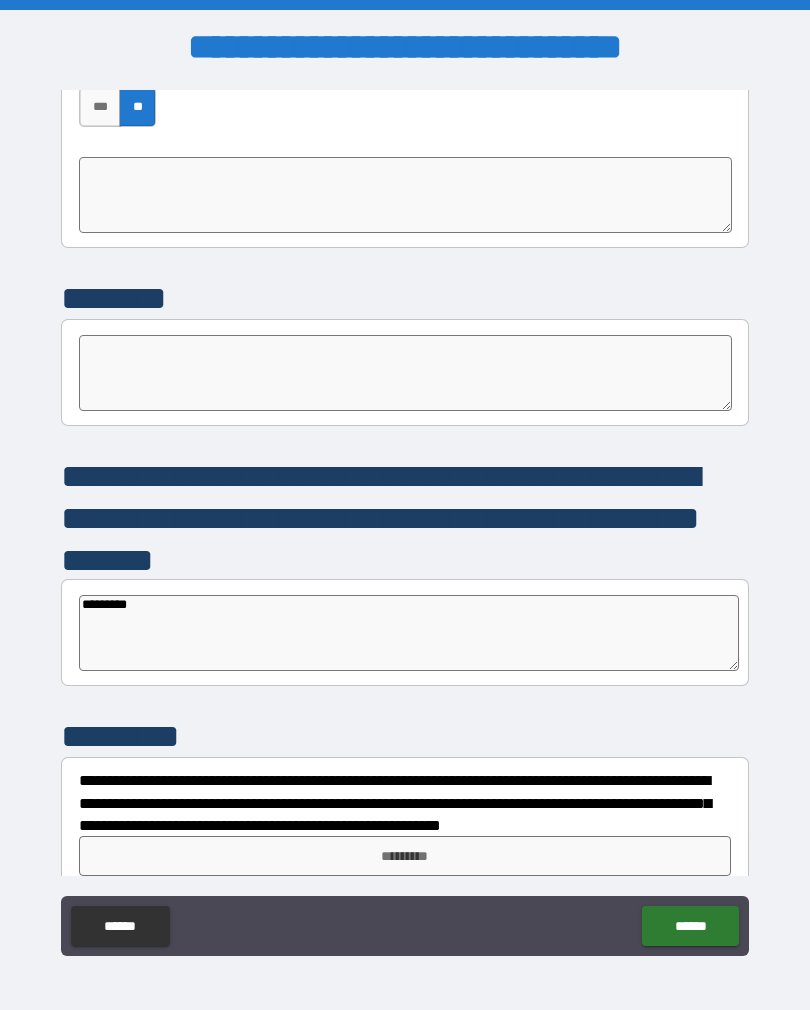 type on "*" 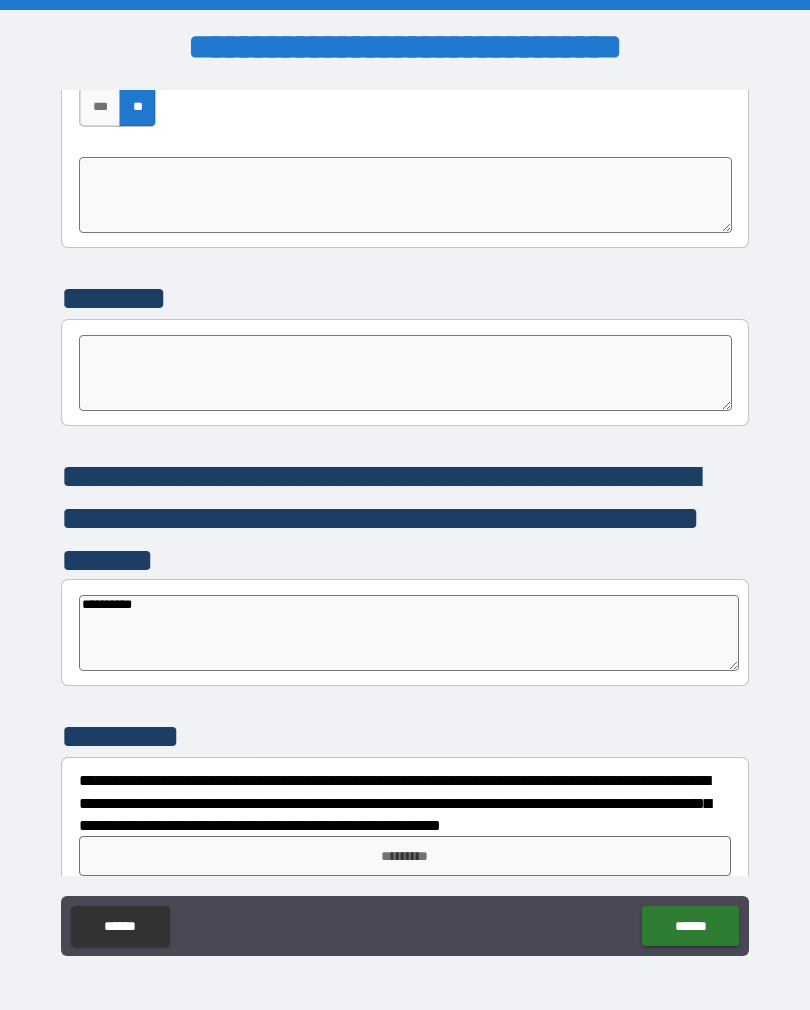 type on "*" 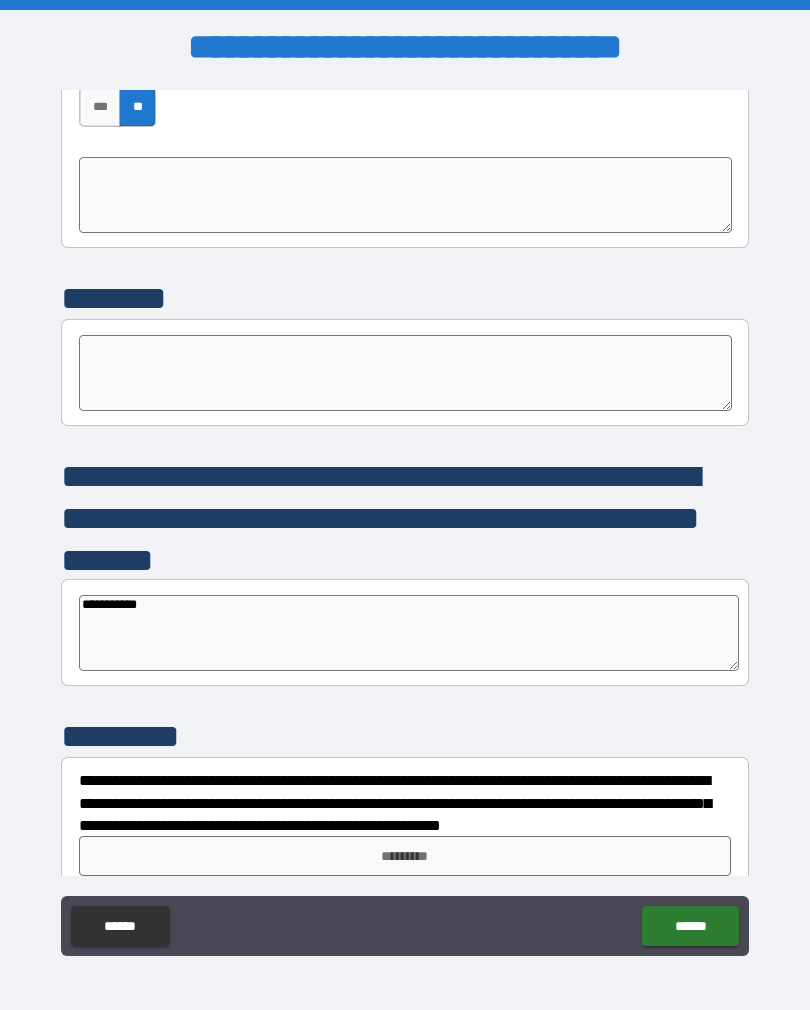 type on "*" 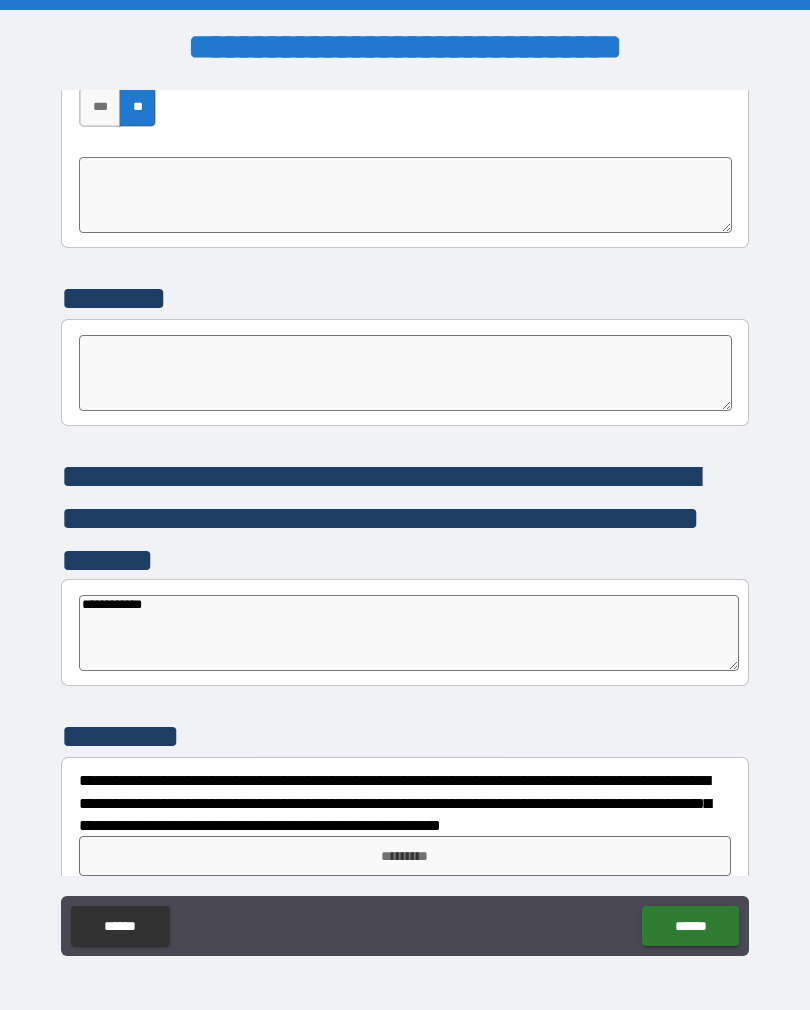 type on "*" 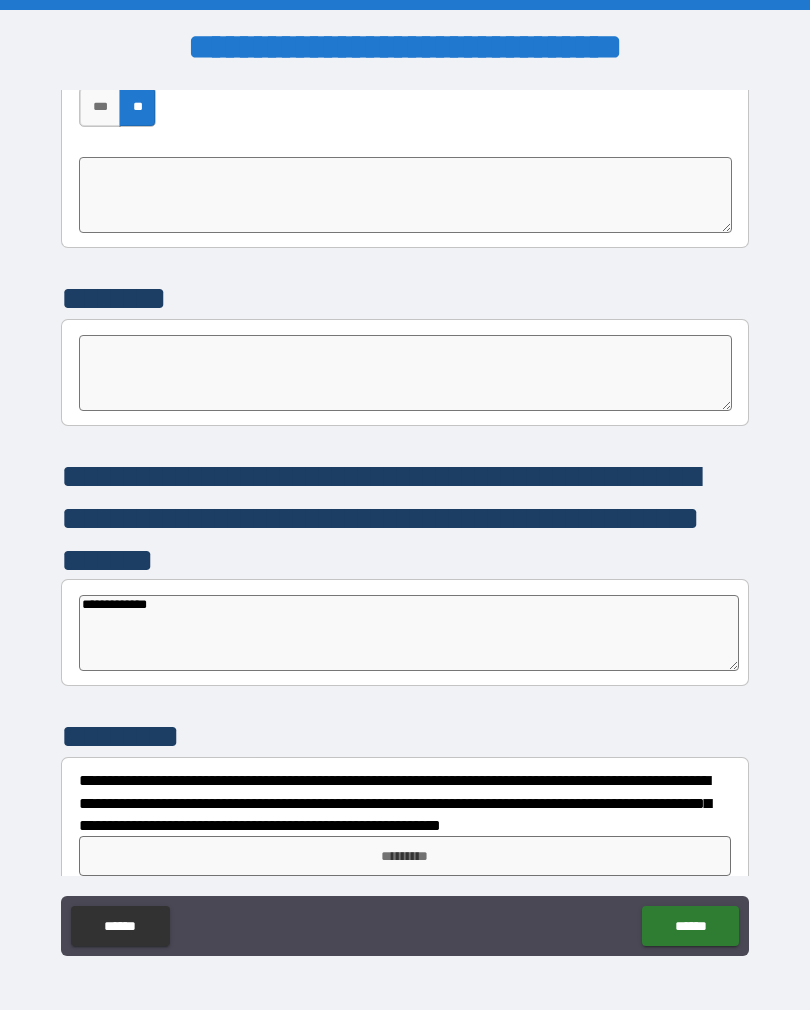 type on "*" 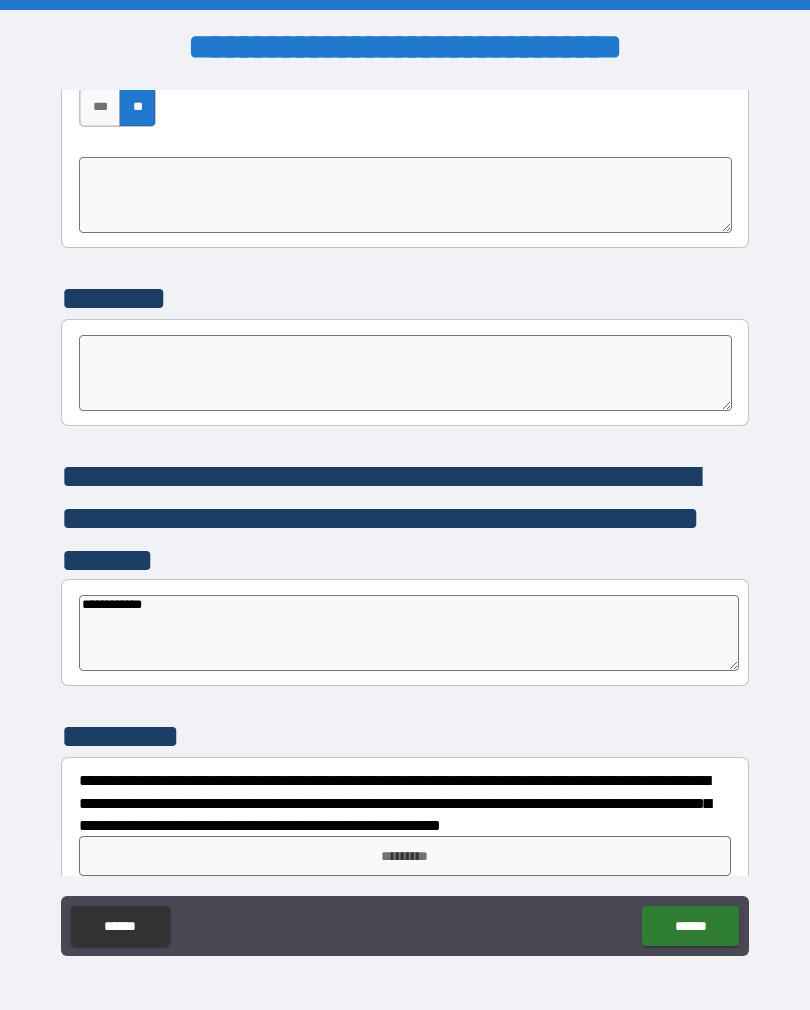 type on "**********" 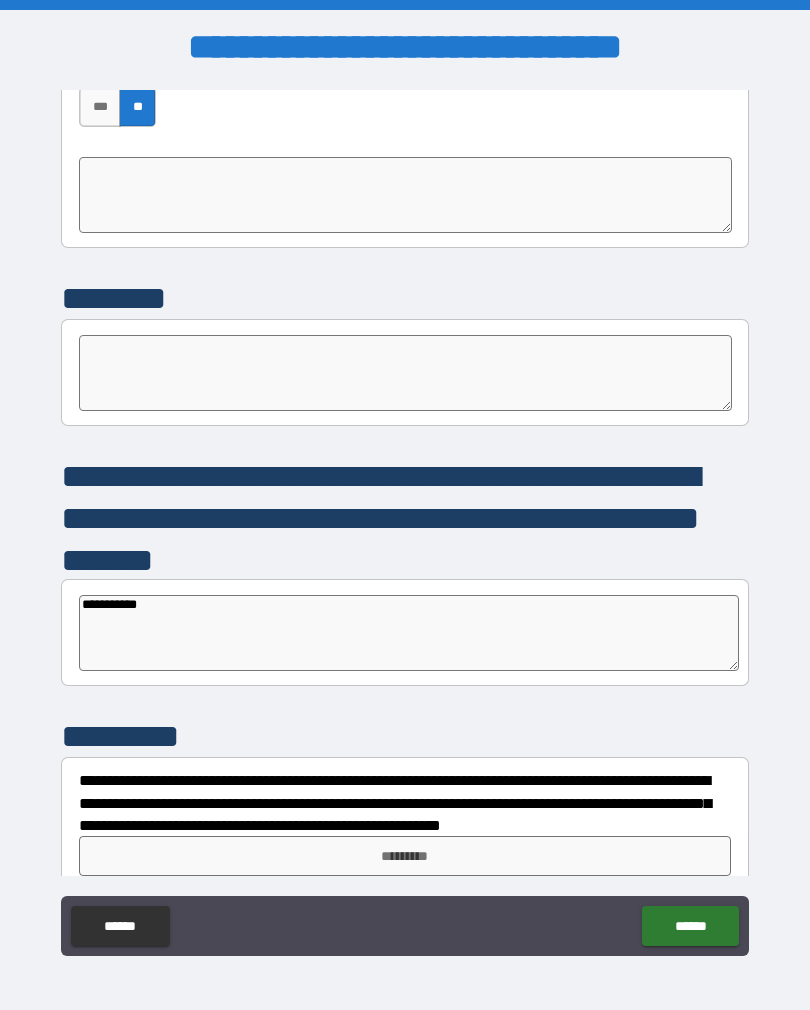 type on "*" 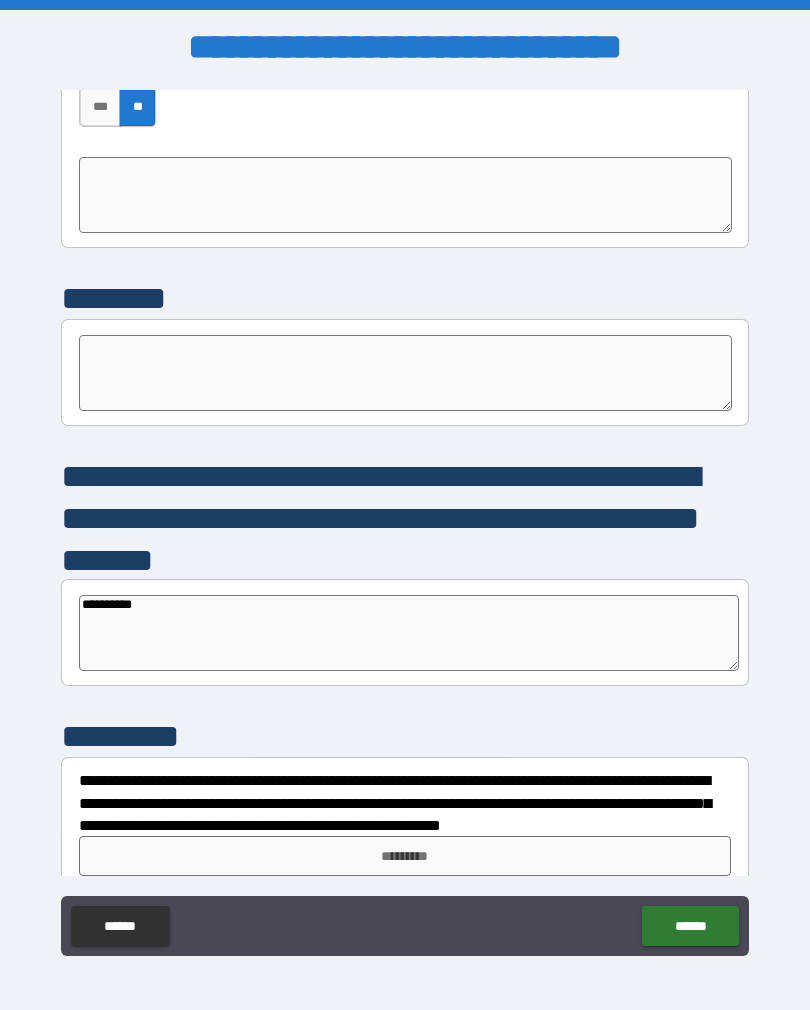 type on "*" 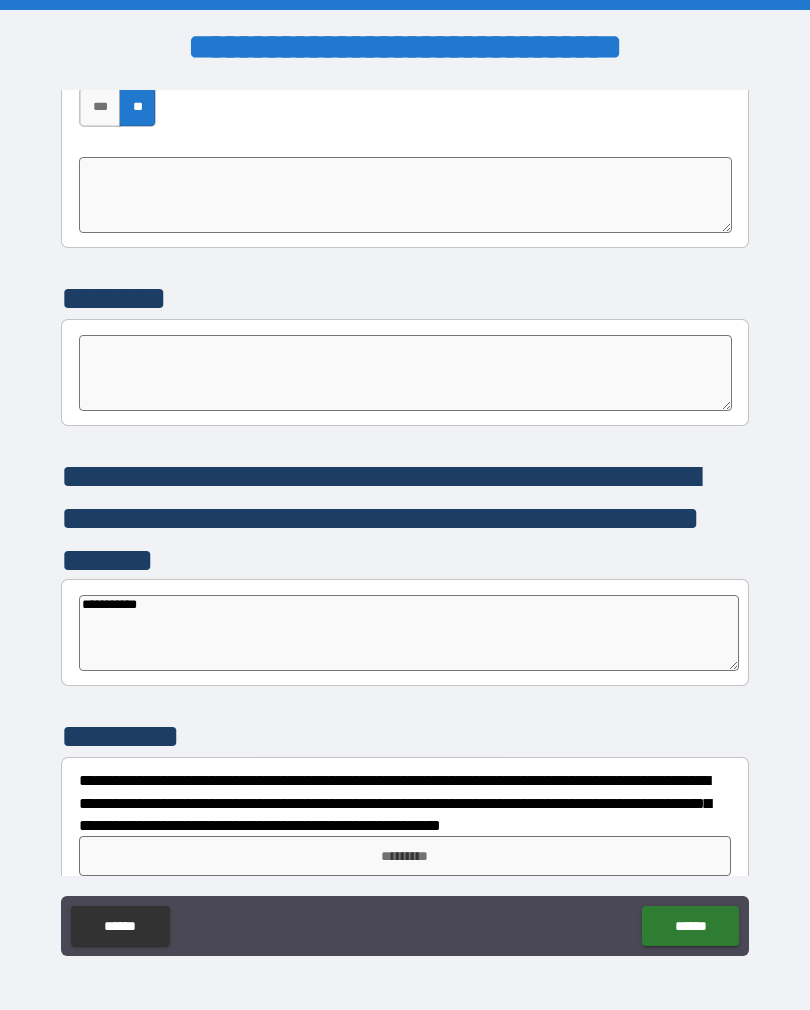 type on "*" 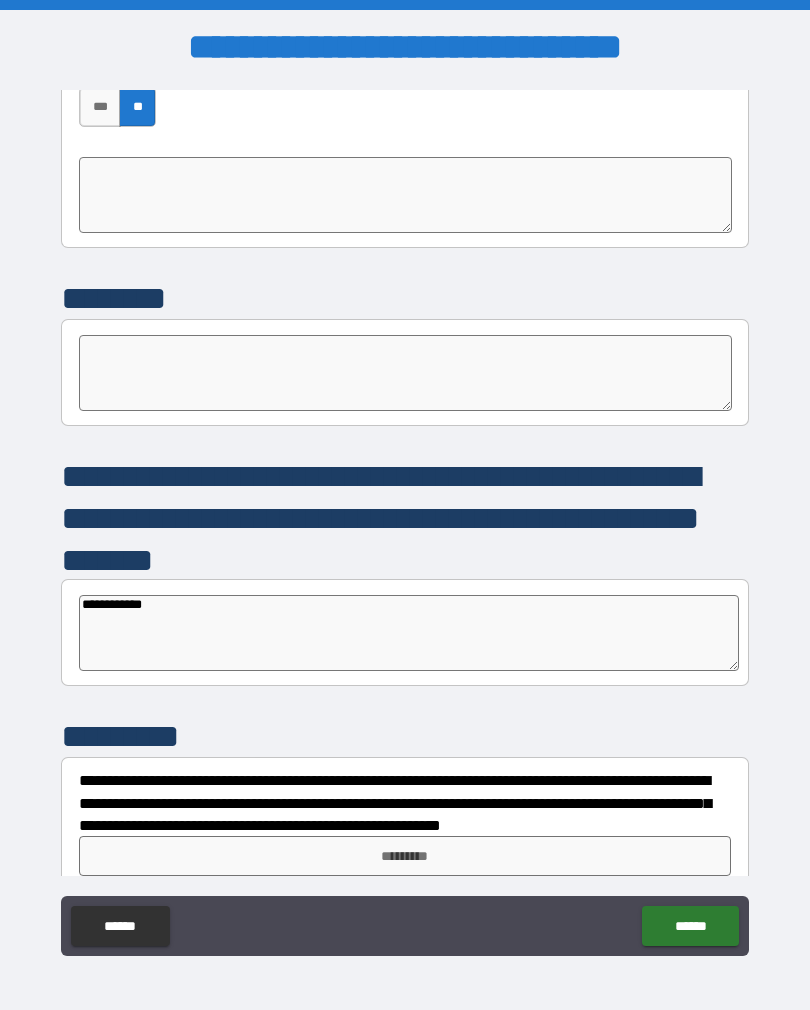 type on "**********" 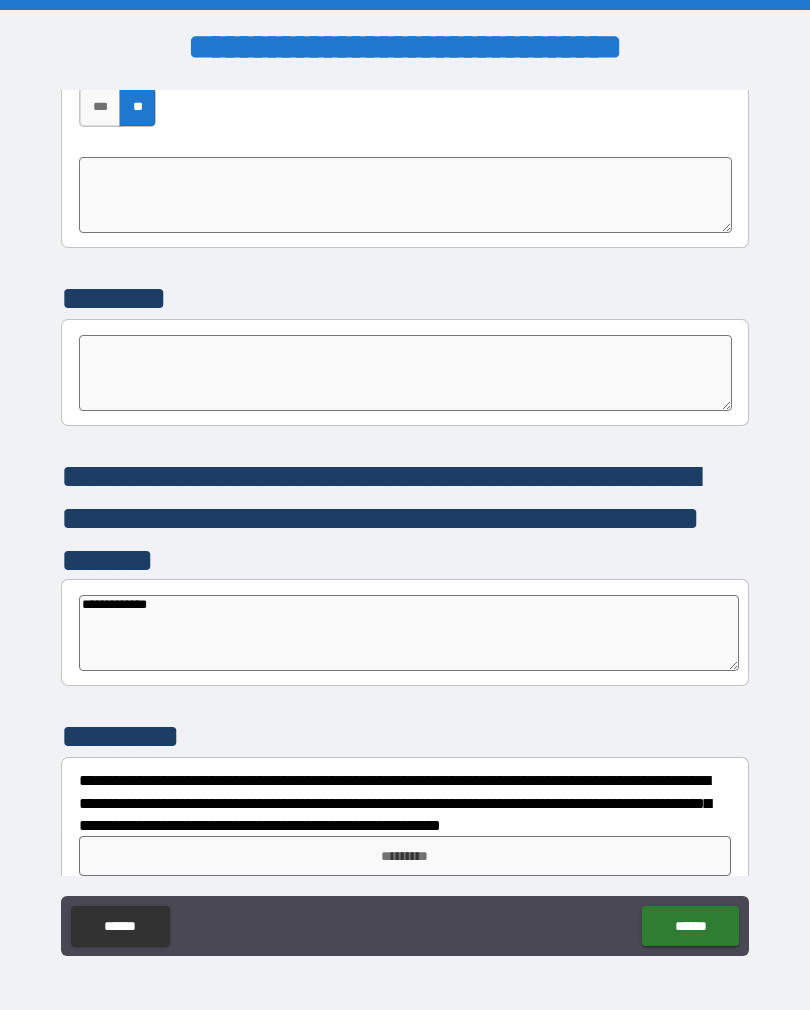 type on "*" 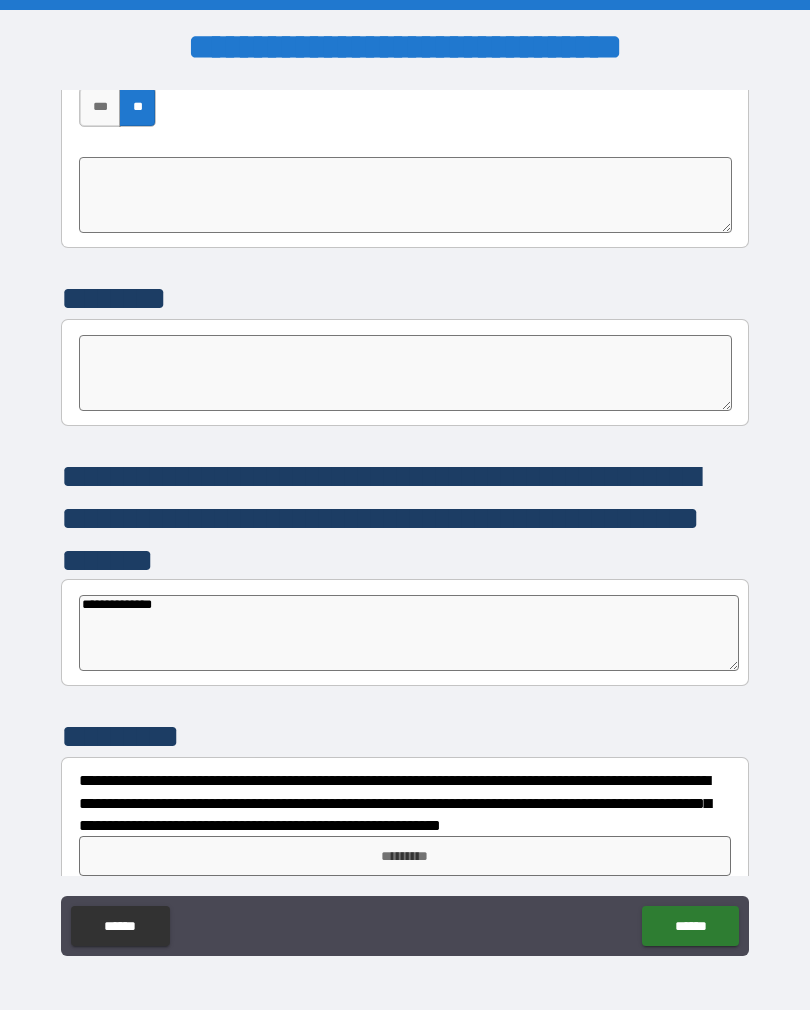 type on "*" 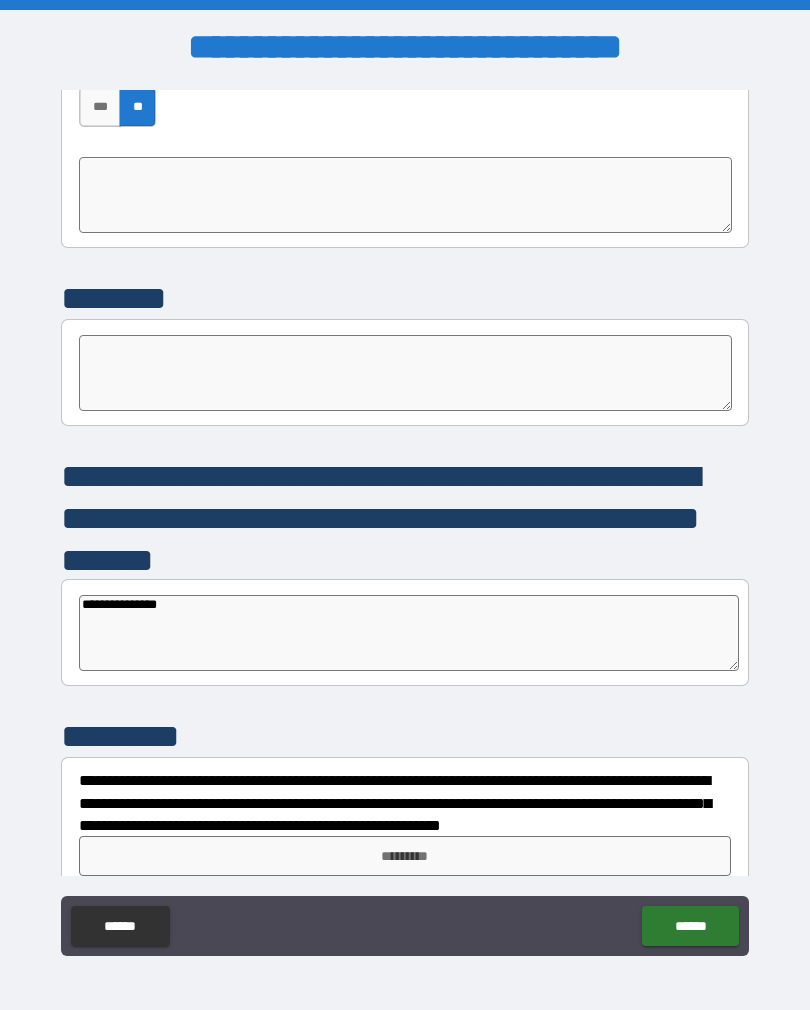 type on "**********" 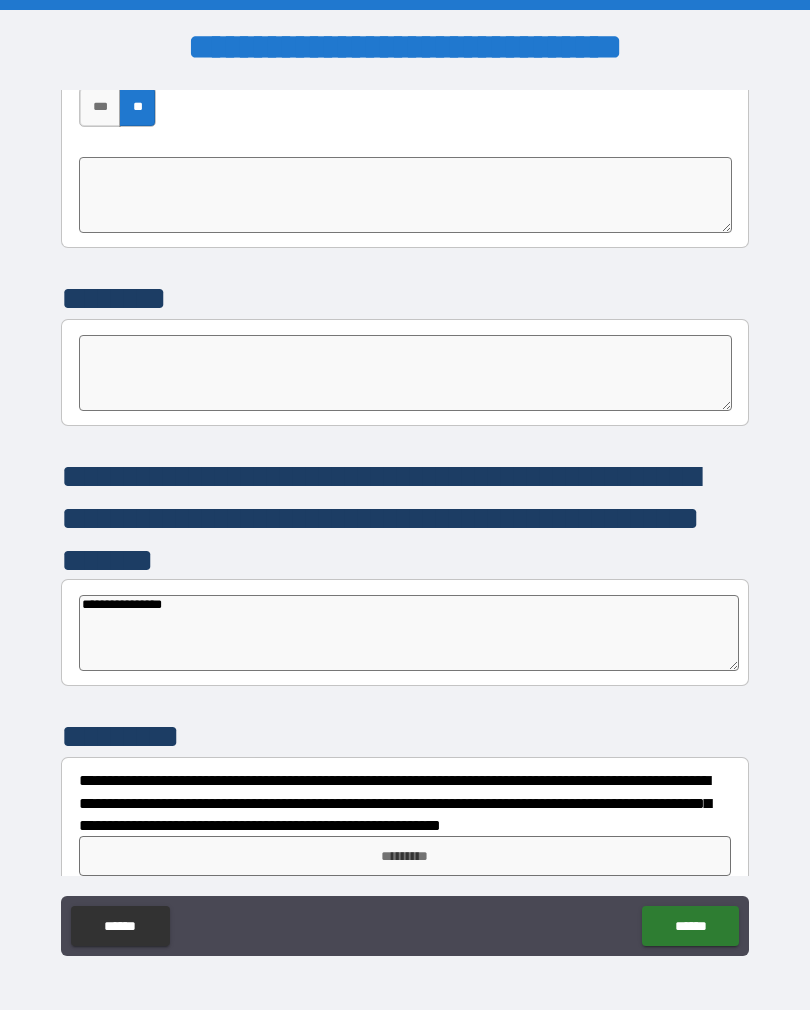 type on "*" 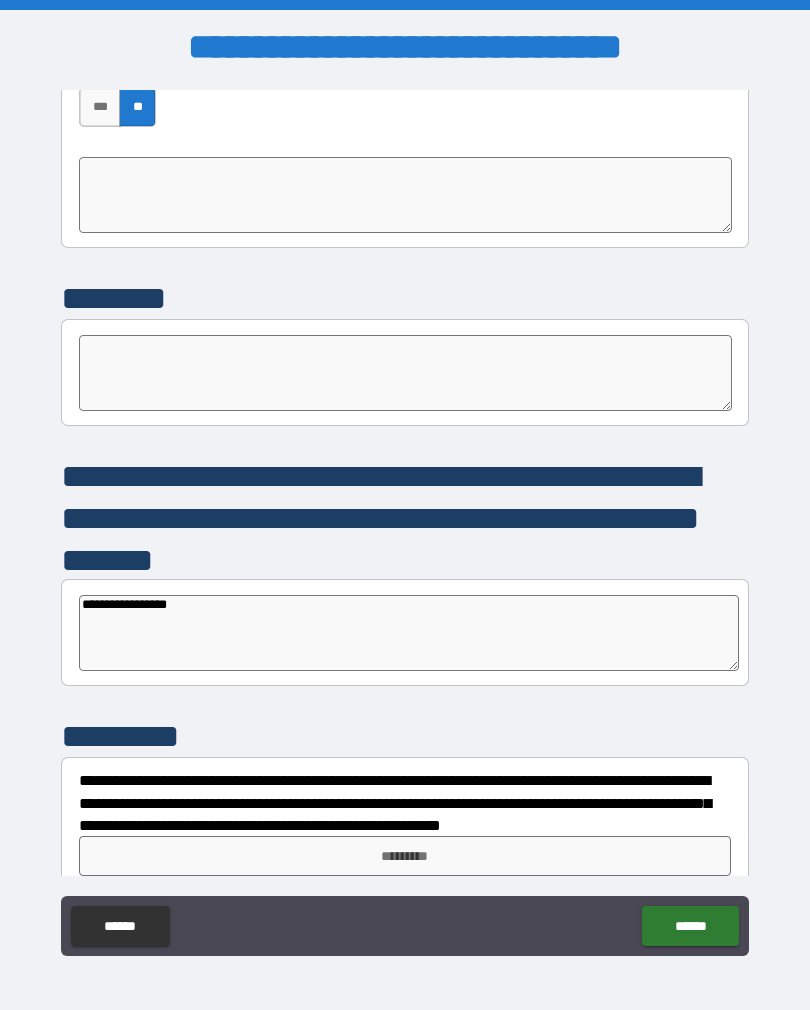 type on "*" 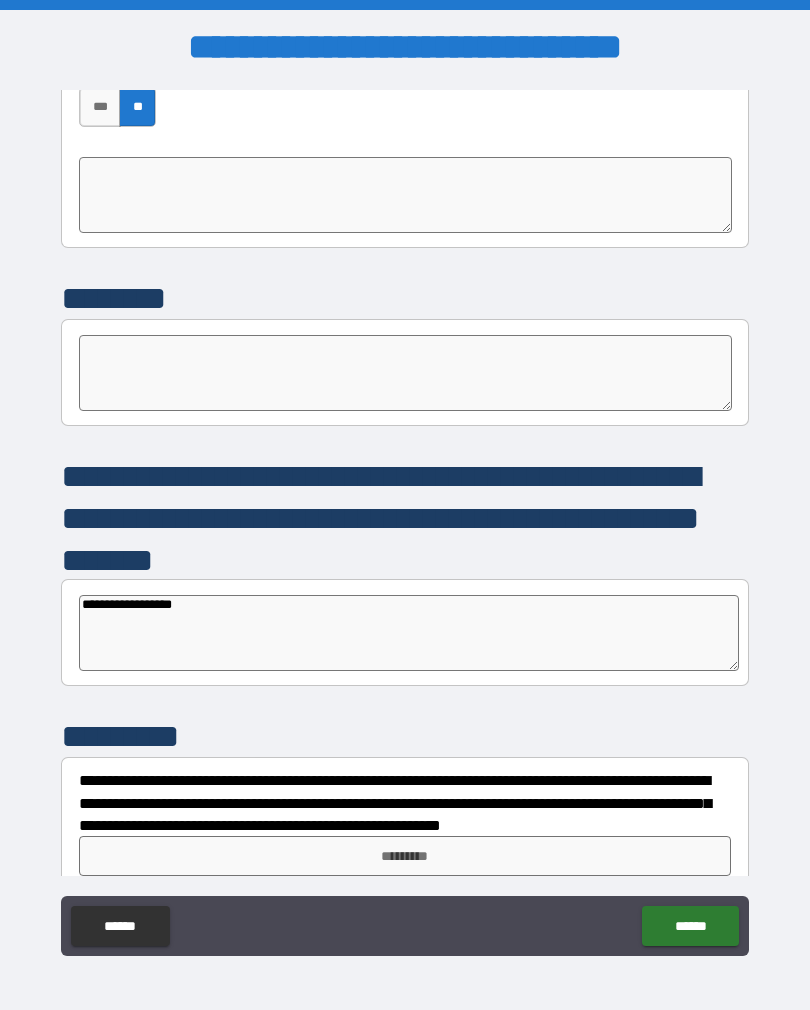 type on "*" 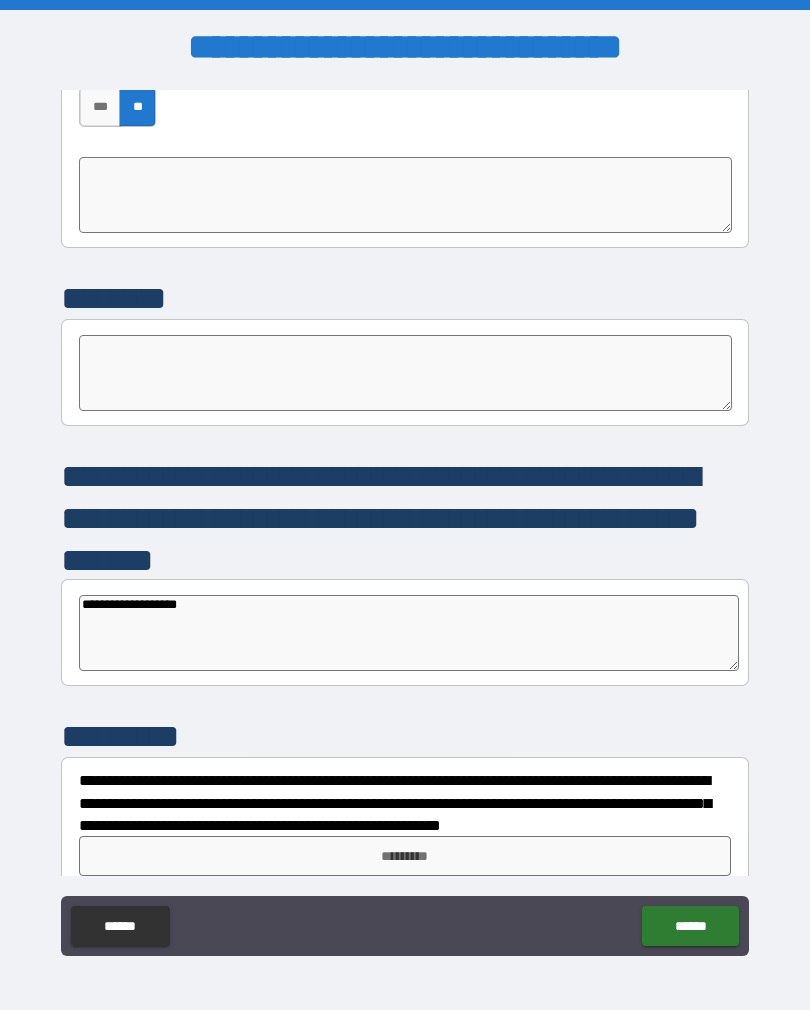 type on "*" 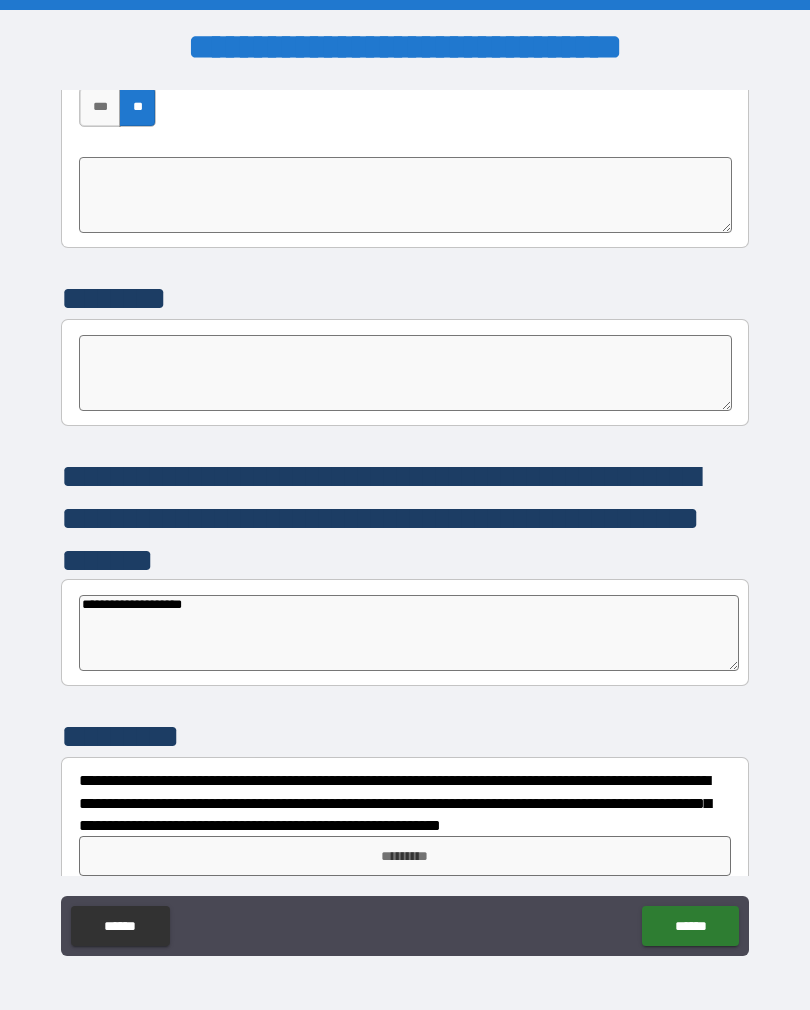 type on "*" 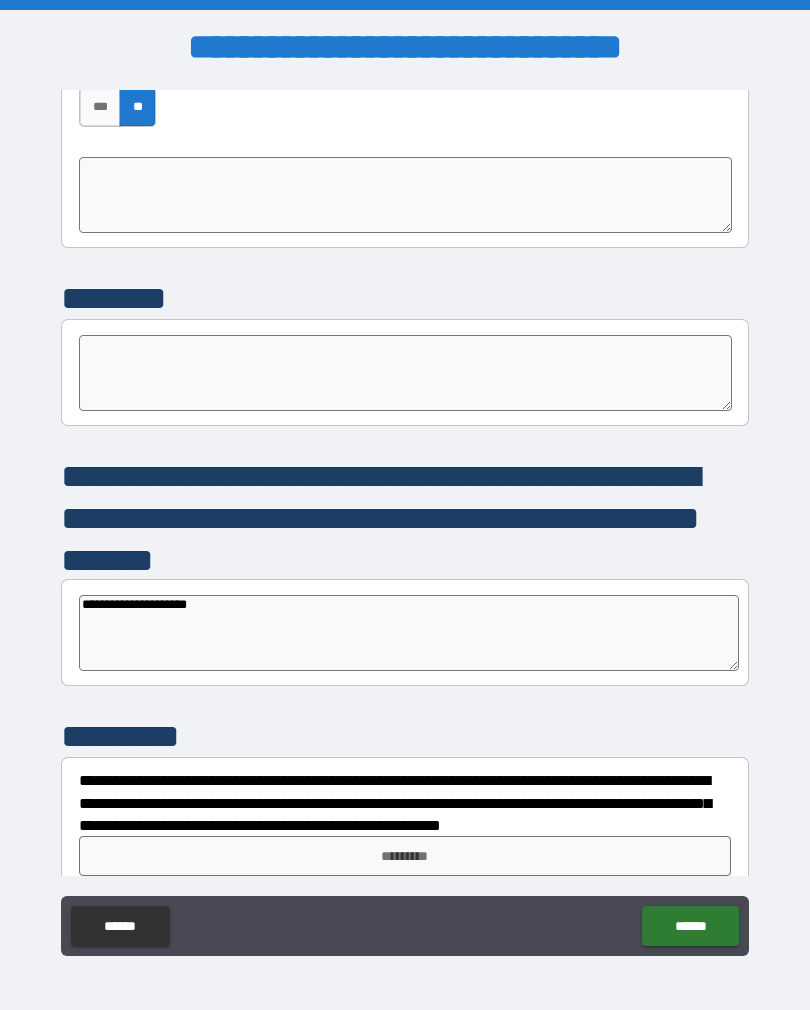 type on "*" 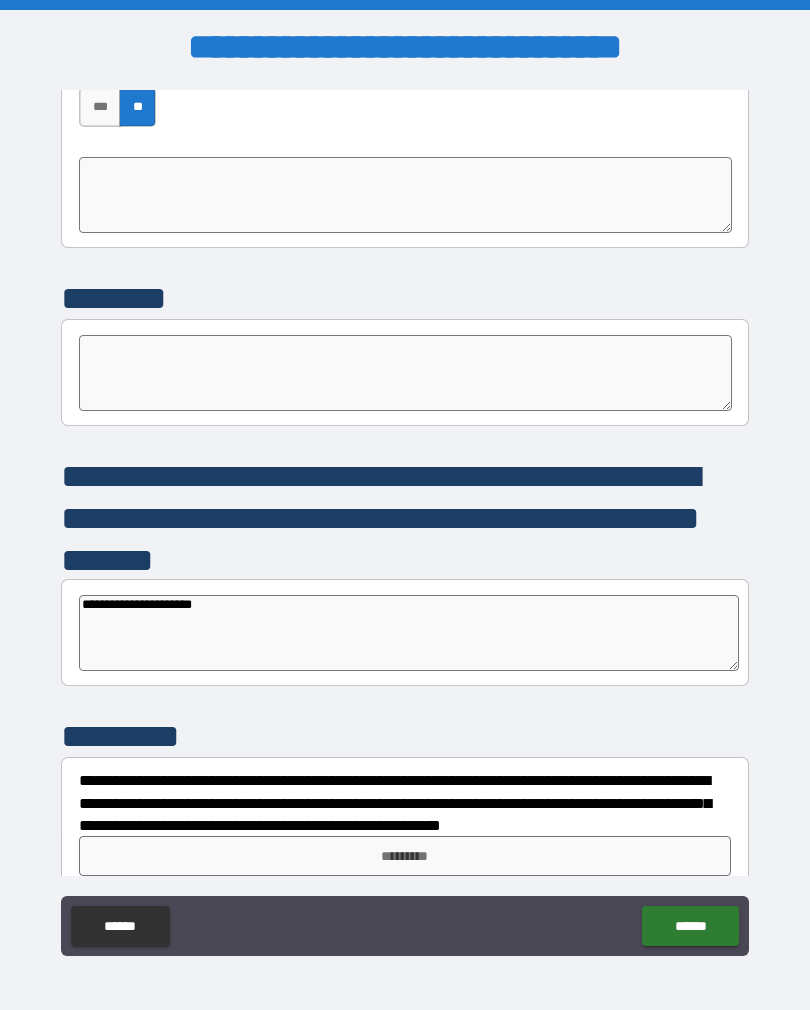type on "*" 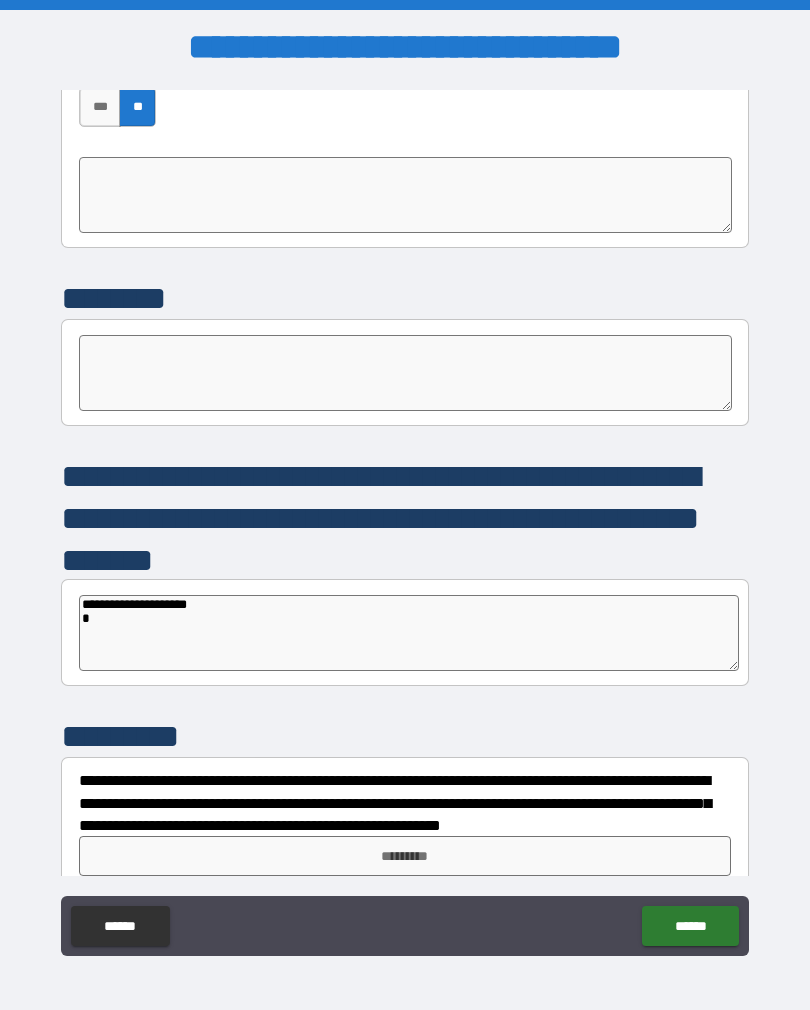 type on "*" 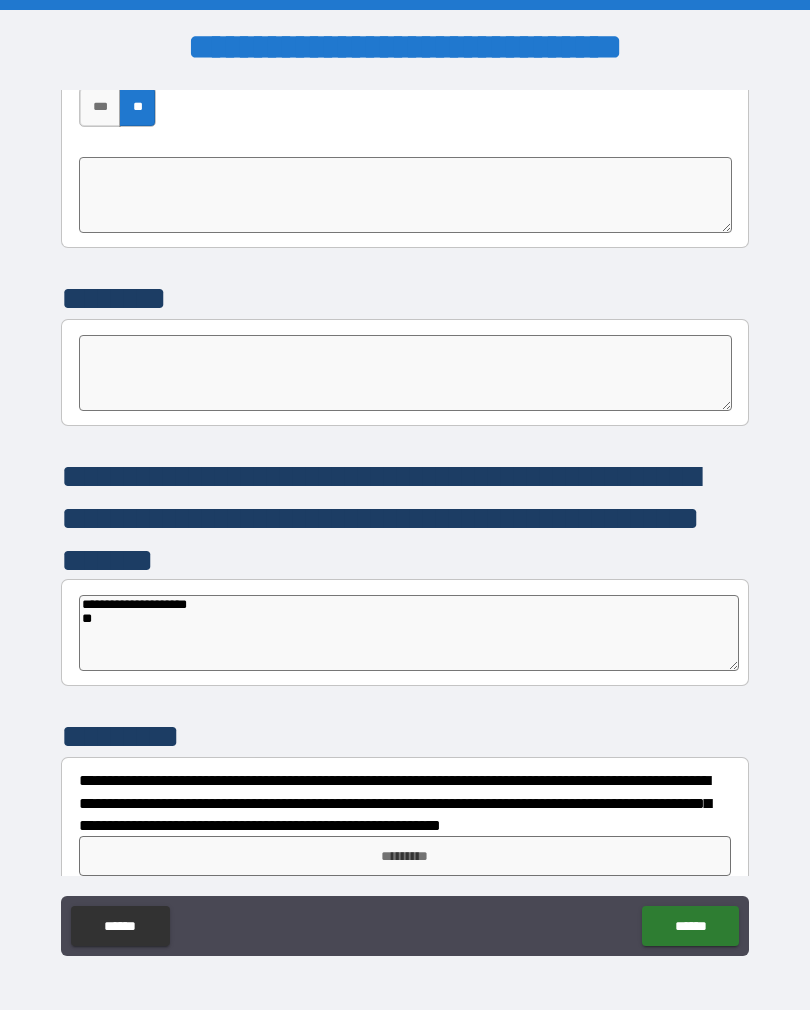 type on "*" 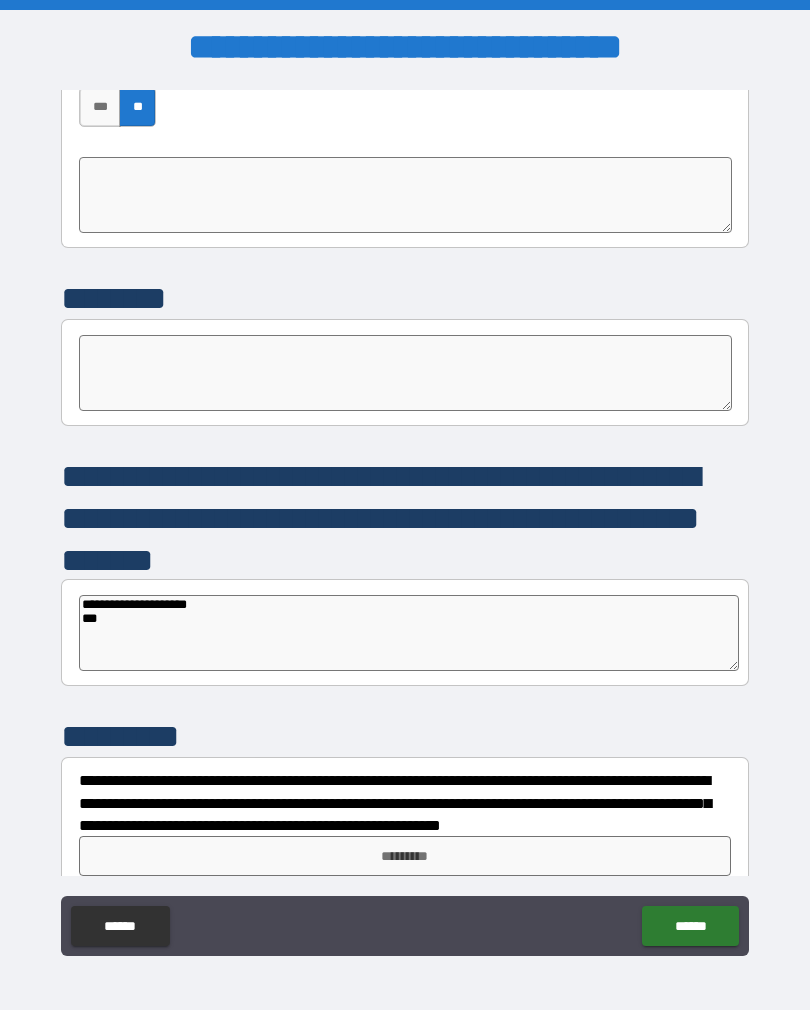 type on "*" 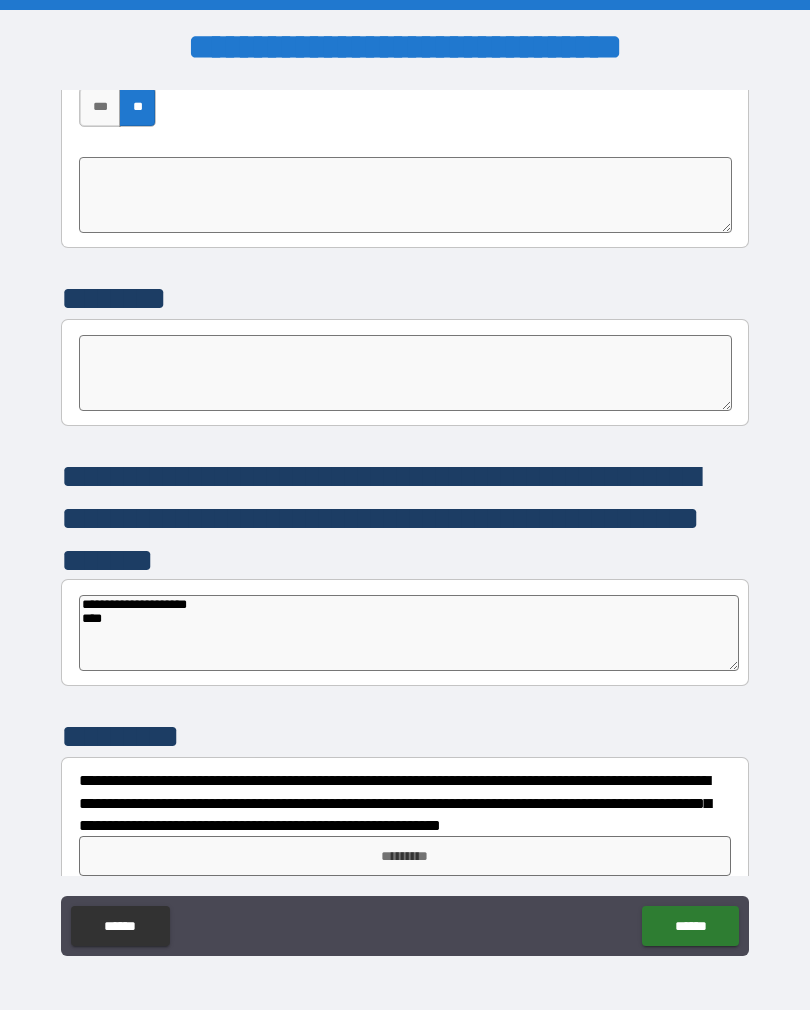 type on "*" 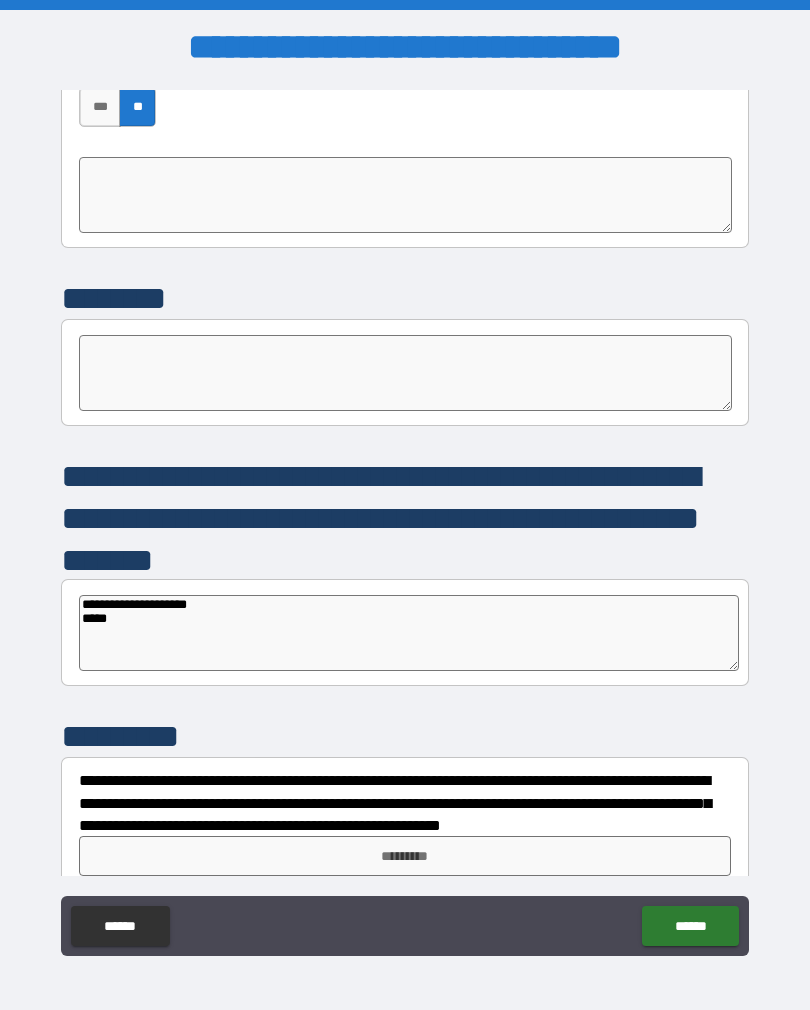 type on "**********" 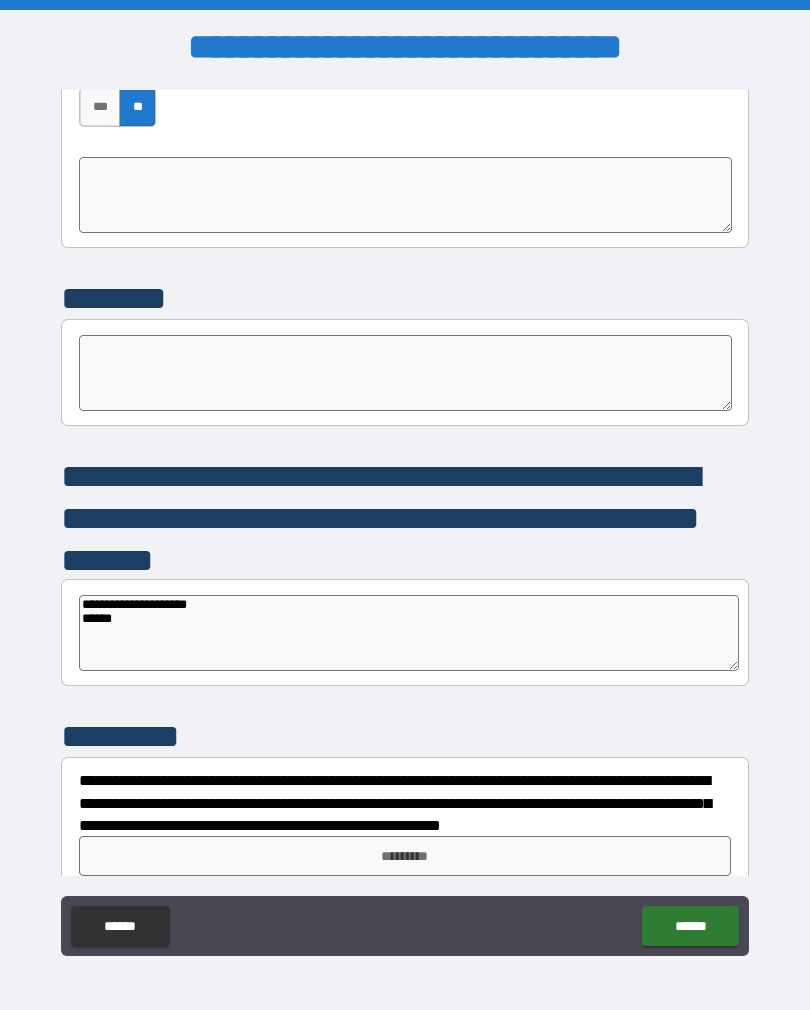 type on "*" 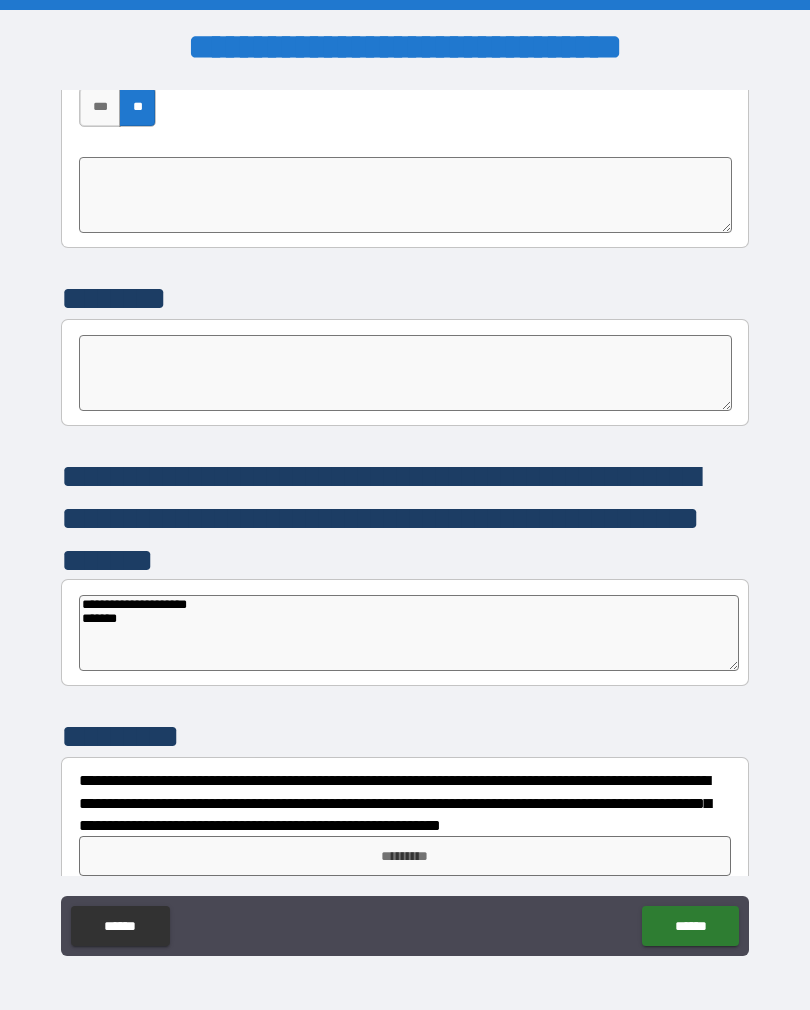 type on "*" 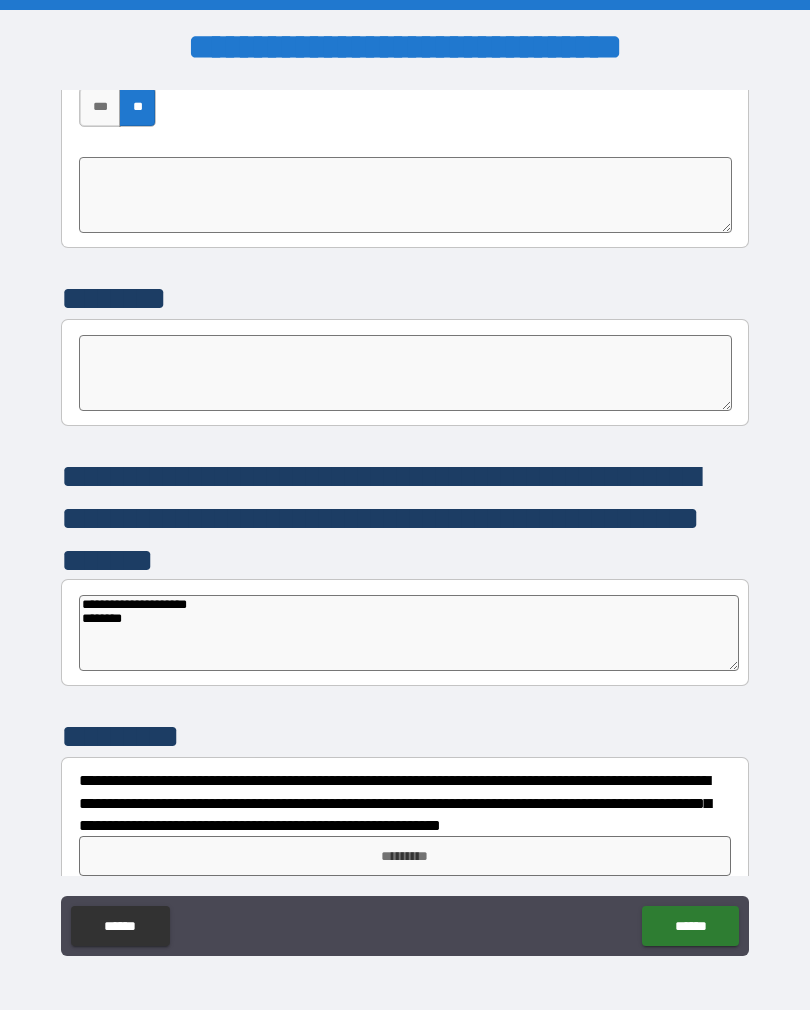 type on "*" 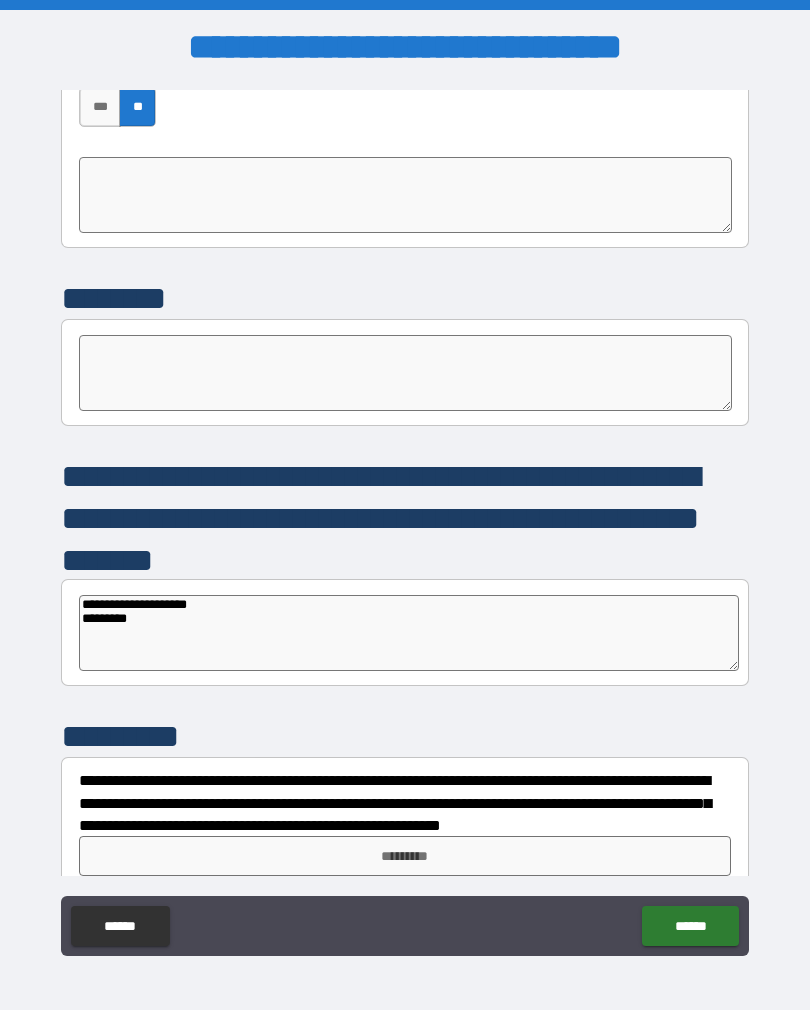type on "*" 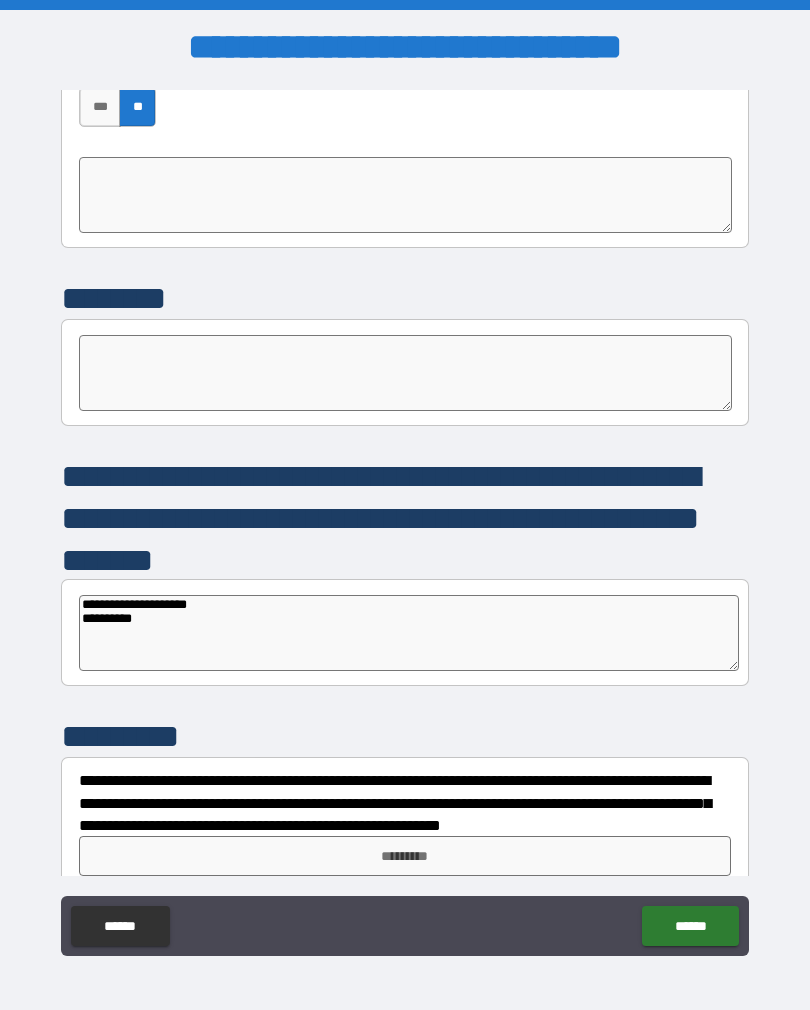 type on "*" 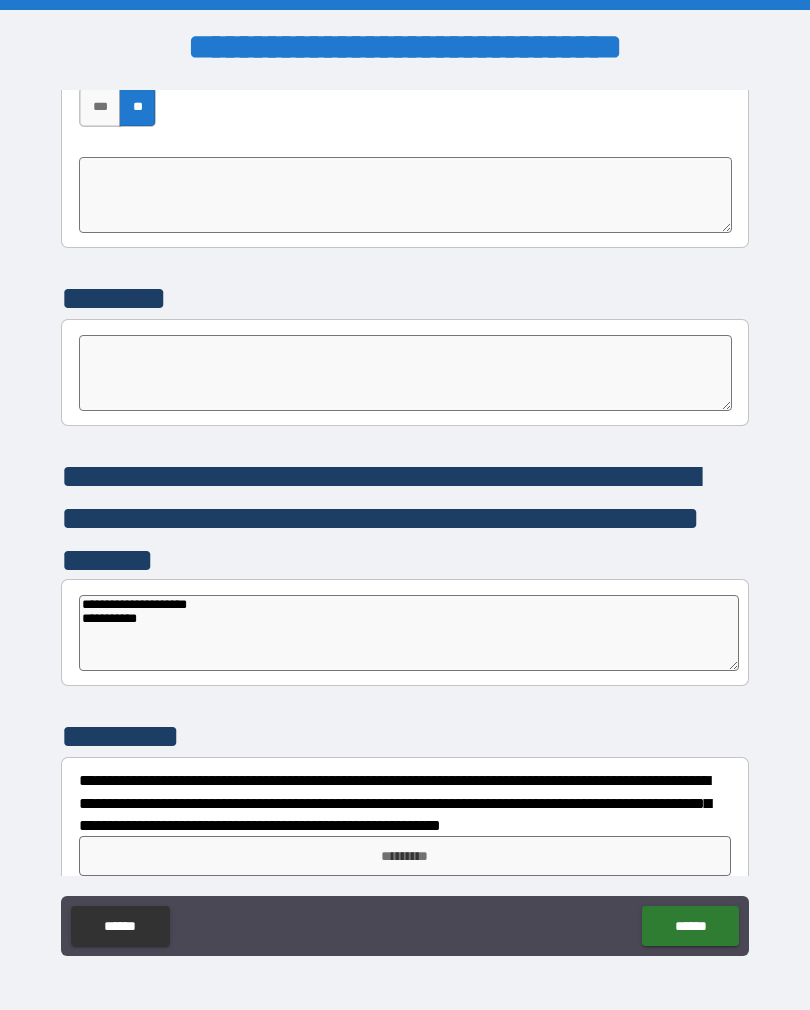 type on "*" 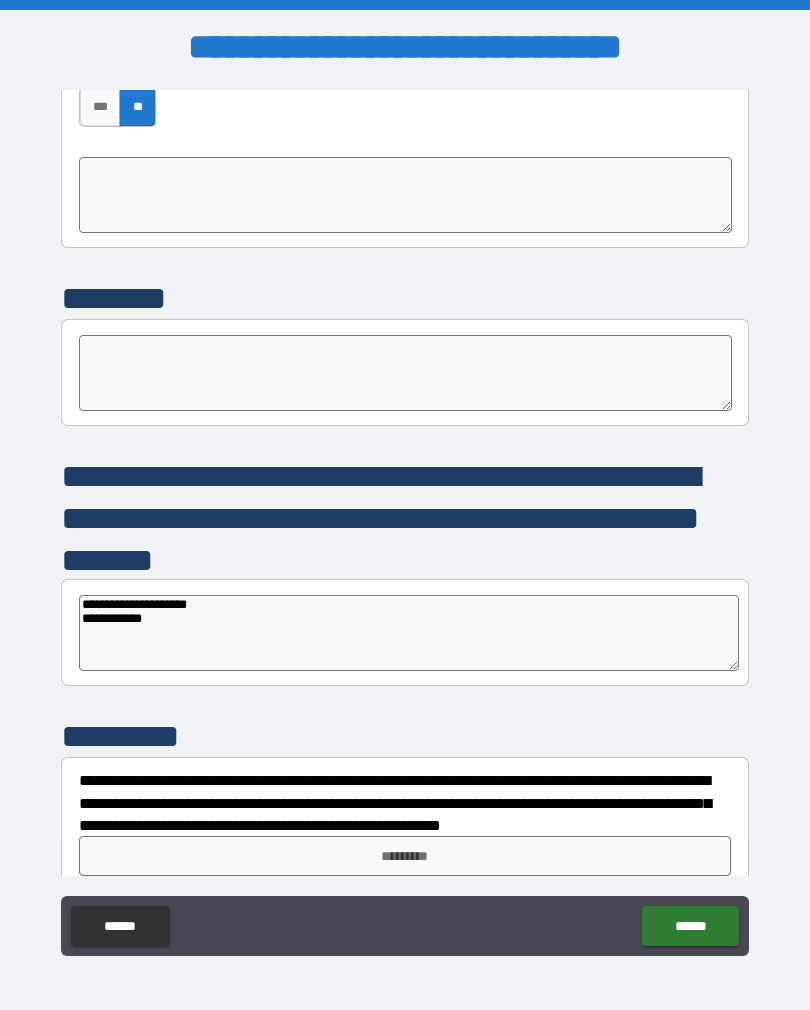type on "*" 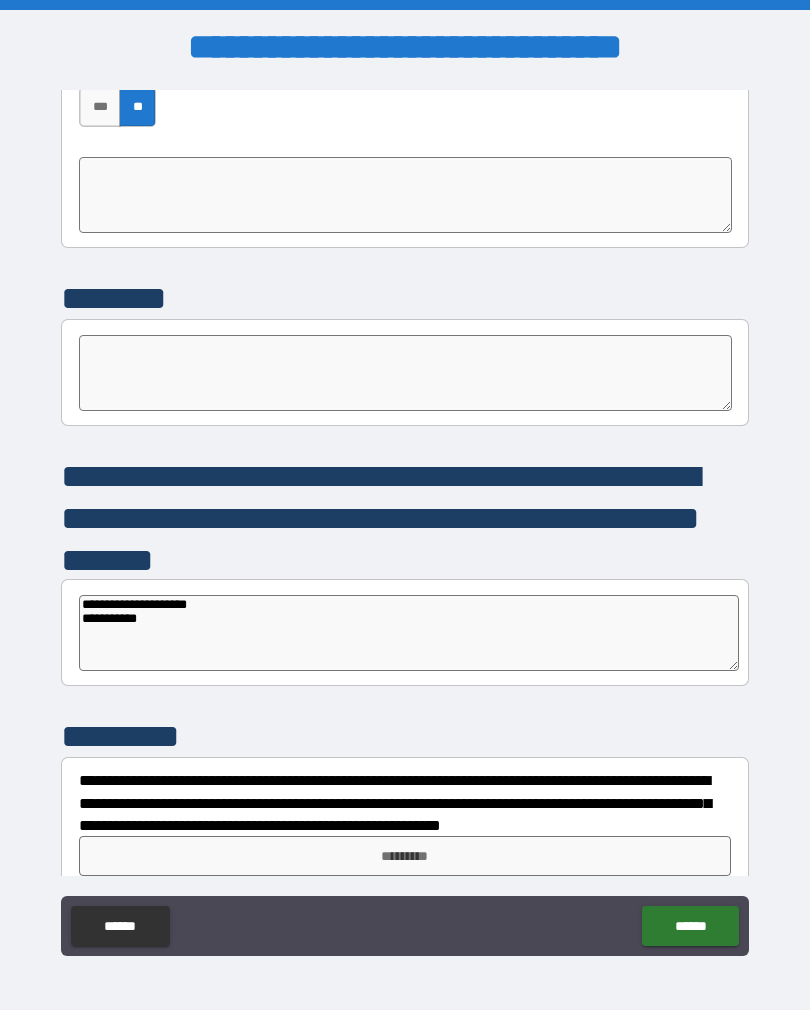 type on "**********" 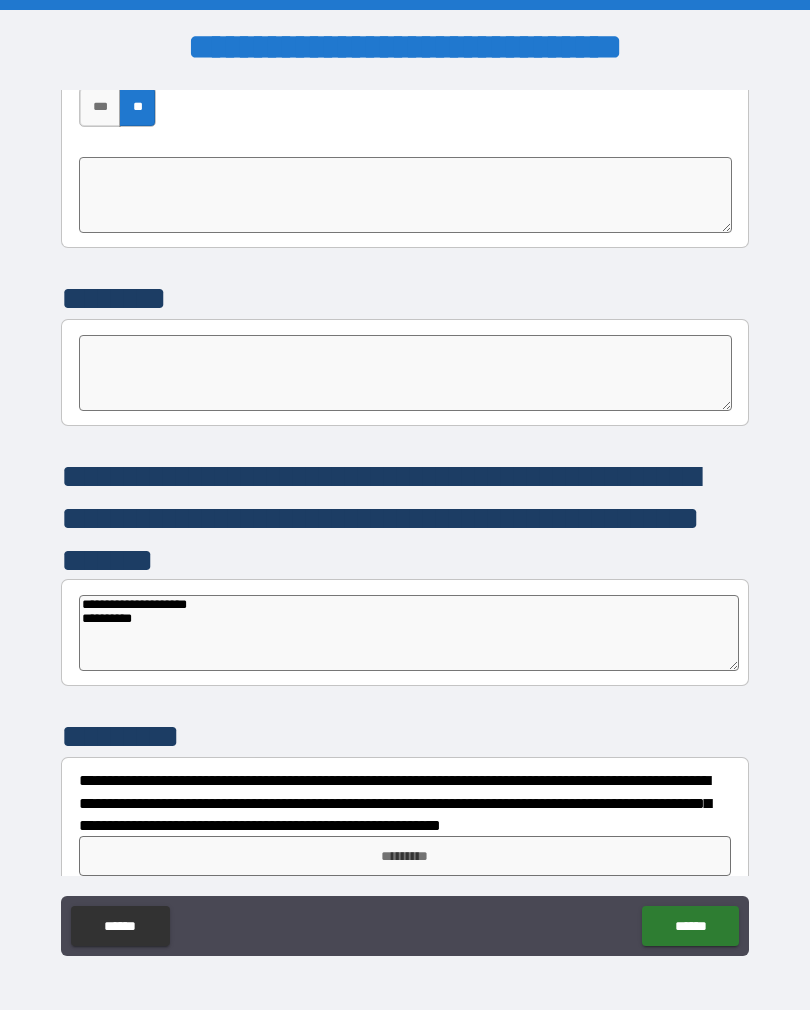 type on "*" 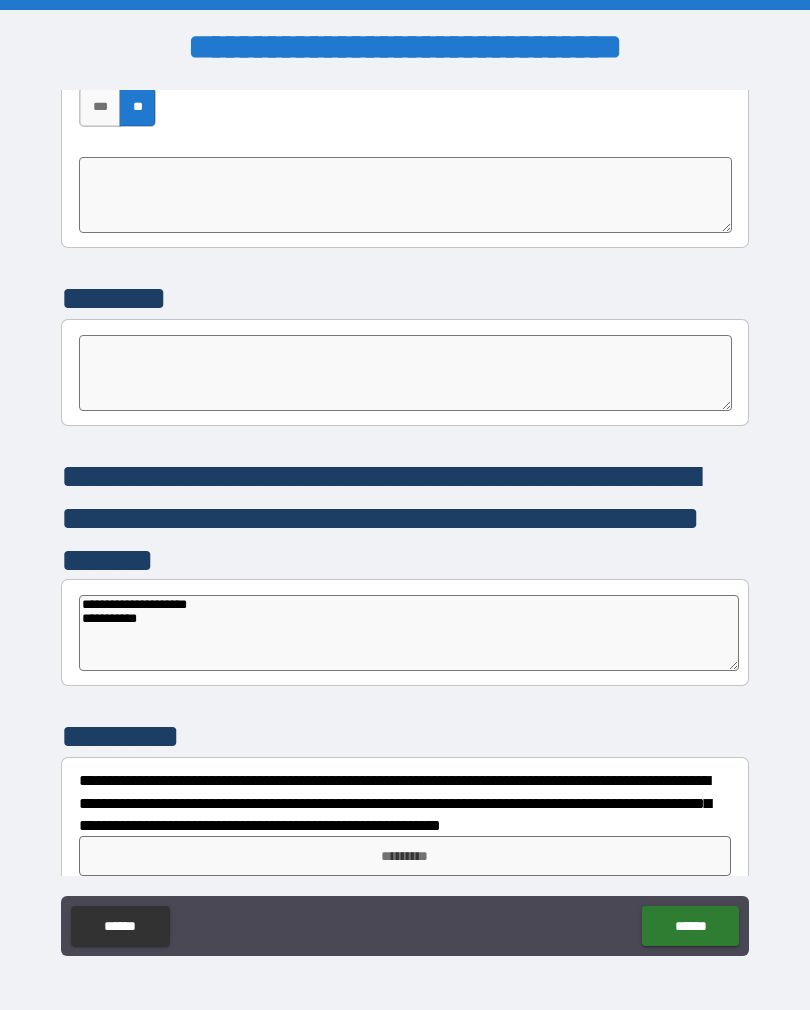 type on "*" 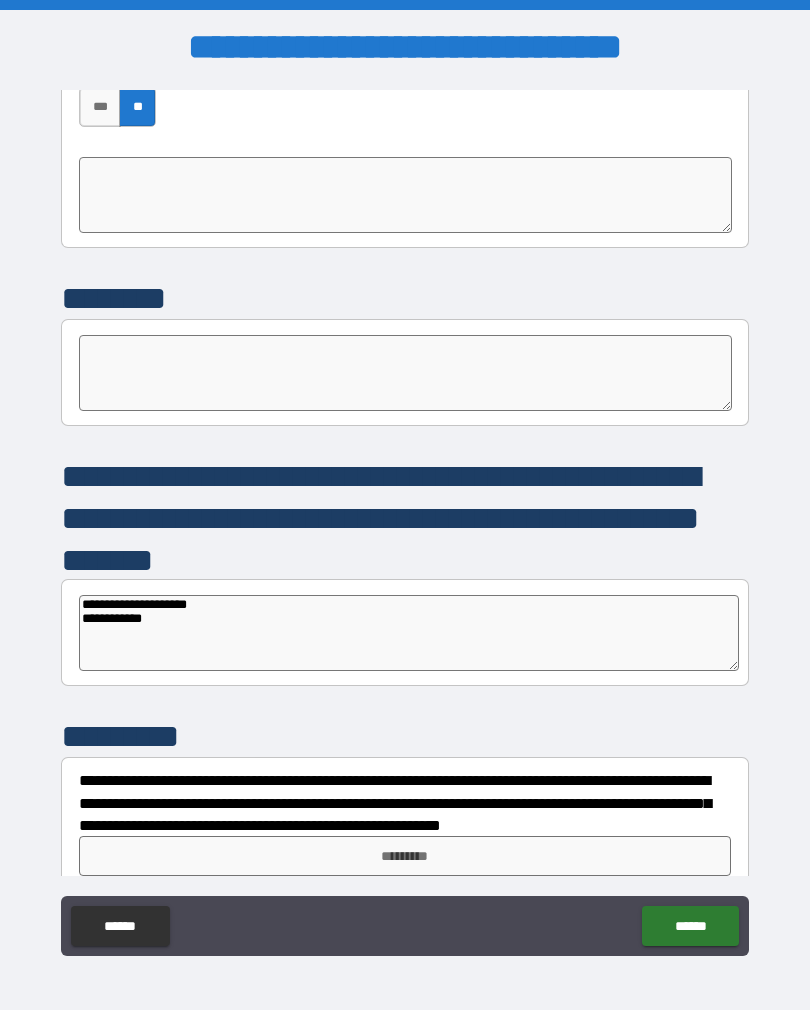type on "*" 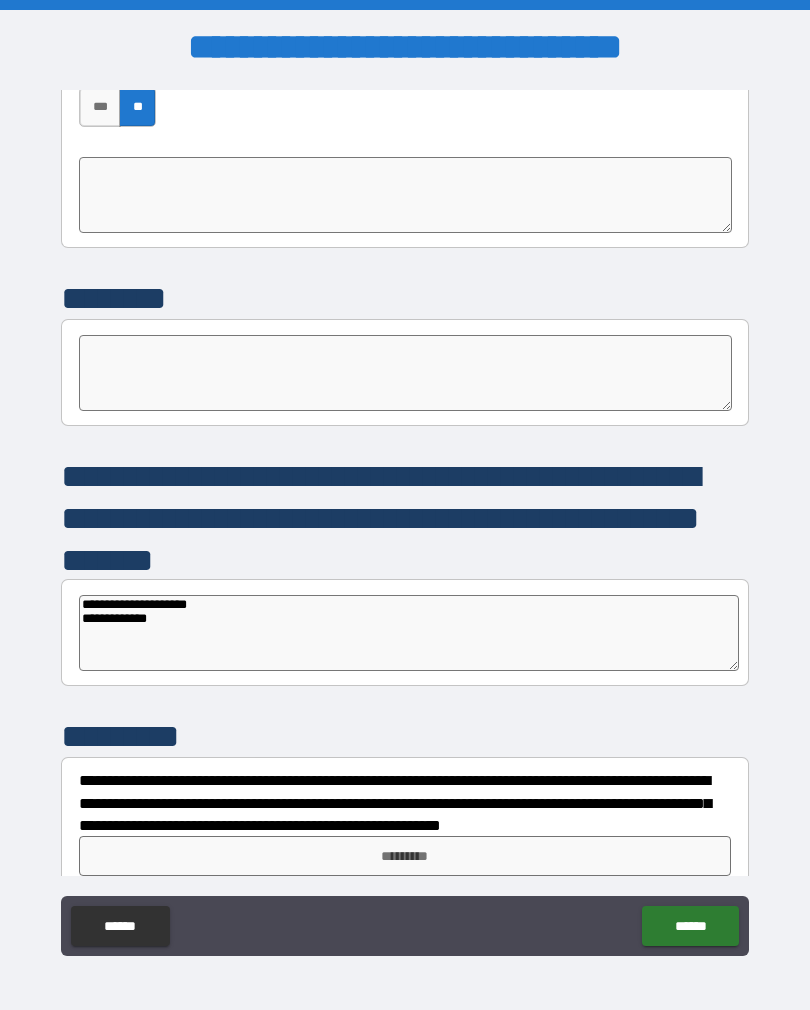 type on "*" 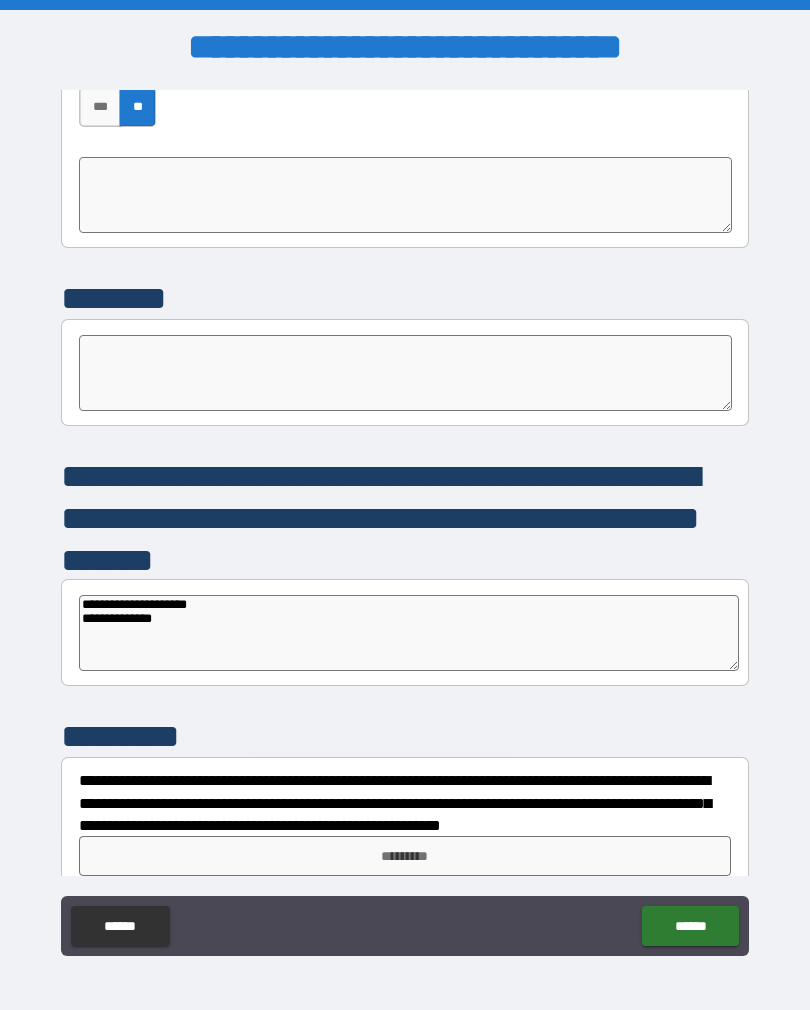 type on "*" 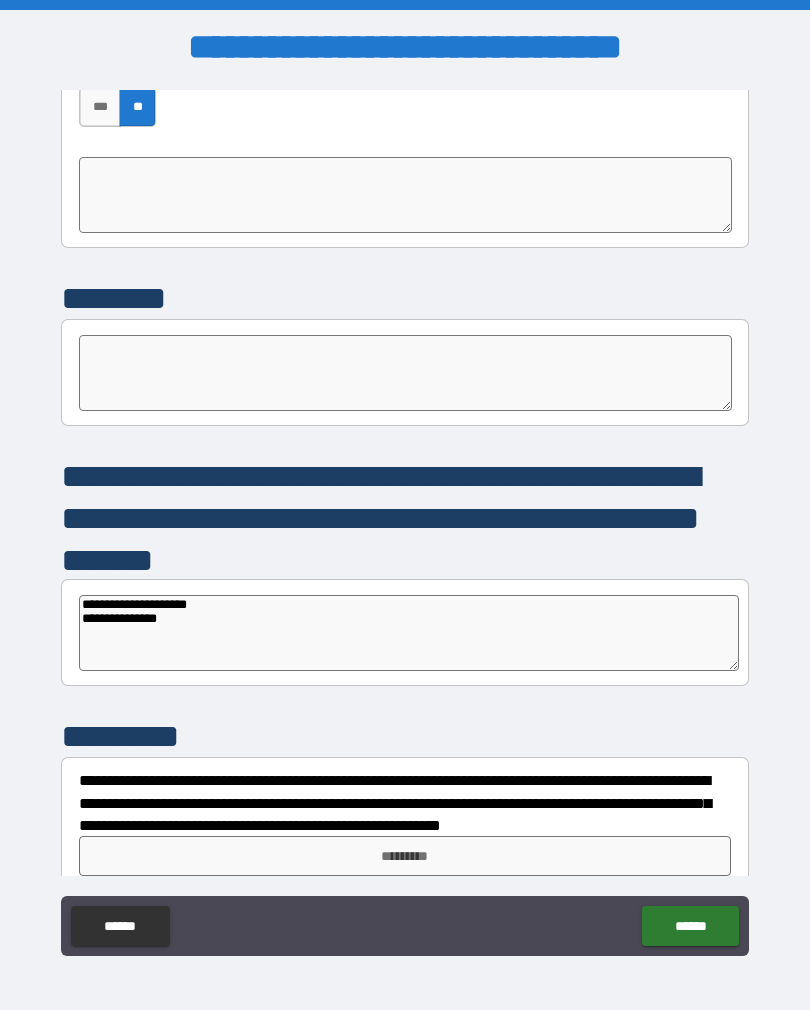 type on "*" 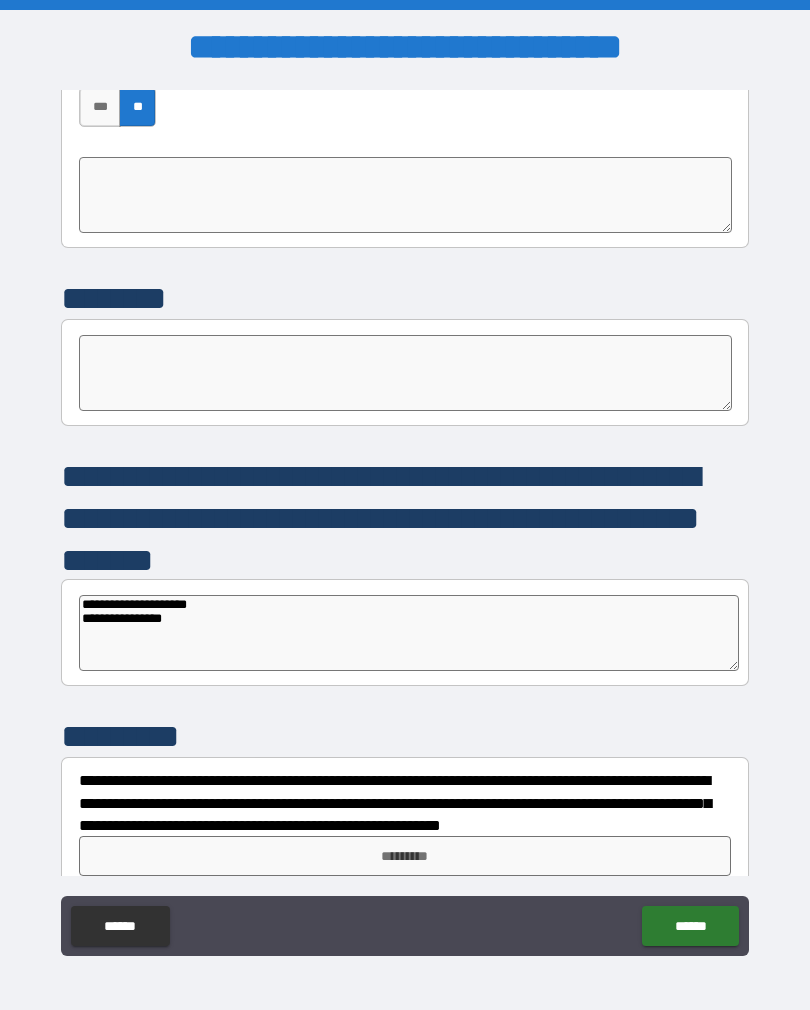 type on "**********" 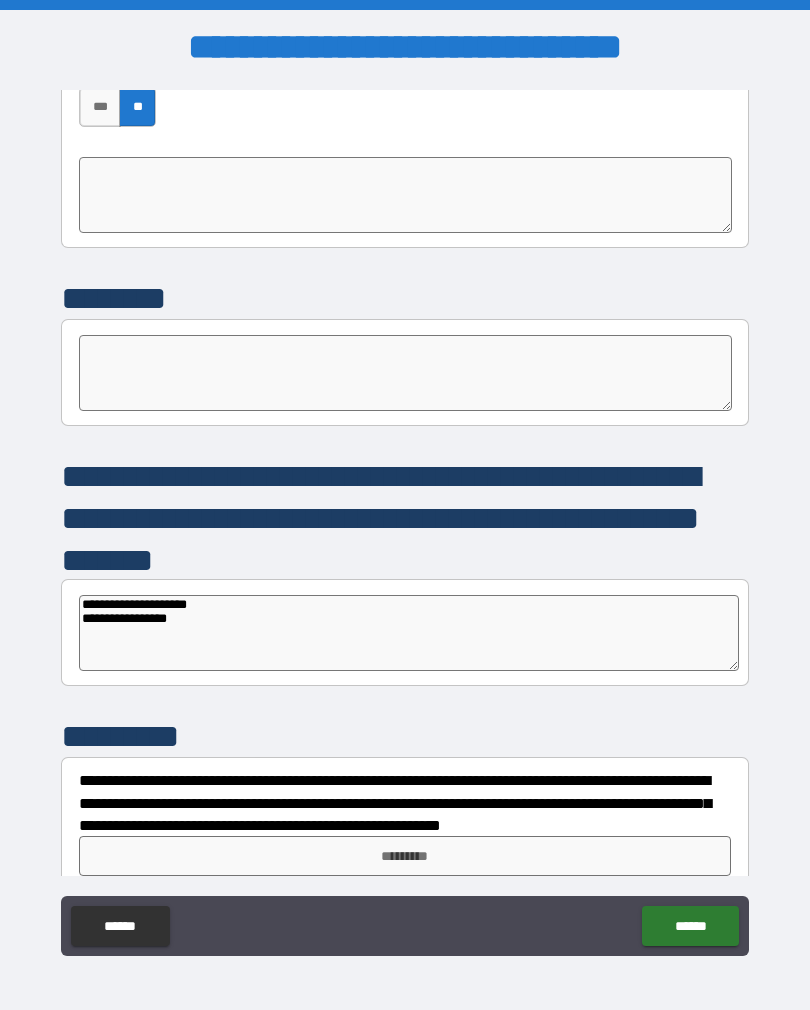type on "*" 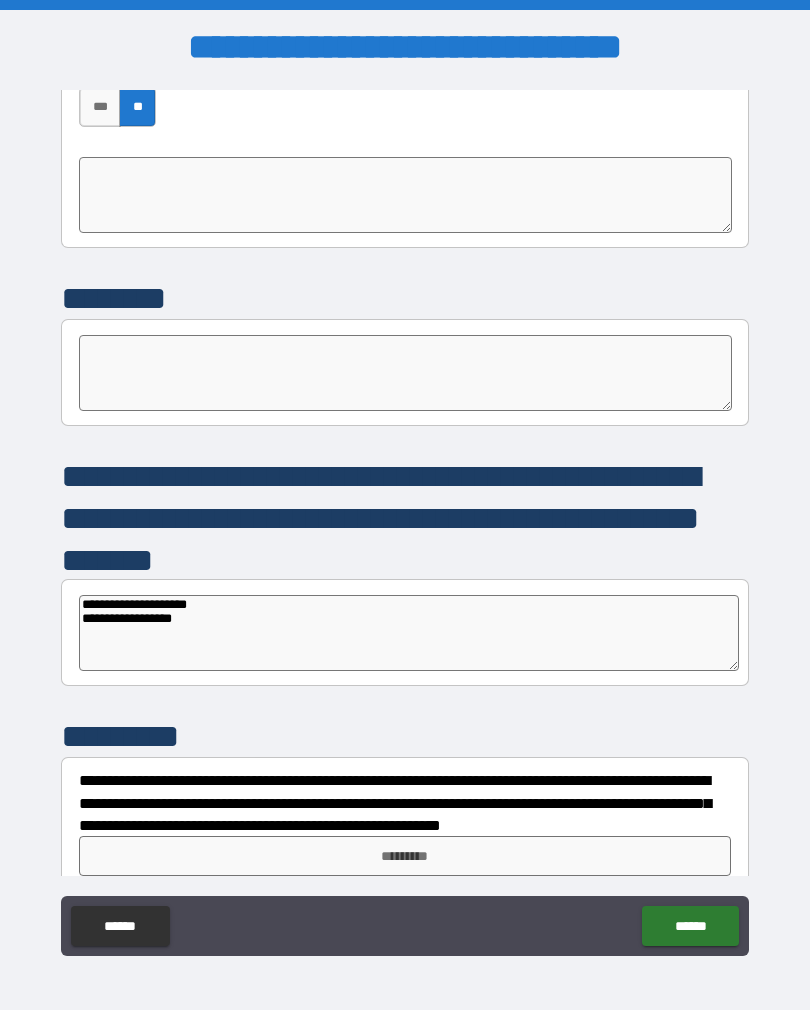 type on "**********" 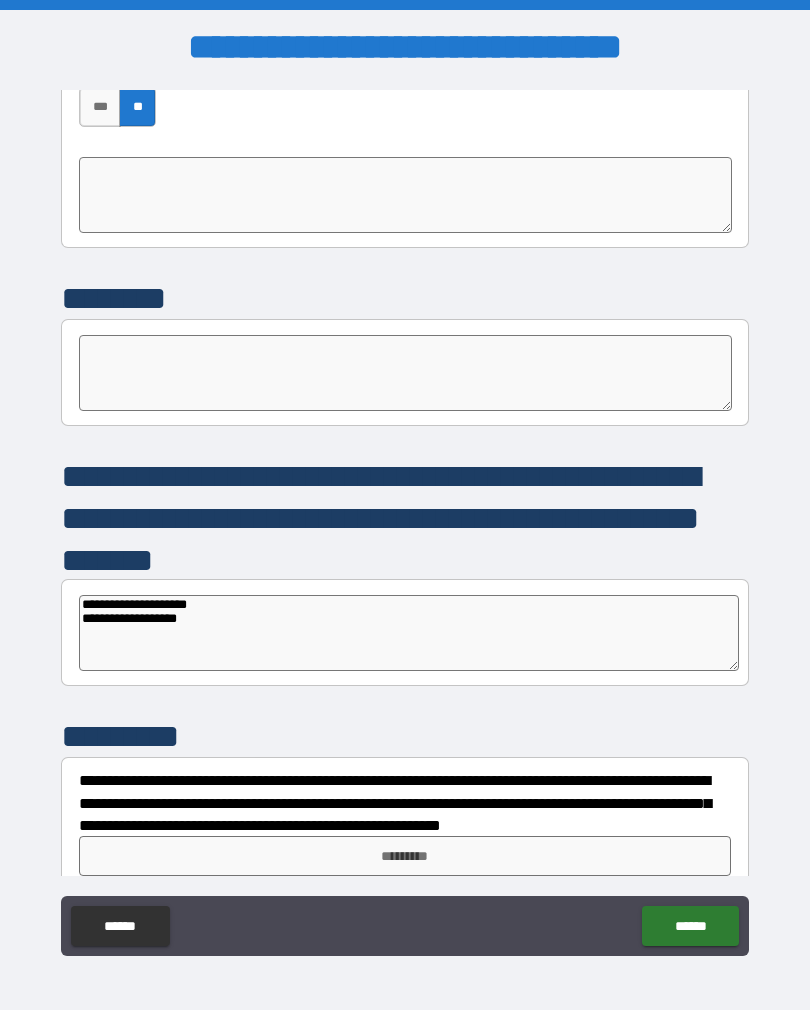 type on "*" 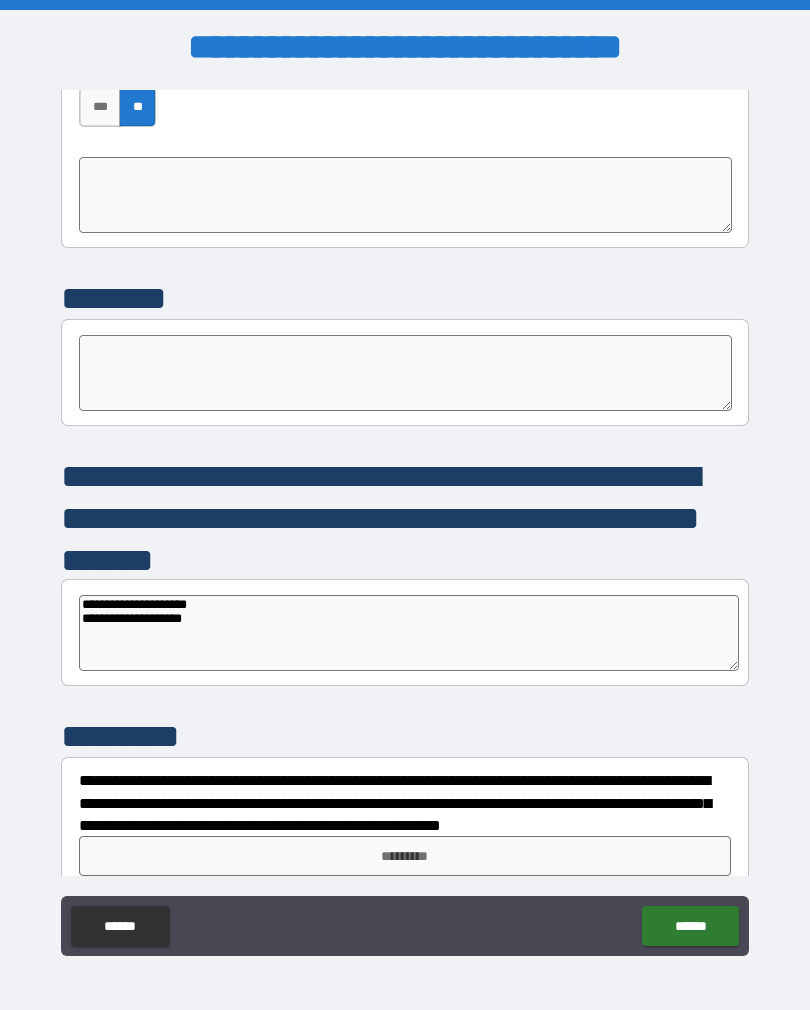 type on "*" 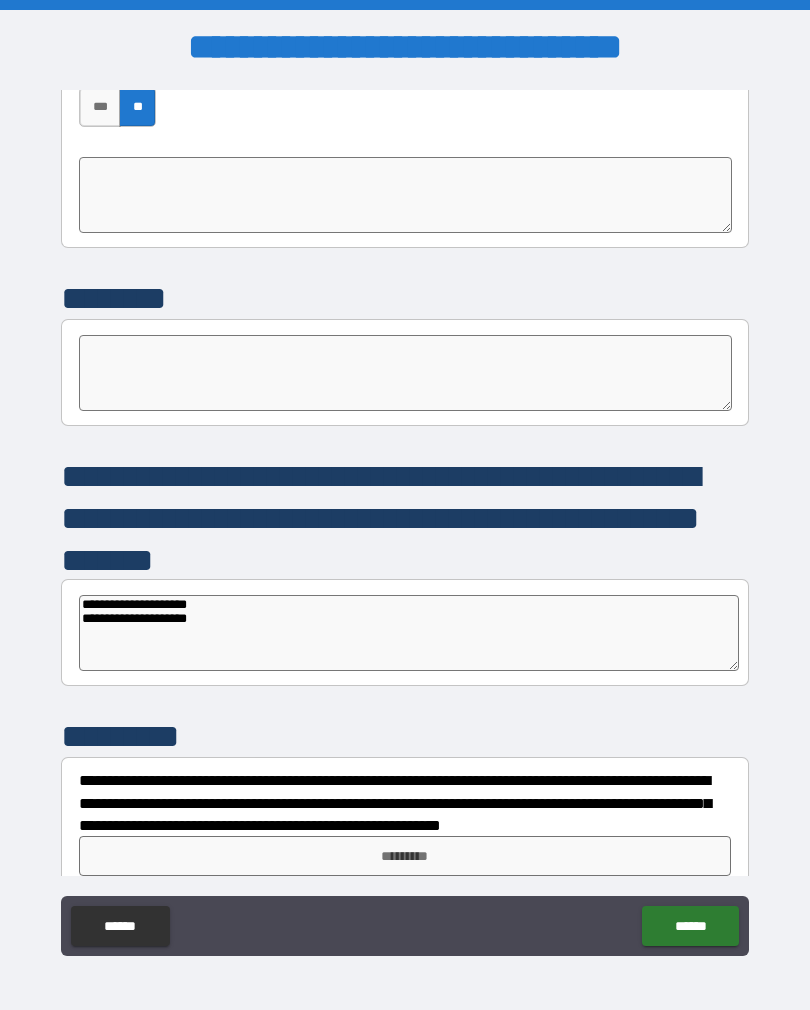 type on "*" 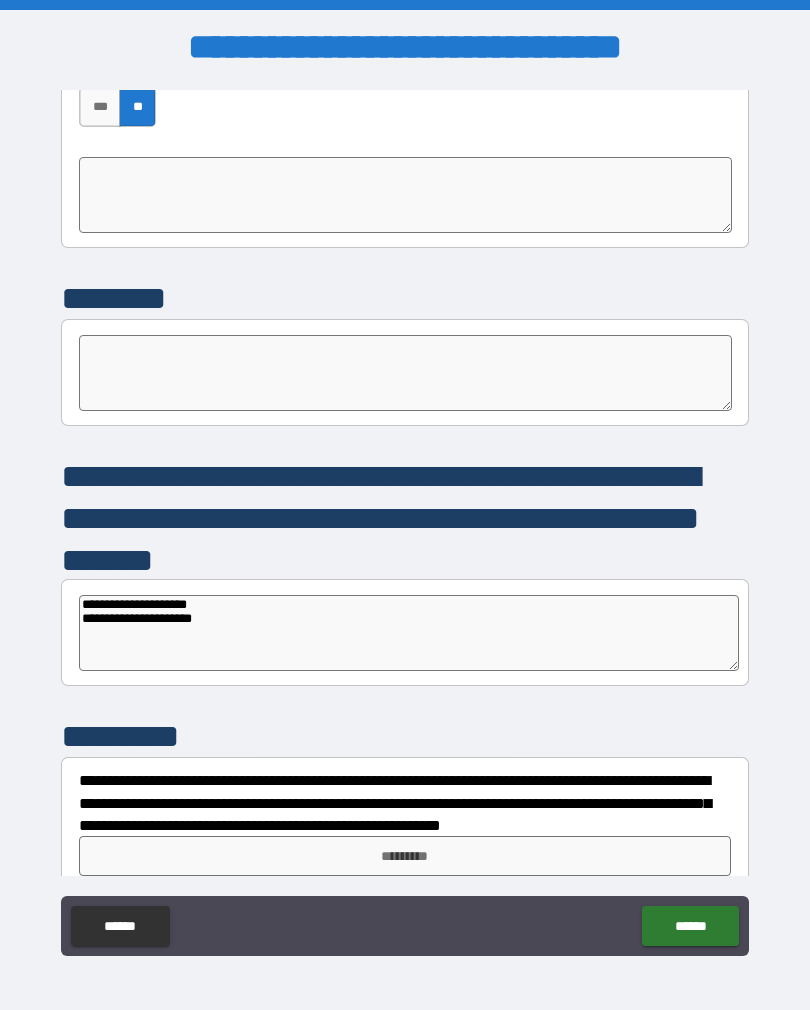 type on "*" 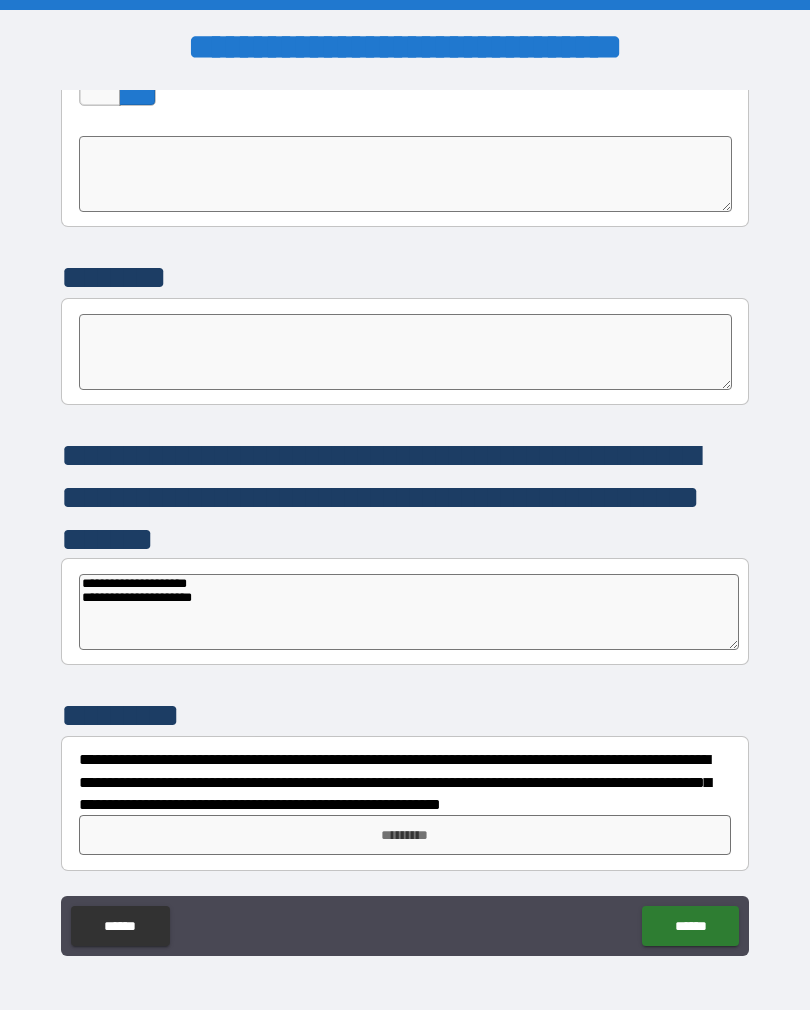scroll, scrollTop: 5541, scrollLeft: 0, axis: vertical 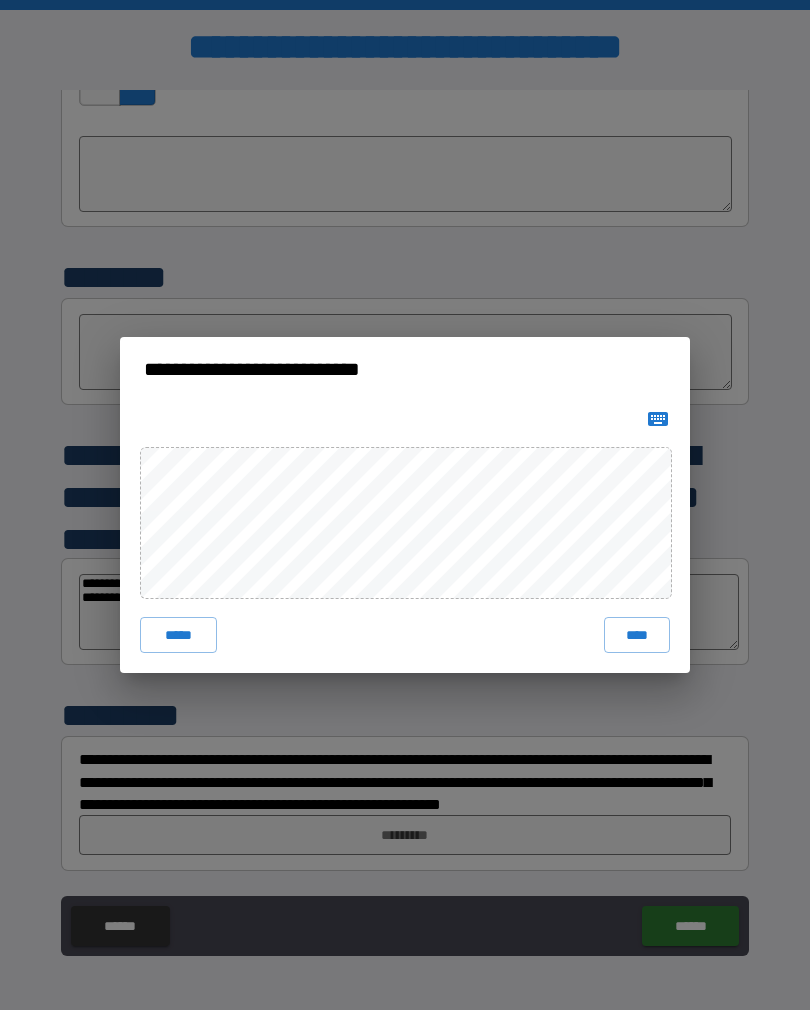 click on "****" at bounding box center [637, 635] 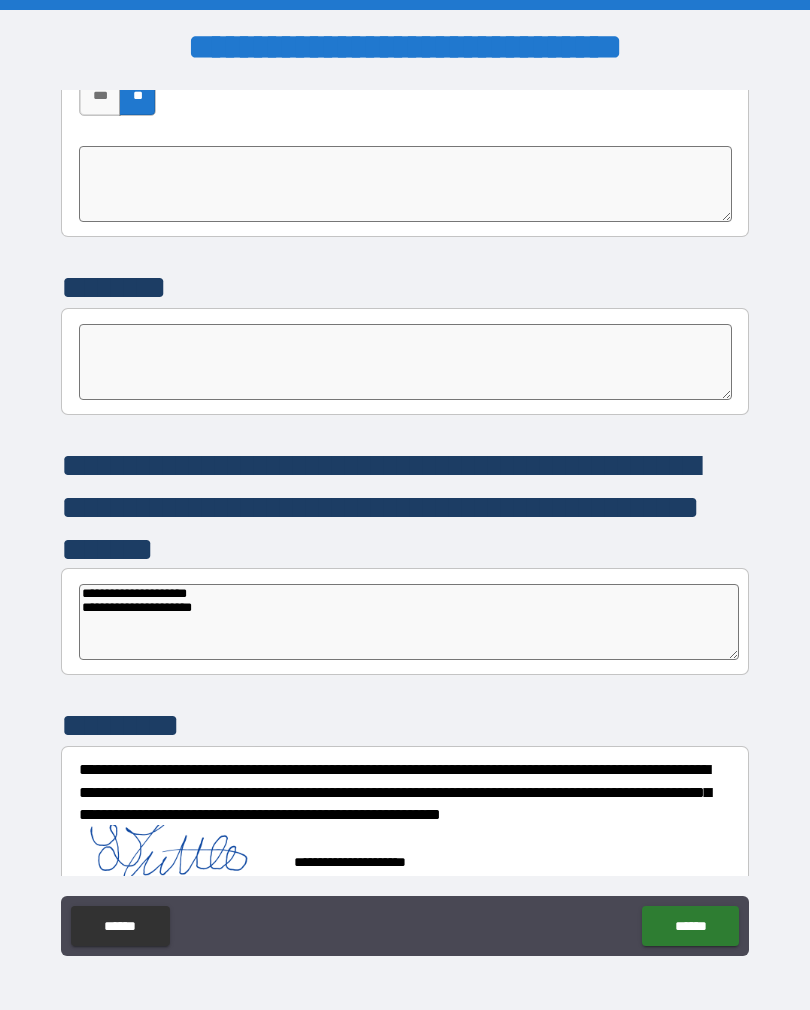 type on "*" 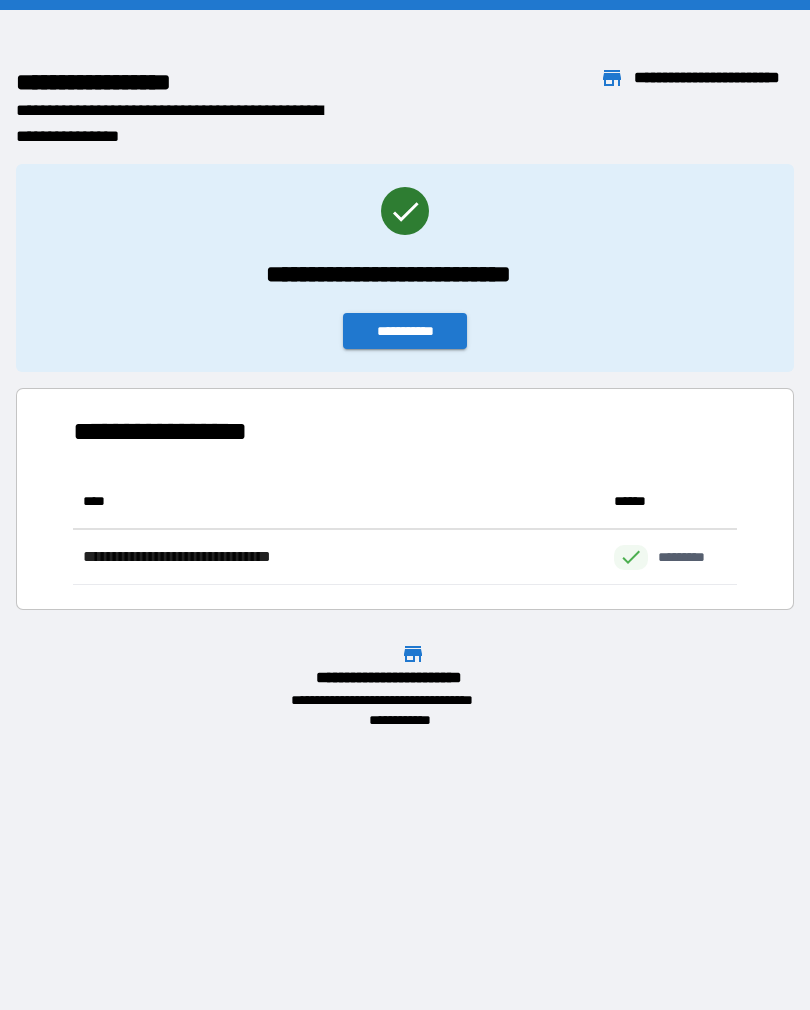 scroll, scrollTop: 1, scrollLeft: 1, axis: both 